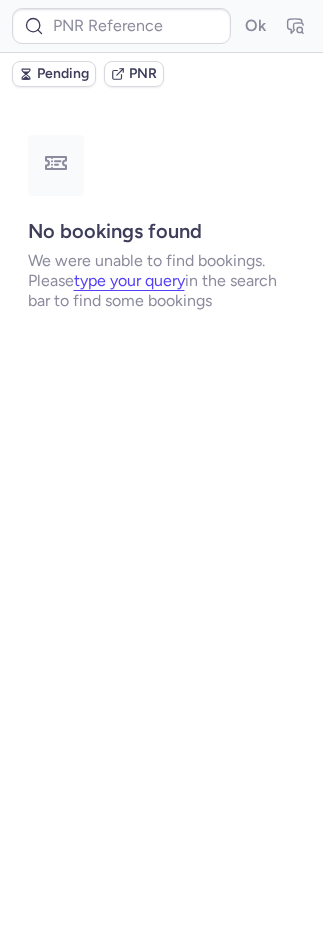 scroll, scrollTop: 0, scrollLeft: 0, axis: both 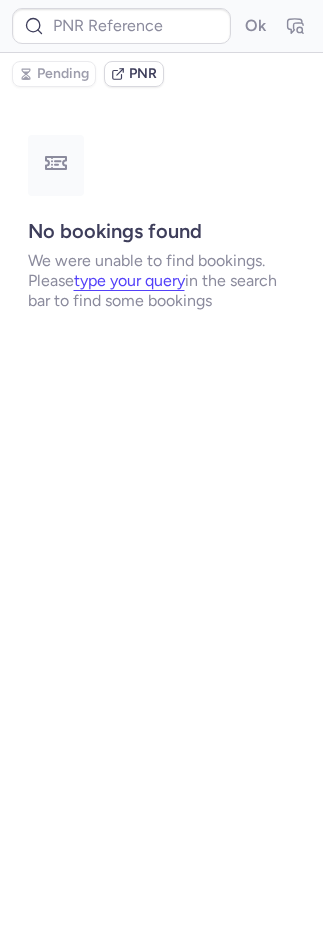 type on "CPNWCT" 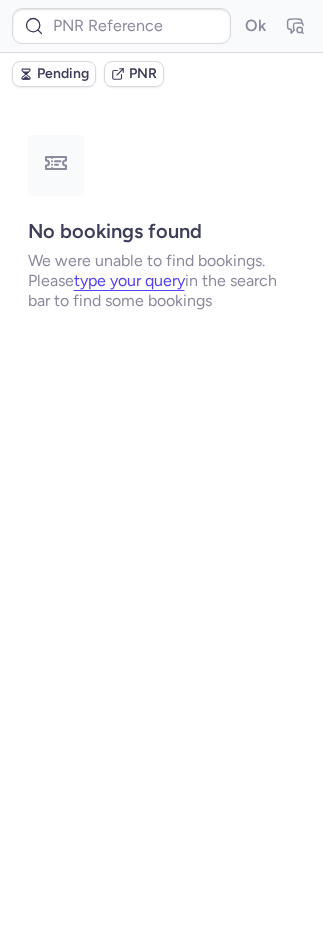 type on "CPHPCE" 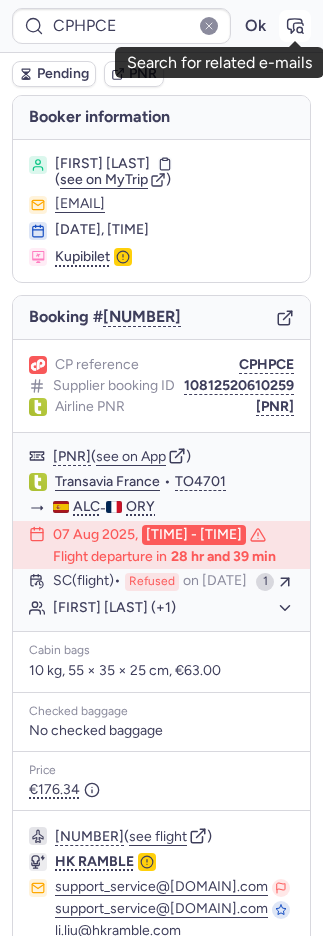 click 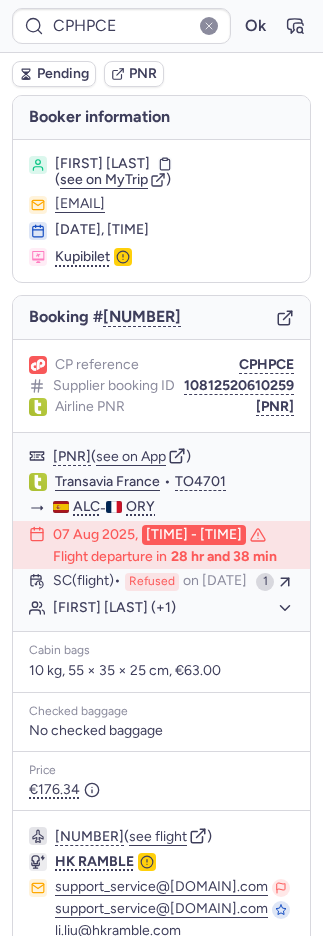click on "PNR" at bounding box center (143, 74) 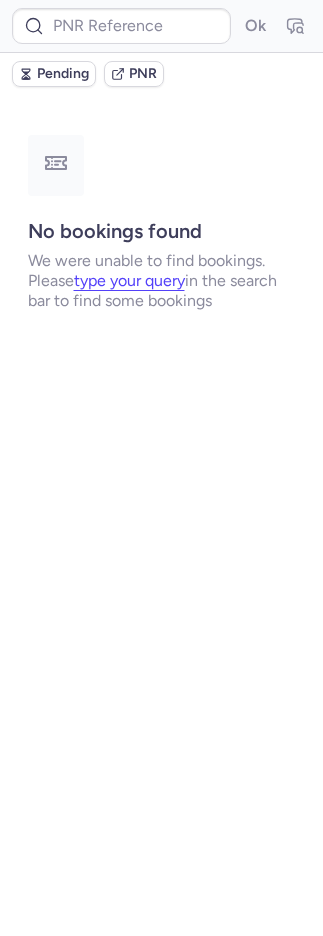 type on "CPHPCE" 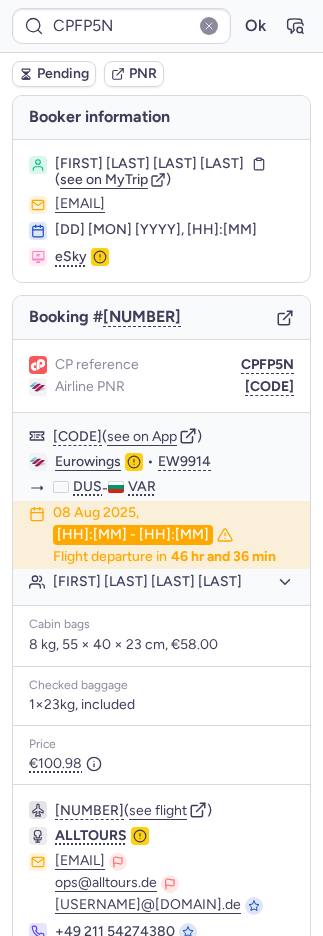 type on "CP7PX4" 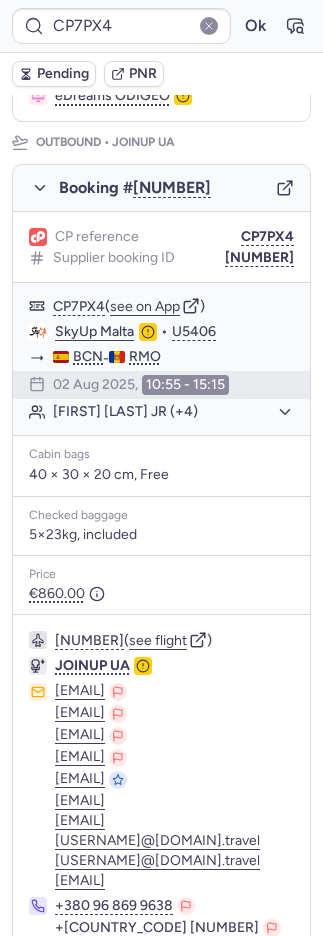 scroll, scrollTop: 272, scrollLeft: 0, axis: vertical 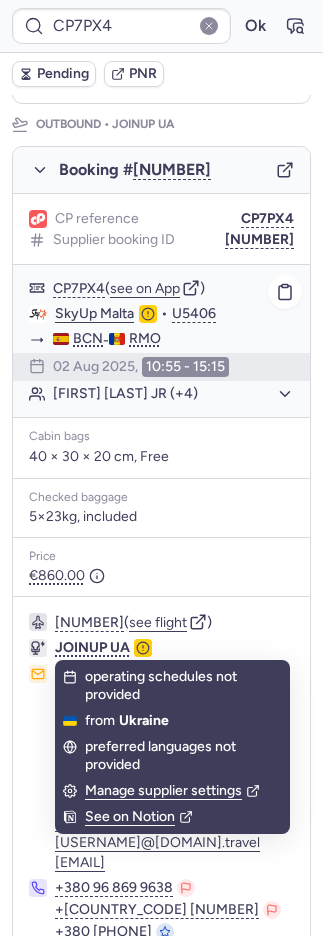 click on "[FIRST] [LAST] JR (+4)" 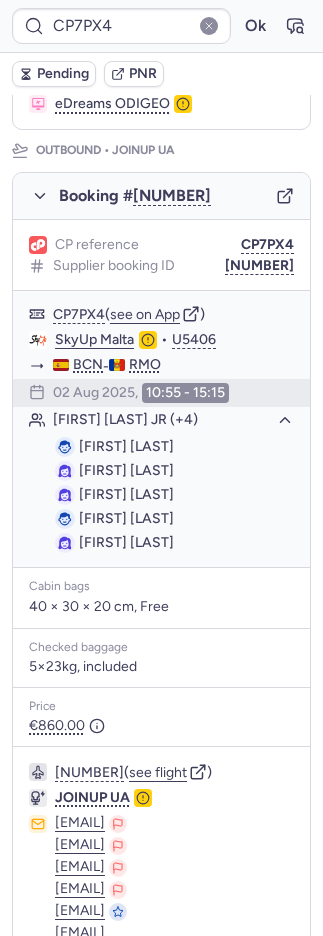scroll, scrollTop: 274, scrollLeft: 0, axis: vertical 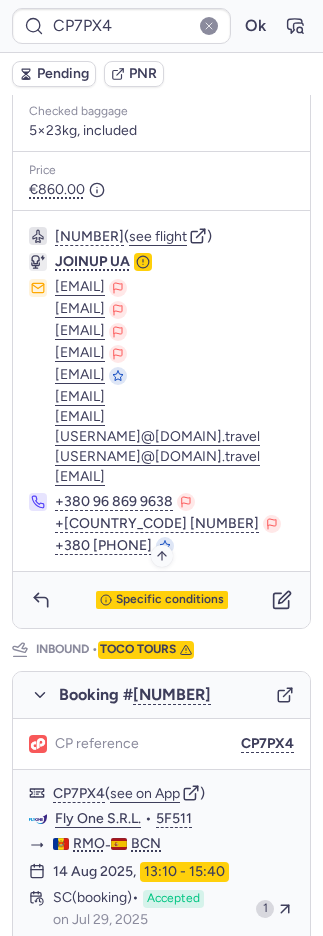 click on "Specific conditions" at bounding box center [170, 600] 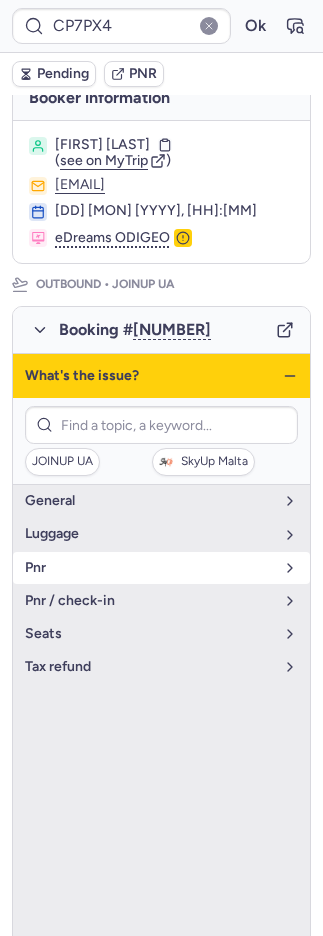 click on "pnr" at bounding box center (161, 568) 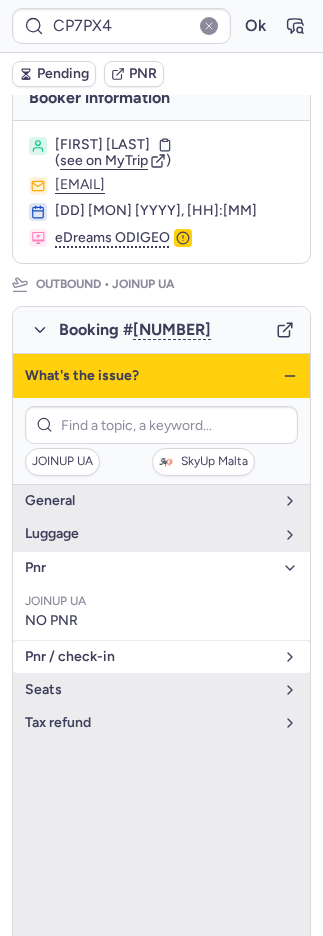 click on "pnr / check-in" at bounding box center [149, 657] 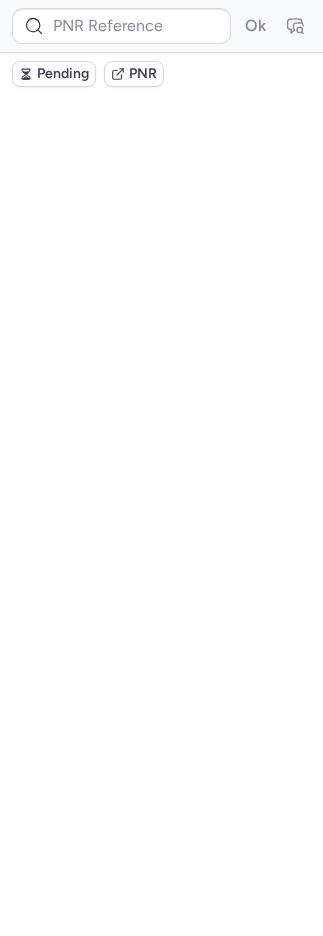 scroll, scrollTop: 0, scrollLeft: 0, axis: both 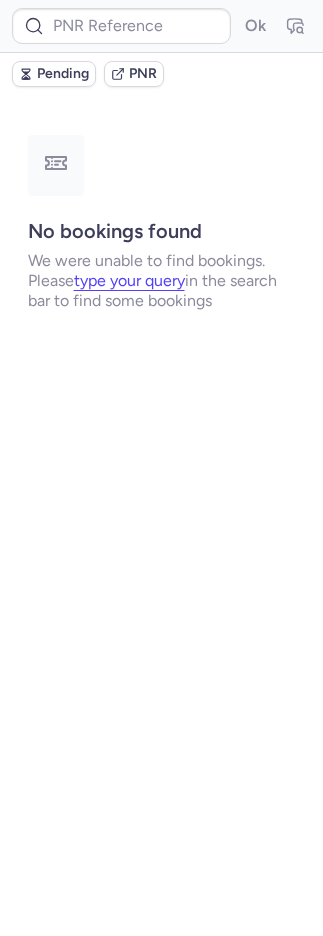 type on "[CODE]" 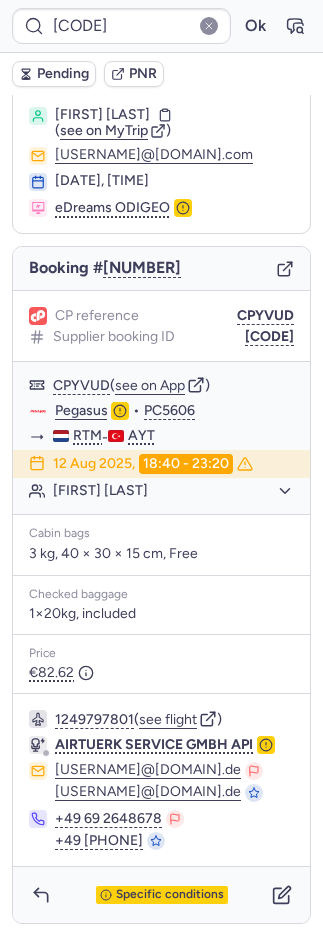 scroll, scrollTop: 62, scrollLeft: 0, axis: vertical 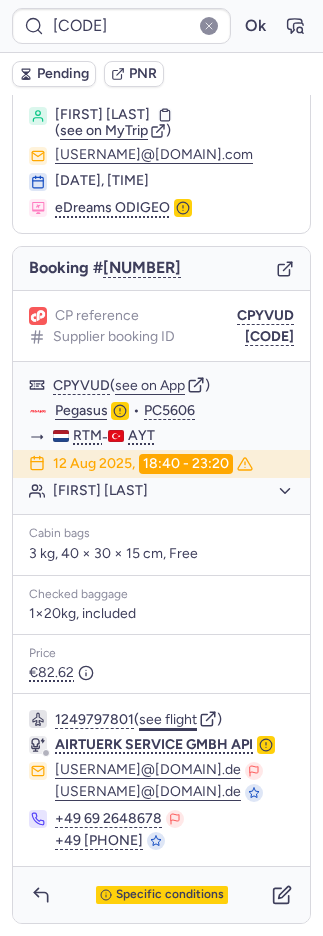 click on "see flight" 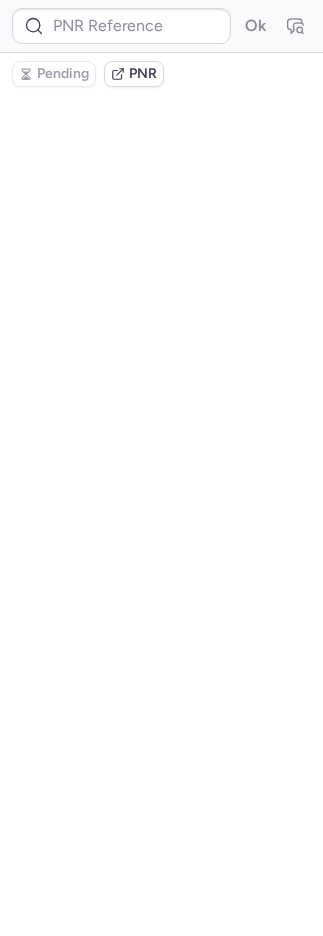 scroll, scrollTop: 0, scrollLeft: 0, axis: both 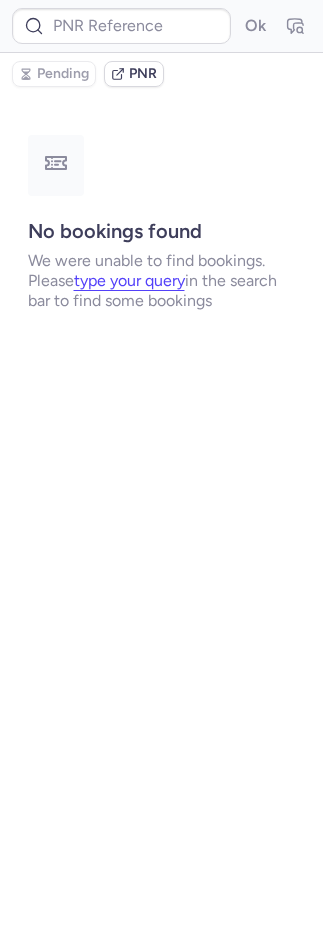 type on "CPGTAT" 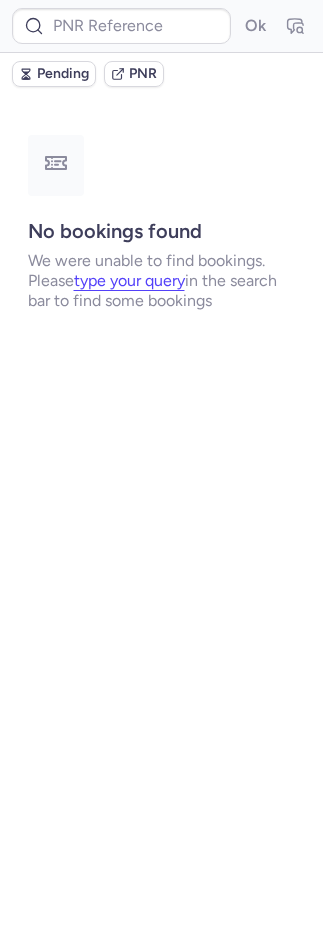 type on "CP7PX4" 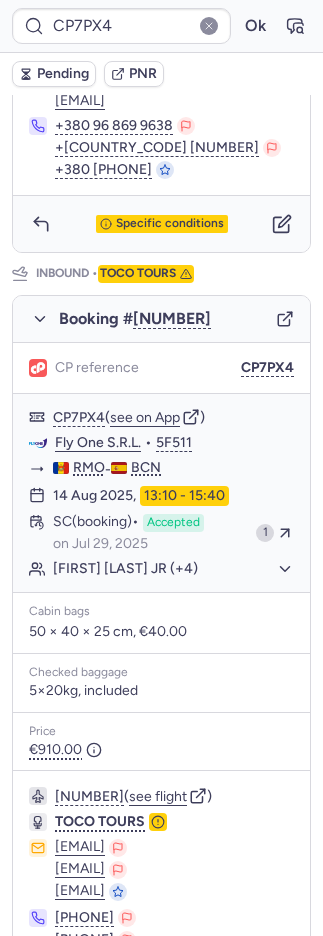 scroll, scrollTop: 668, scrollLeft: 0, axis: vertical 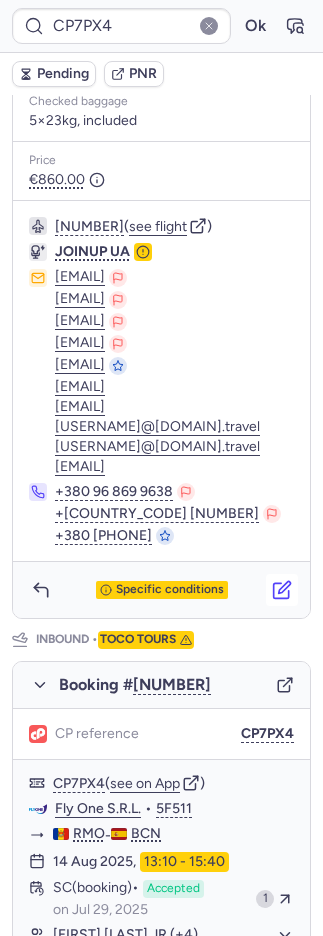click 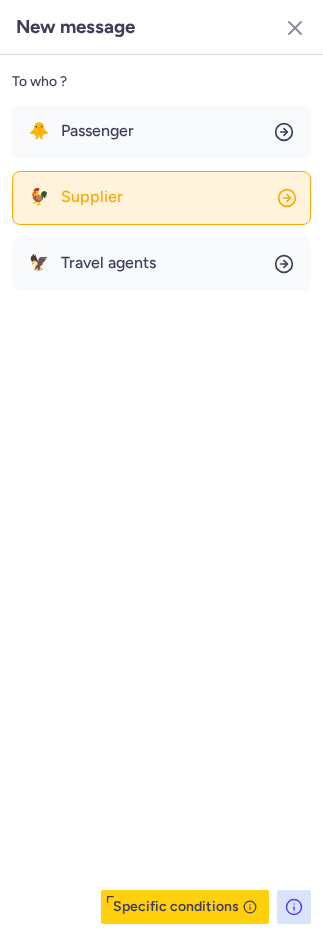 click on "🐓 Supplier" 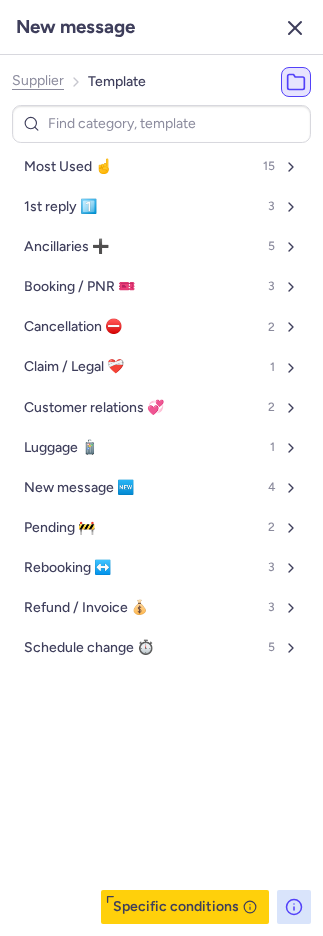 click 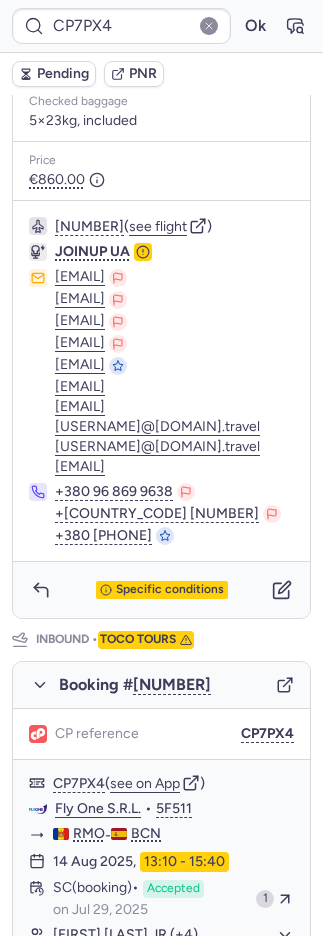 click on "PNR" at bounding box center (143, 74) 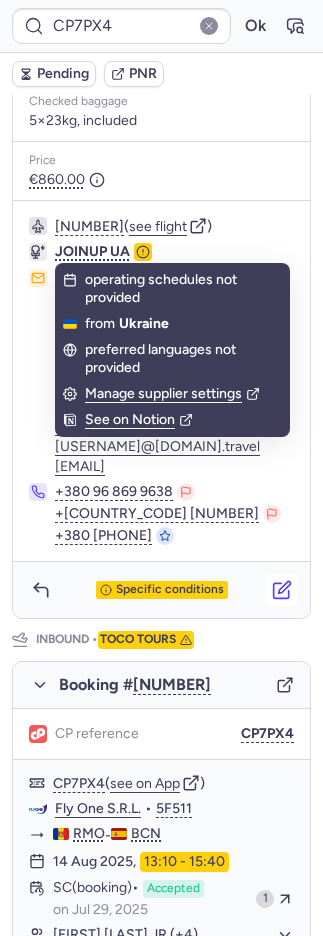 click 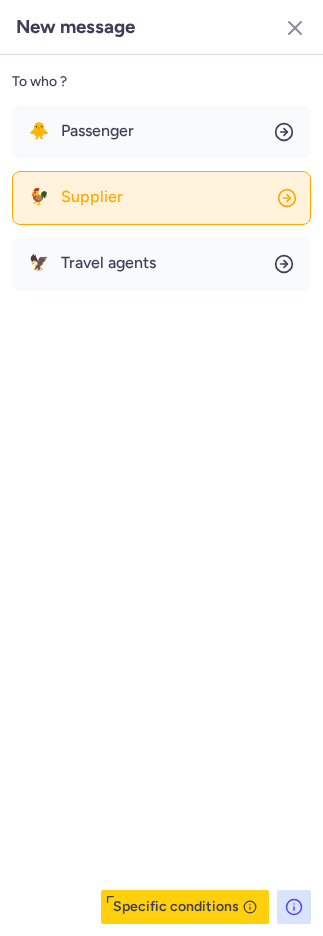 click on "🐓 Supplier" 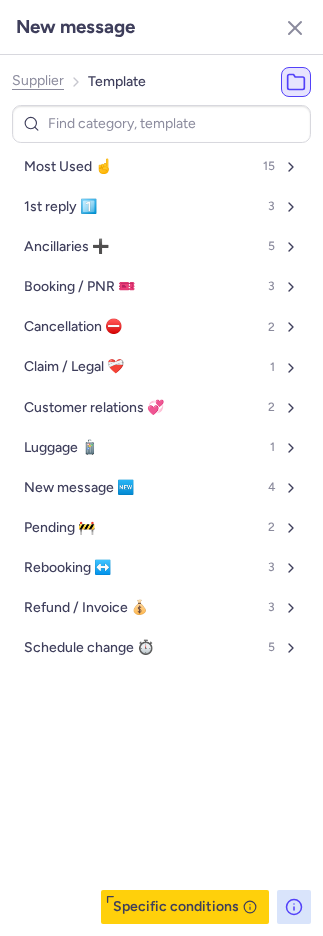 click on "Most Used ☝️" at bounding box center (68, 167) 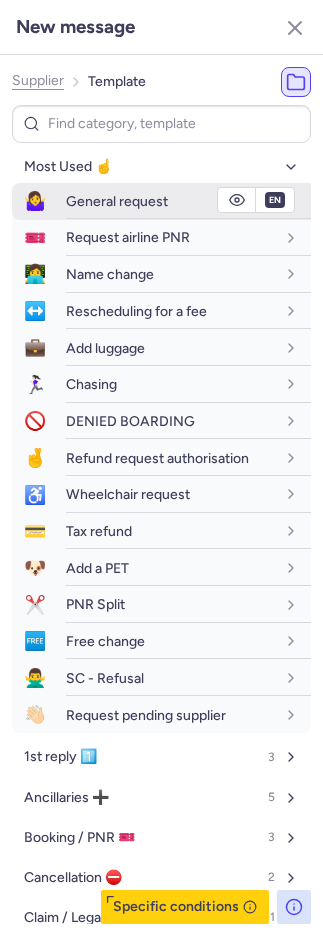click on "General request" at bounding box center [117, 201] 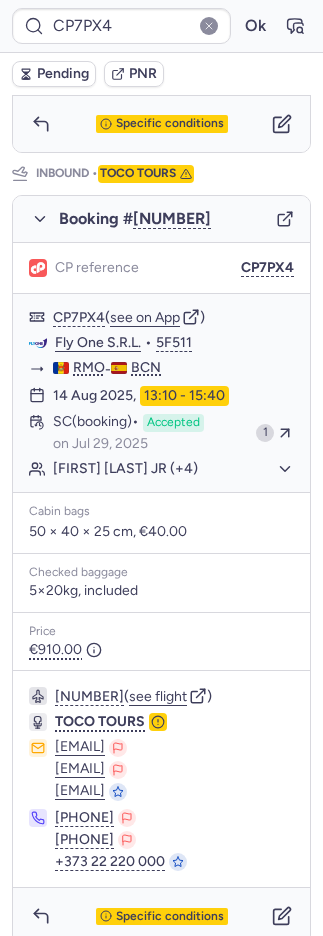 scroll, scrollTop: 1146, scrollLeft: 0, axis: vertical 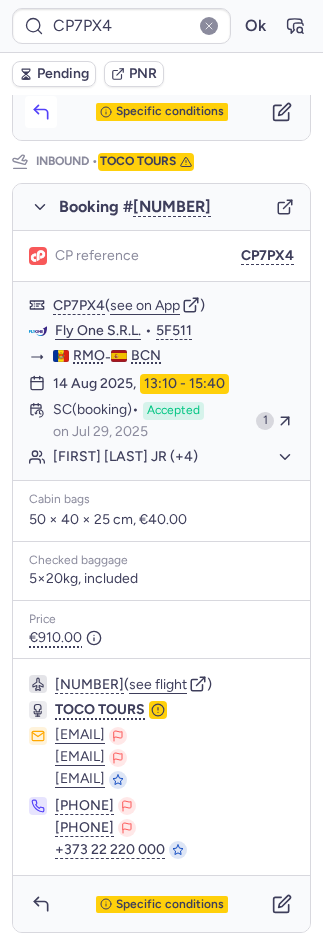 click 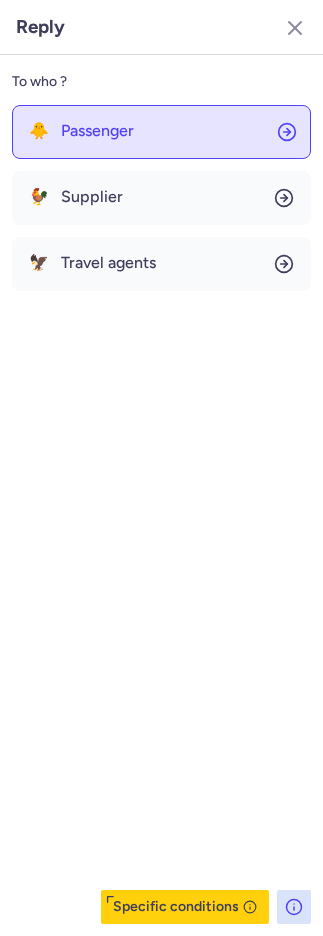 click on "Passenger" at bounding box center (97, 131) 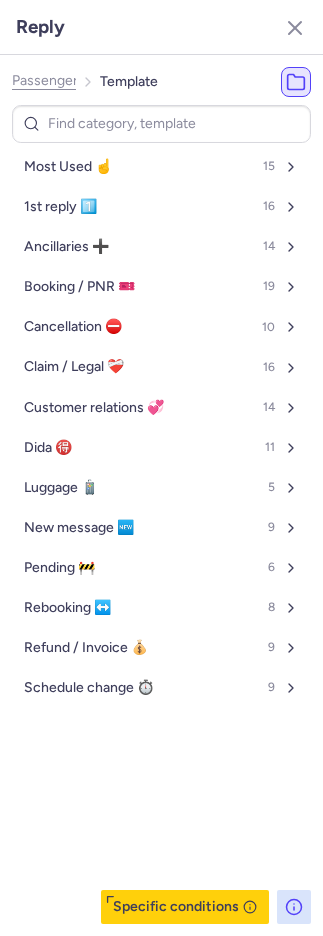 click on "Most Used ☝️" at bounding box center (68, 167) 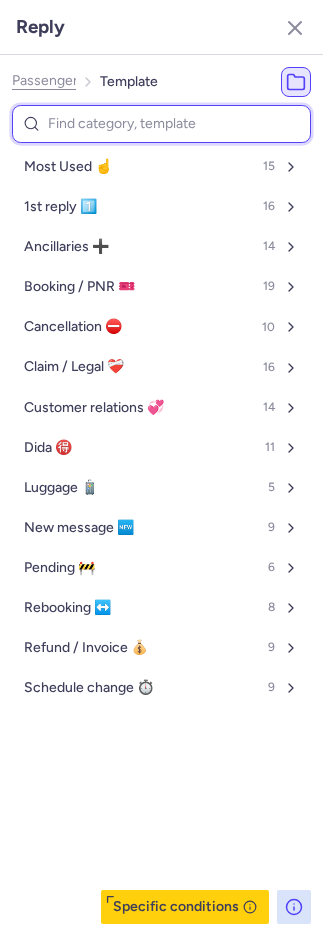 select on "en" 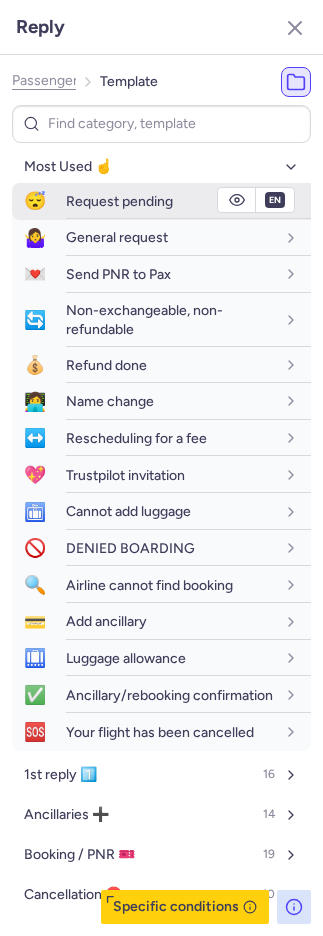 click on "Request pending" at bounding box center (119, 201) 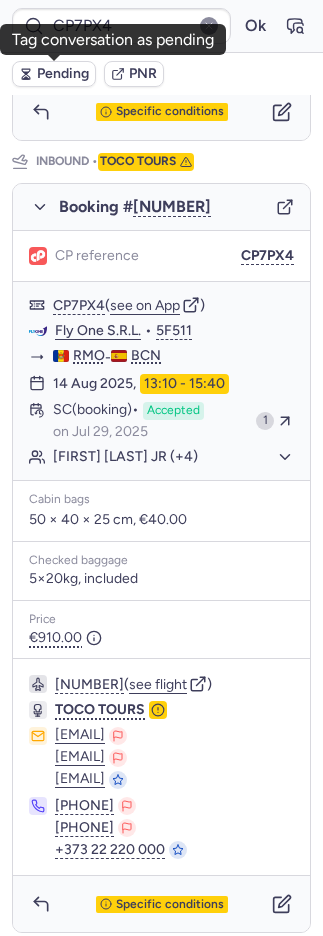 click on "Pending" at bounding box center [63, 74] 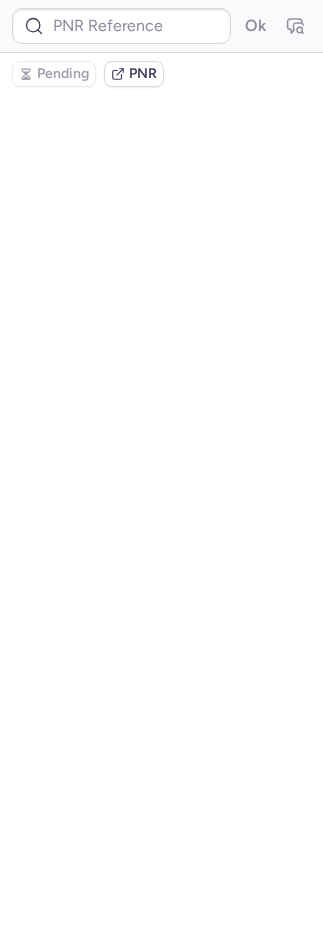scroll, scrollTop: 0, scrollLeft: 0, axis: both 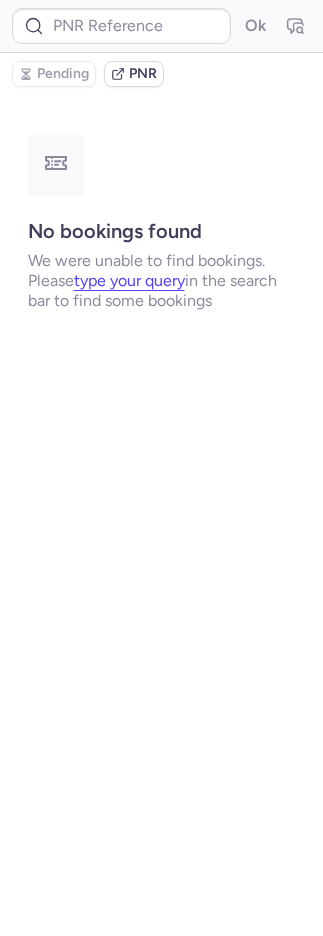 type on "CPWLOL" 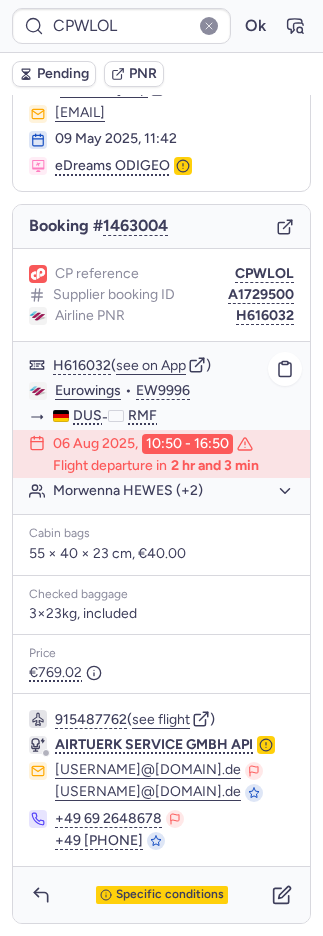 scroll, scrollTop: 104, scrollLeft: 0, axis: vertical 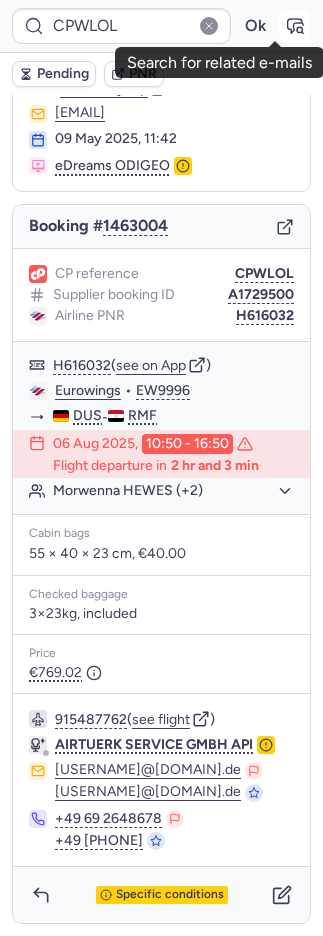click 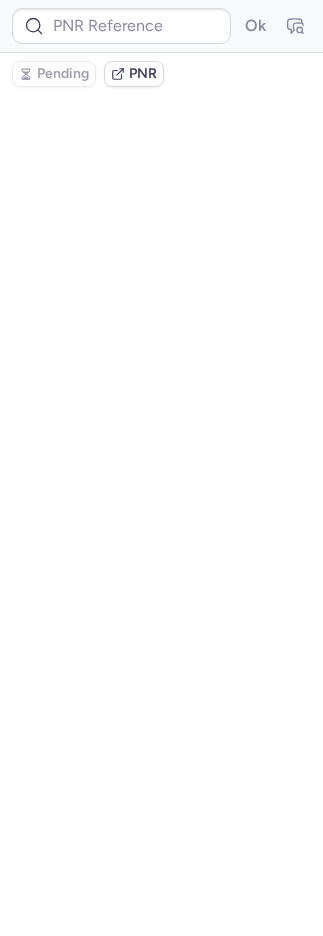 scroll, scrollTop: 0, scrollLeft: 0, axis: both 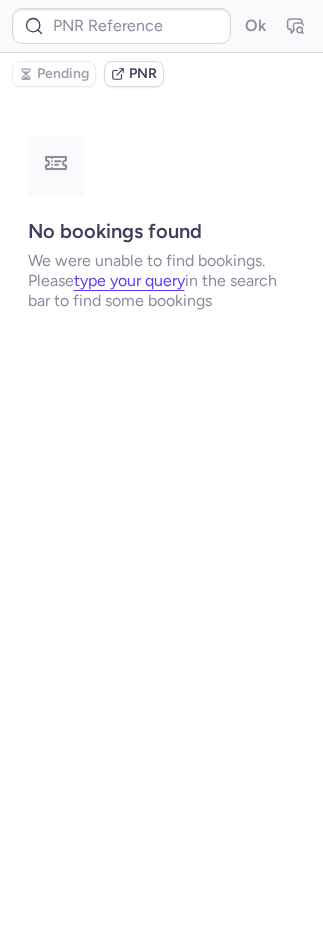 type on "CPWLOL" 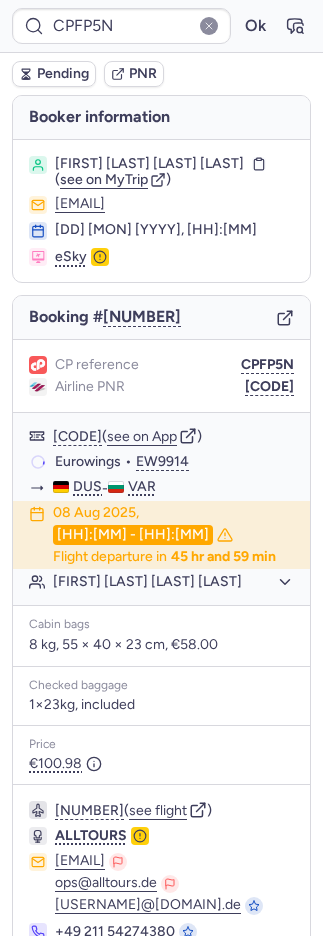 type on "CPCW7A" 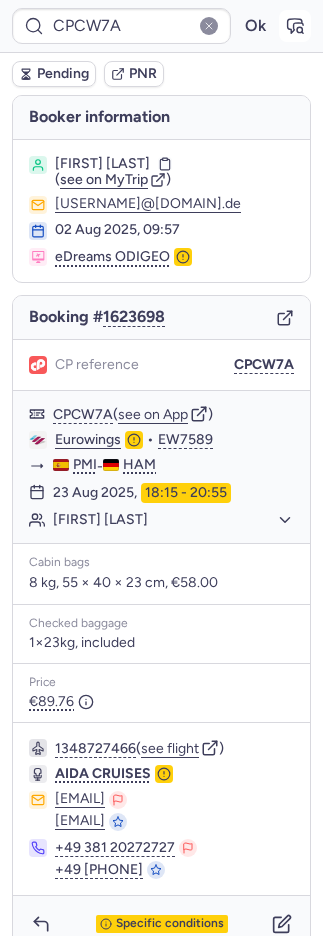 click 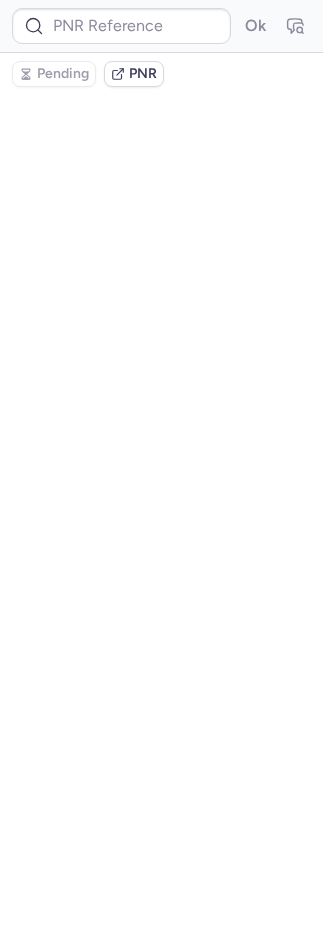 type on "CPCW7A" 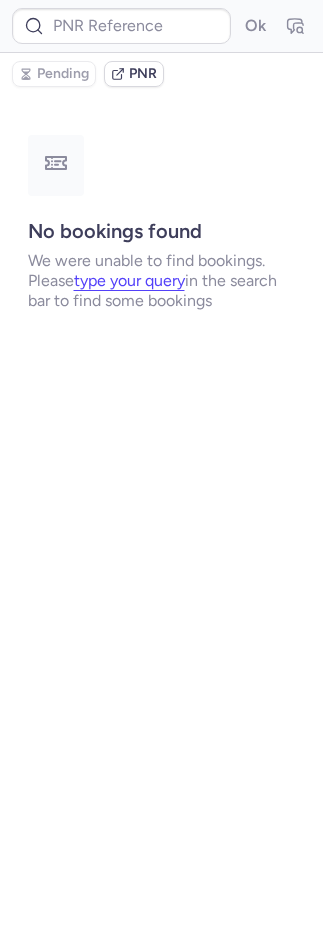 type on "CPCW7A" 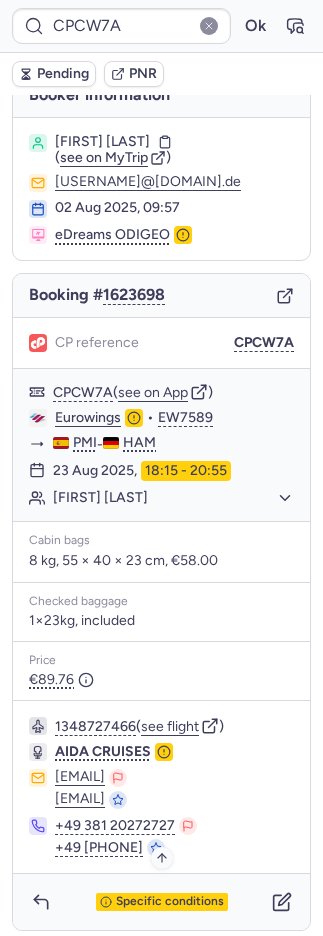 scroll, scrollTop: 24, scrollLeft: 0, axis: vertical 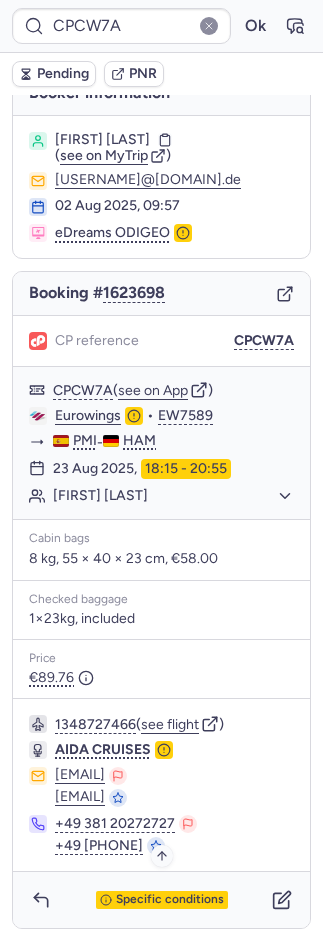 click on "Specific conditions" at bounding box center [170, 900] 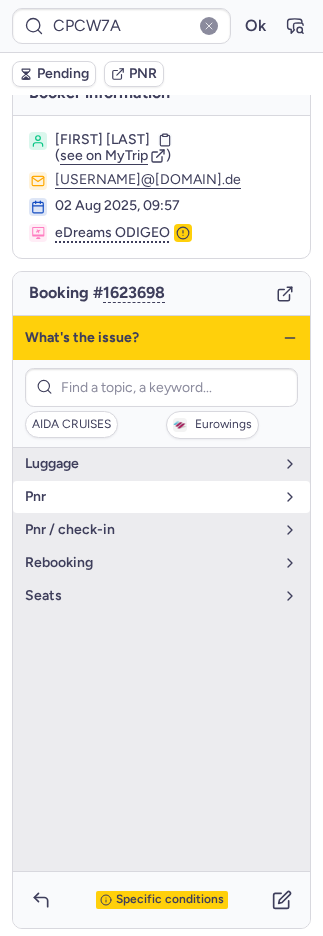 click on "pnr" at bounding box center [161, 497] 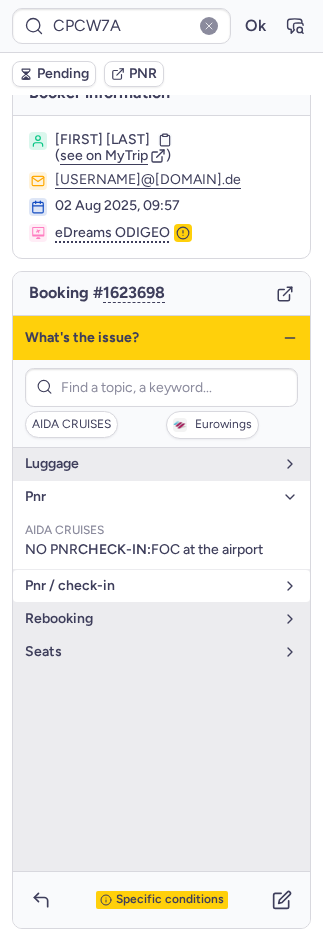 click on "pnr / check-in" at bounding box center (149, 586) 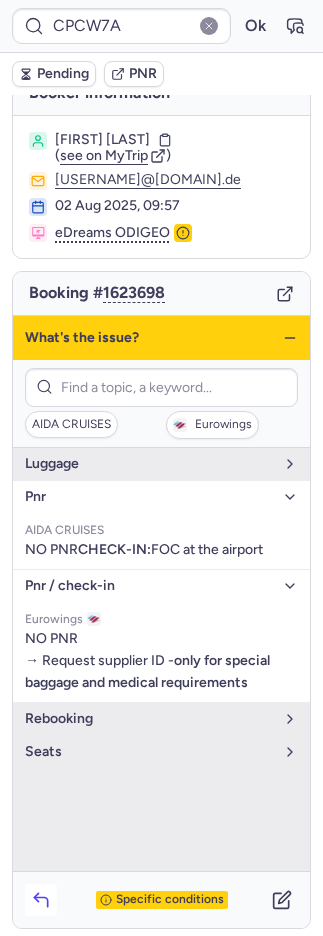 click 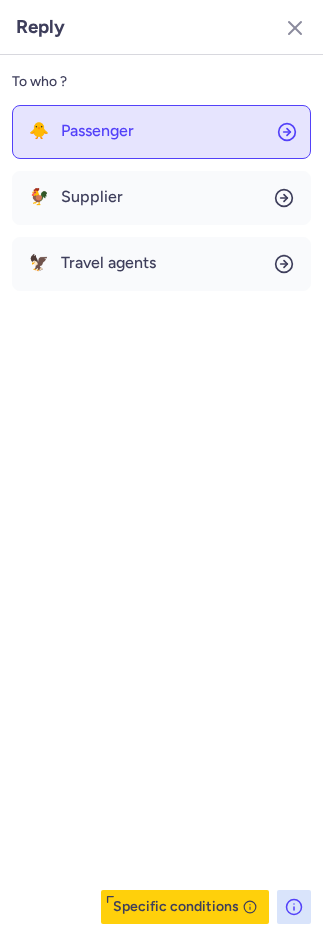 click on "🐥 Passenger" 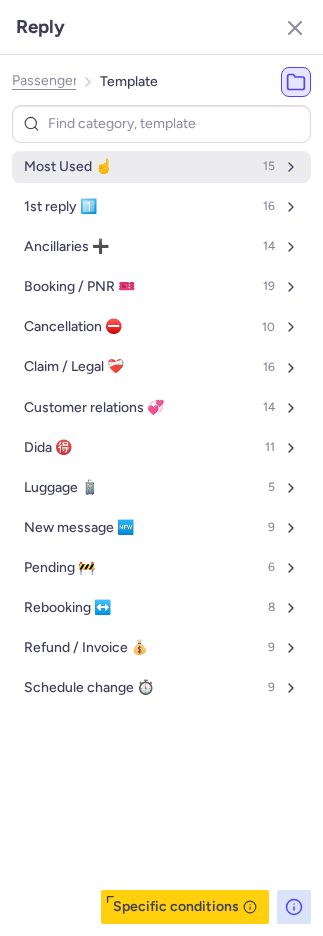 click on "Most Used ☝️ 15" at bounding box center [161, 167] 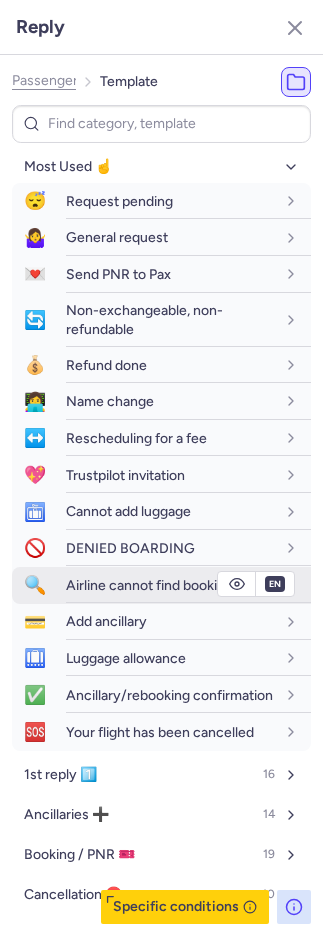 click on "Airline cannot find booking" at bounding box center [149, 585] 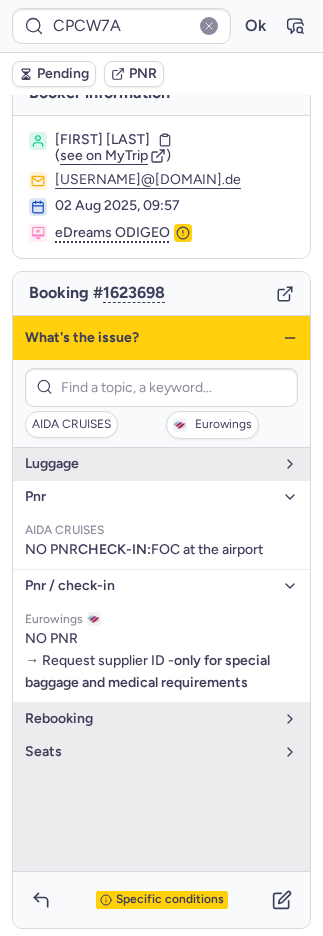click on "Pending" at bounding box center (63, 74) 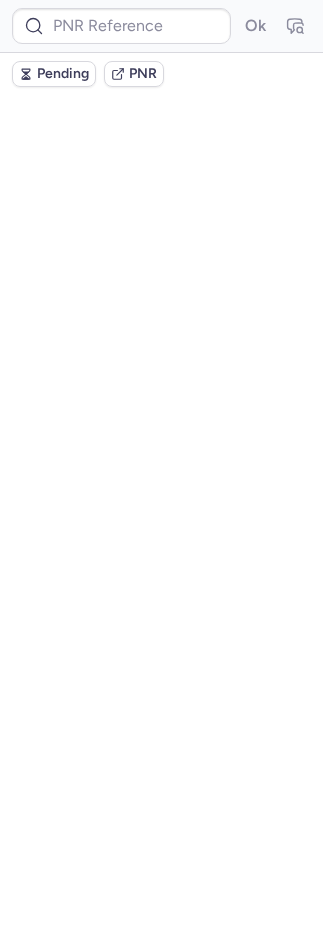 scroll, scrollTop: 0, scrollLeft: 0, axis: both 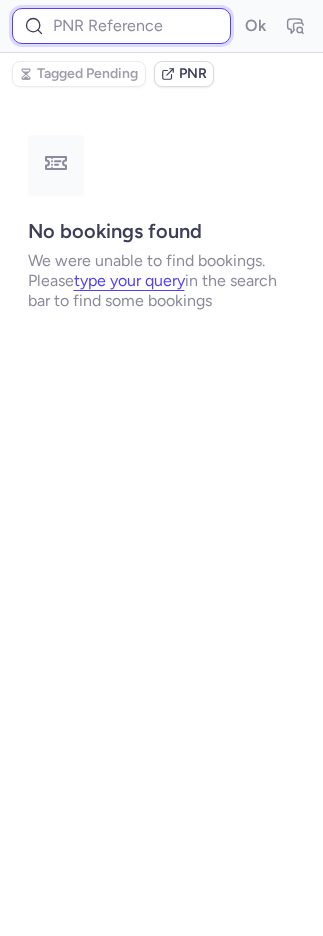click at bounding box center [121, 26] 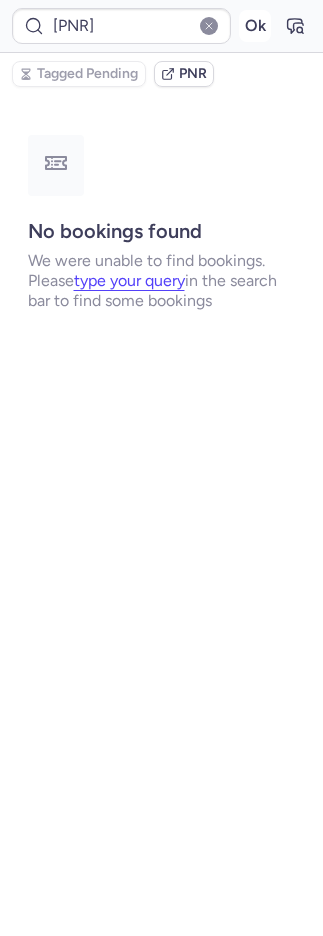 click on "Ok" at bounding box center [255, 26] 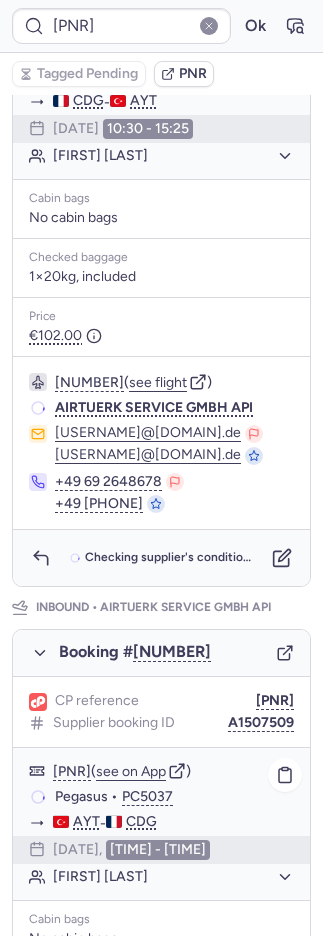 scroll, scrollTop: 922, scrollLeft: 0, axis: vertical 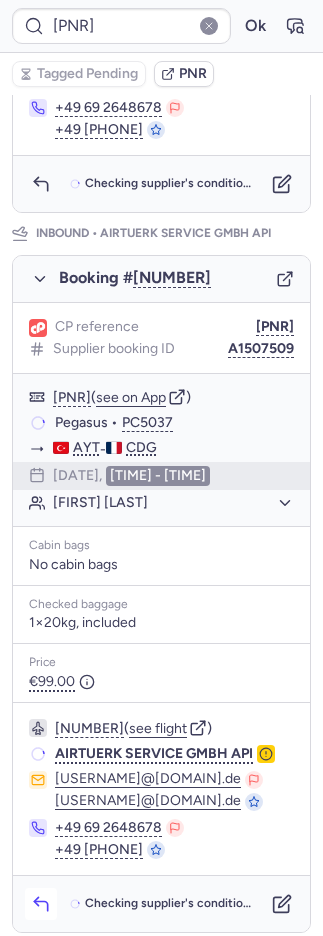 click 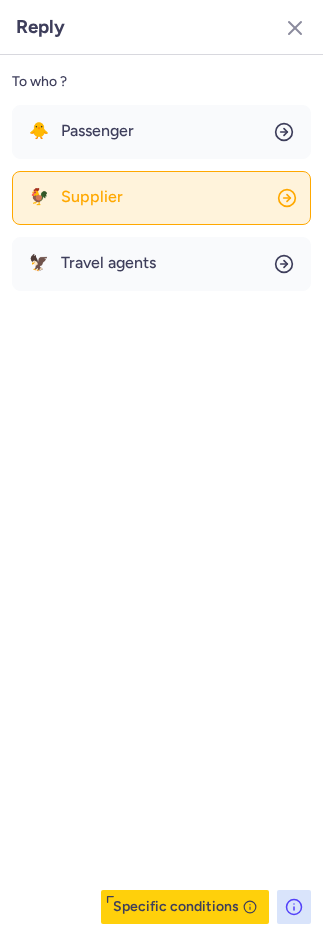 click on "Supplier" at bounding box center (92, 197) 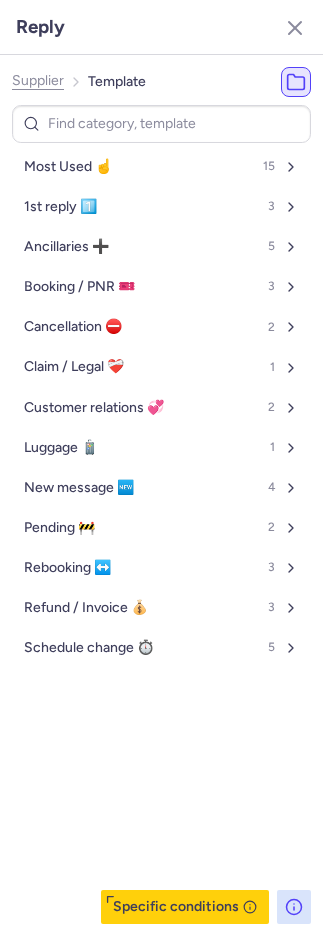 click on "Most Used ☝️" at bounding box center [68, 167] 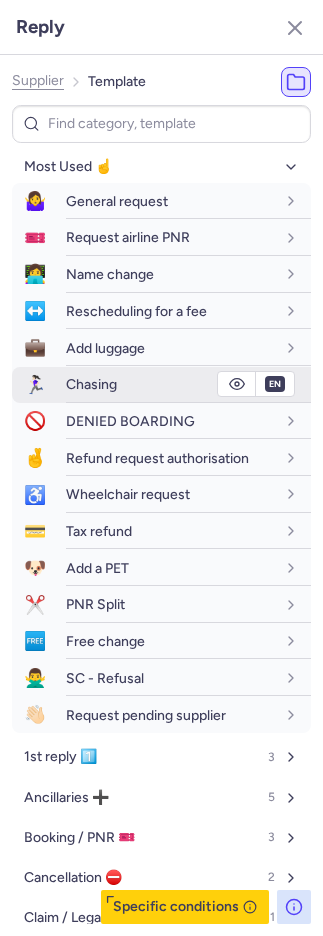 click on "Chasing" at bounding box center (91, 384) 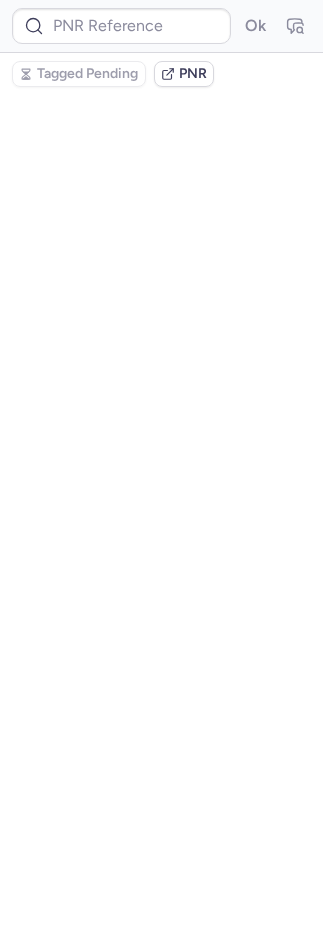 scroll, scrollTop: 0, scrollLeft: 0, axis: both 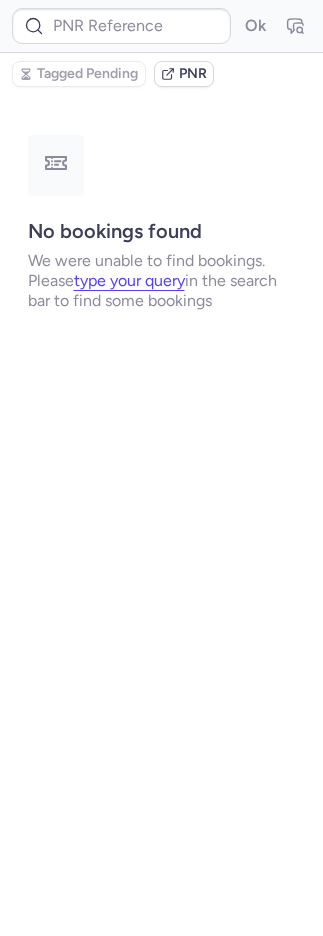 type on "[PNR]" 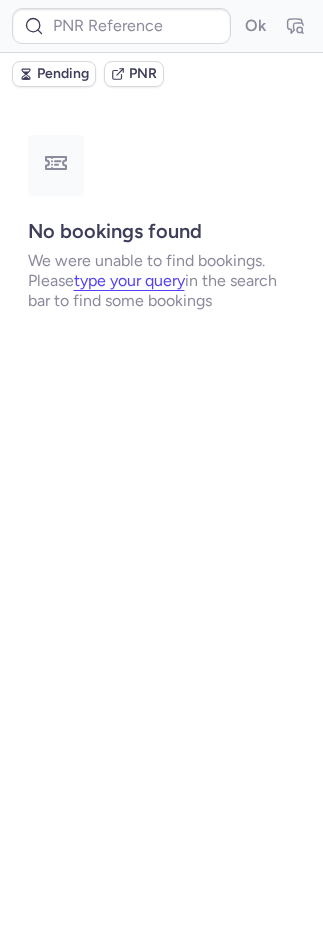 scroll, scrollTop: 0, scrollLeft: 0, axis: both 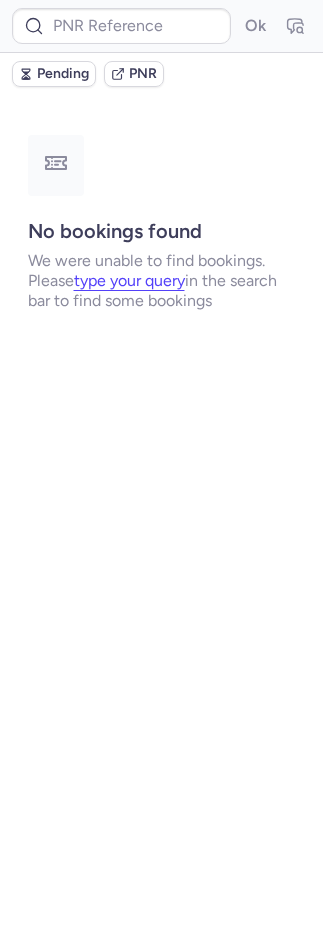 click on "Ok" at bounding box center [161, 26] 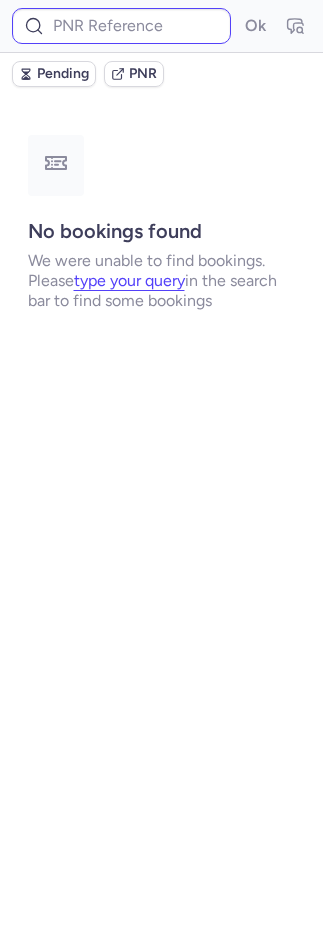 click on "Ok" at bounding box center (161, 26) 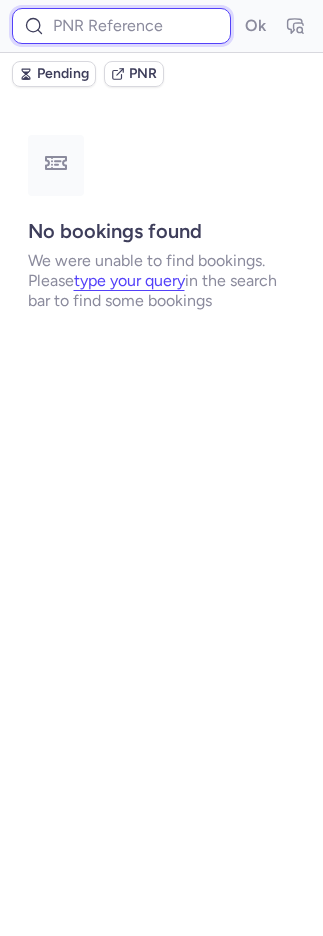 click at bounding box center [121, 26] 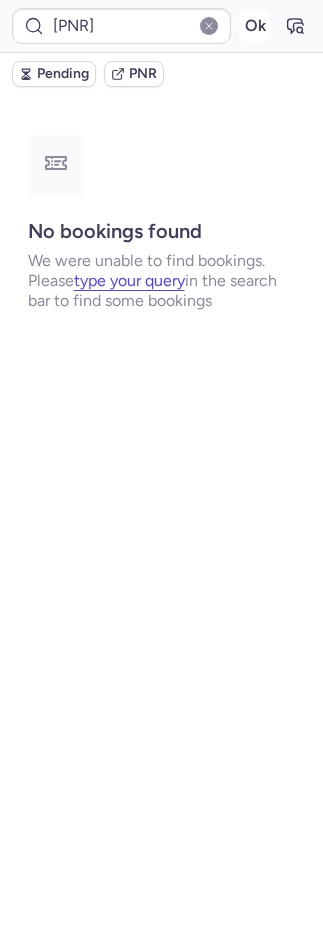 click on "Ok" at bounding box center [255, 26] 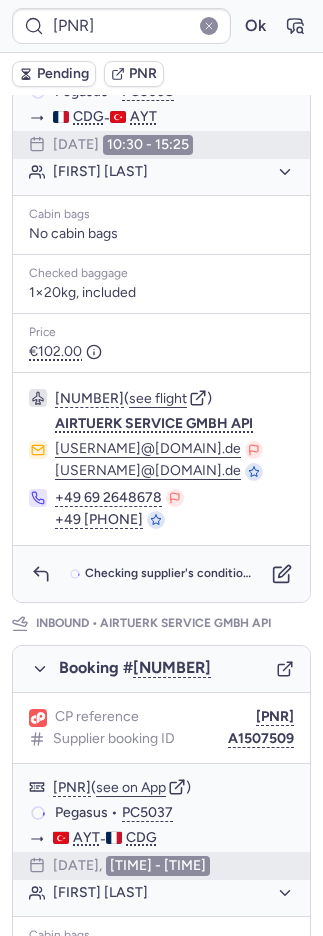 scroll, scrollTop: 940, scrollLeft: 0, axis: vertical 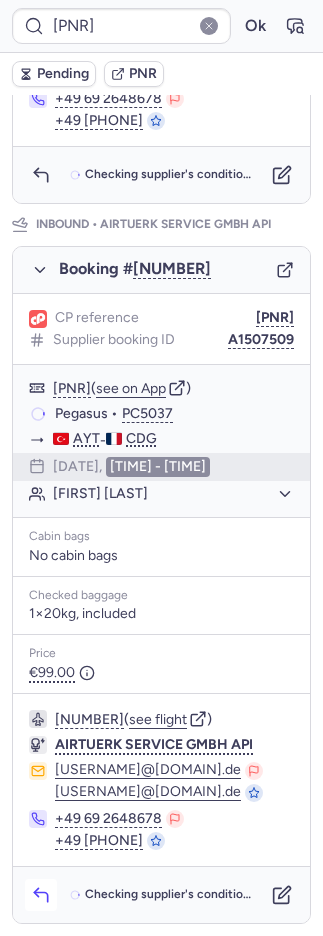 click 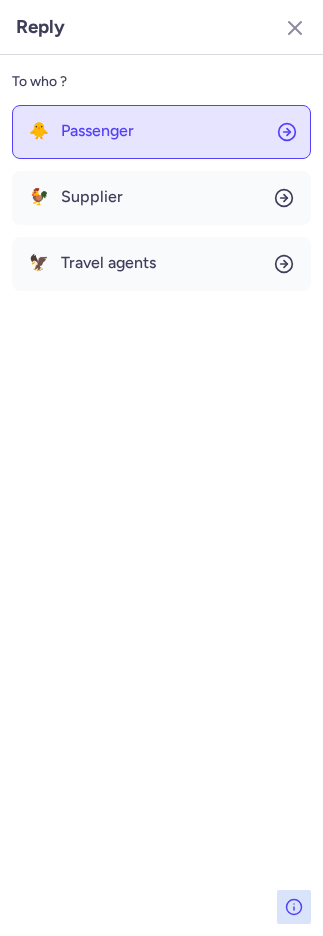 click on "Passenger" at bounding box center [97, 131] 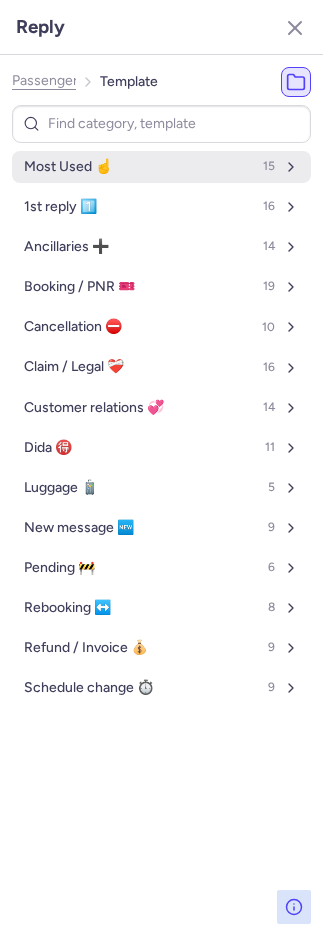 click on "Most Used ☝️ 15" at bounding box center (161, 167) 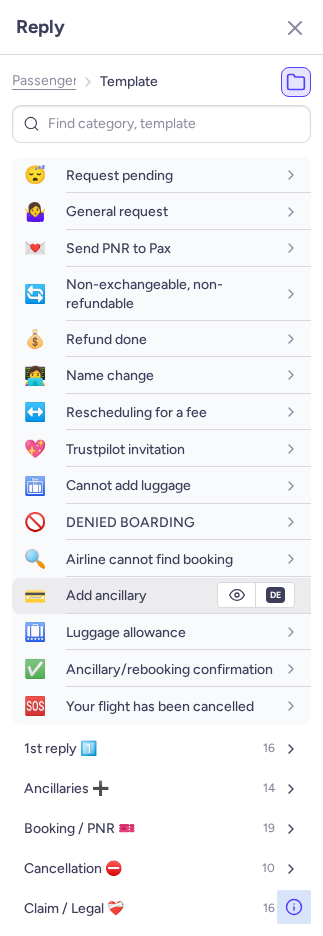 scroll, scrollTop: 53, scrollLeft: 0, axis: vertical 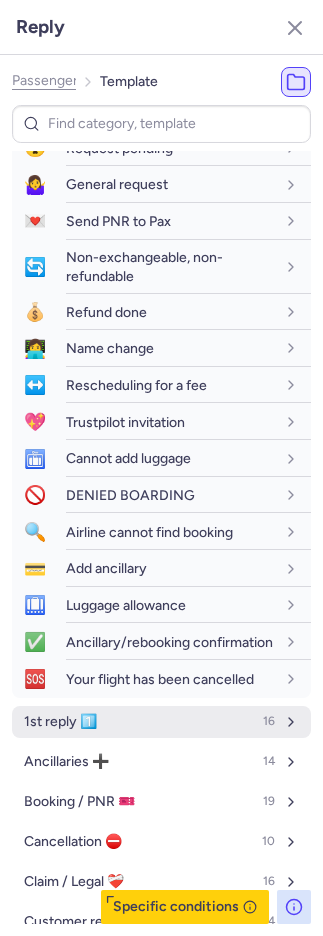 click on "Most Used ☝️ 😴 Request pending fr en de nl pt es it ru de 🤷‍♀️ General request fr en de nl pt es it ru de 💌 Send PNR to Pax fr en de nl pt es it ru de 🔄 Non-exchangeable, non-refundable fr en de nl pt es it ru de 💰 Refund done fr en de nl pt es it ru de 👩‍💻 Name change fr en de nl pt es it ru de ↔️ Rescheduling for a fee fr en de nl pt es it ru de 💖 Trustpilot invitation fr en de nl pt es it ru de 🛅 Cannot add luggage fr en de nl pt es it ru de 🚫 DENIED BOARDING fr en de nl pt es it ru de 🔍 Airline cannot find booking fr en de nl pt es it ru de 💳 Add ancillary fr en de nl pt es it ru de 🛄 Luggage allowance fr en de nl pt es it ru de ✅ Ancillary/rebooking confirmation fr en de nl pt es it ru de 🆘 Your flight has been cancelled fr en de nl pt es it ru de 1st reply 1️⃣ 16 Ancillaries ➕ 14 Booking / PNR 🎫 19 Cancellation ⛔️ 10 Claim / Legal ❤️‍🩹 16 Customer relations 💞 14 Dida 🉐 11 Luggage 🧳 5 New message 🆕 9 6 8 9 9" at bounding box center [161, 658] 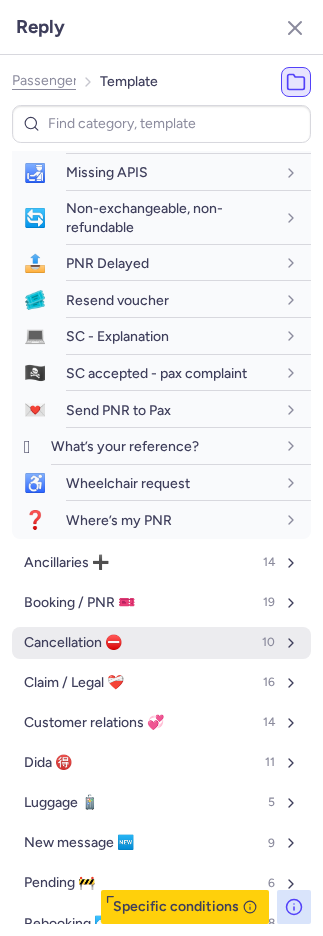 scroll, scrollTop: 882, scrollLeft: 0, axis: vertical 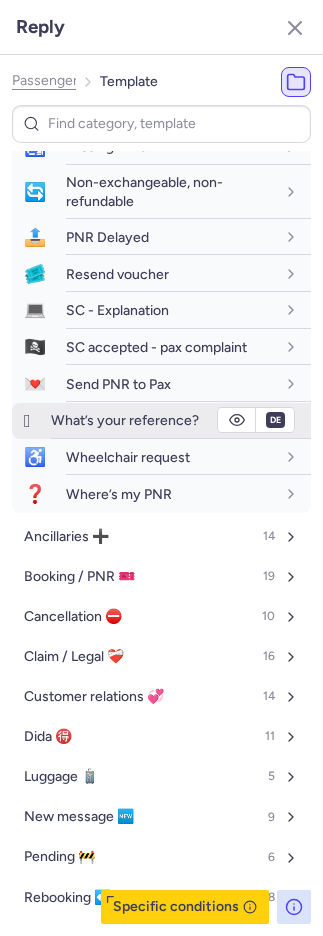 click on "What’s your reference?" at bounding box center [181, 420] 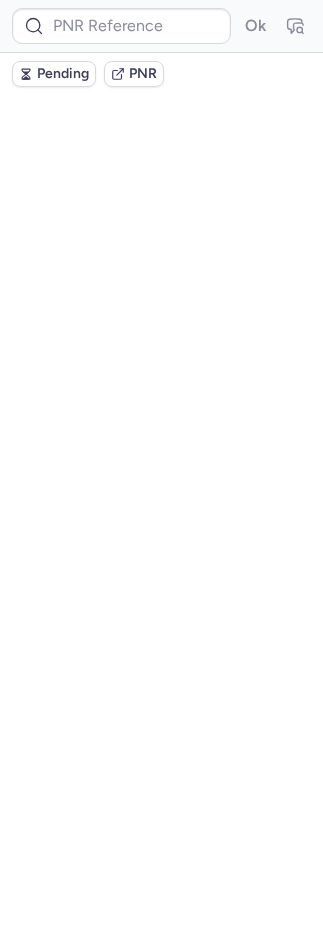 scroll, scrollTop: 0, scrollLeft: 0, axis: both 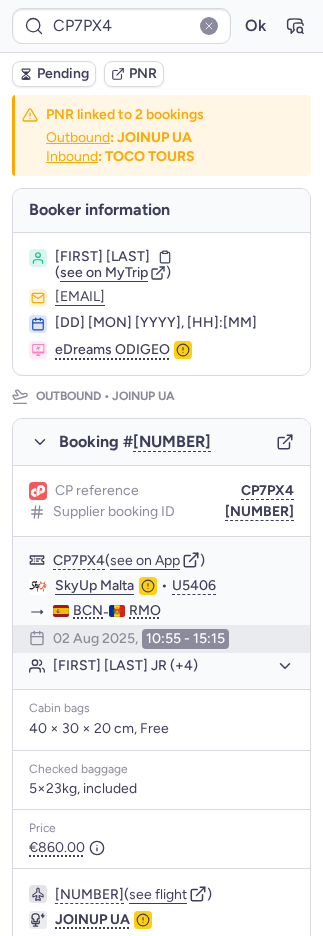 type on "CPHPCE" 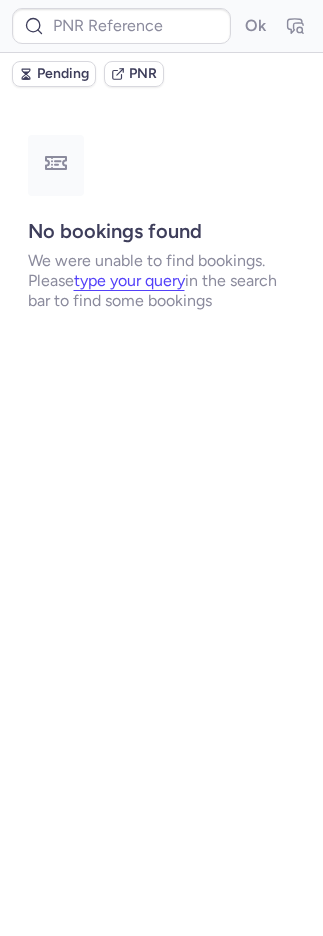 type on "[PNR]" 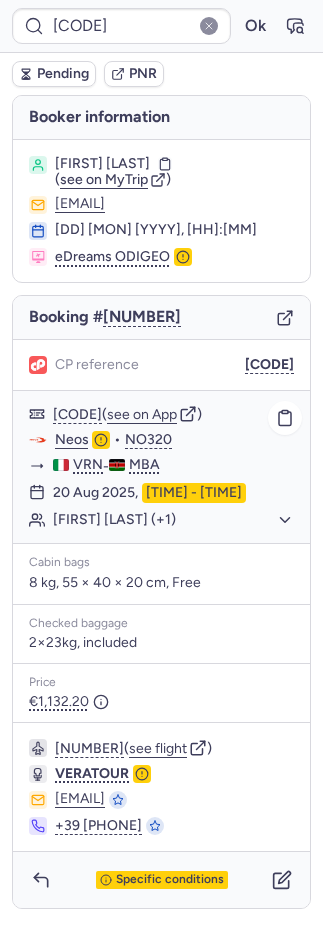 click on "[FIRST] [LAST] (+1)" 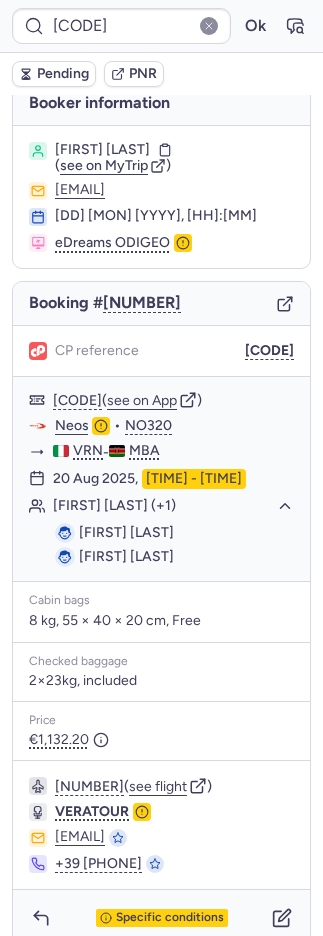 scroll, scrollTop: 32, scrollLeft: 0, axis: vertical 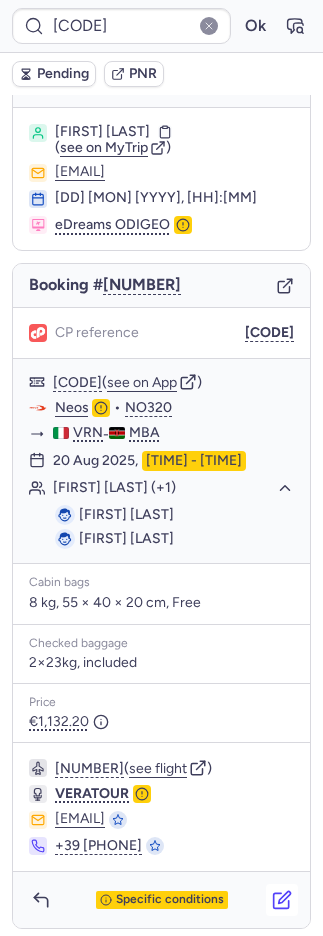 click 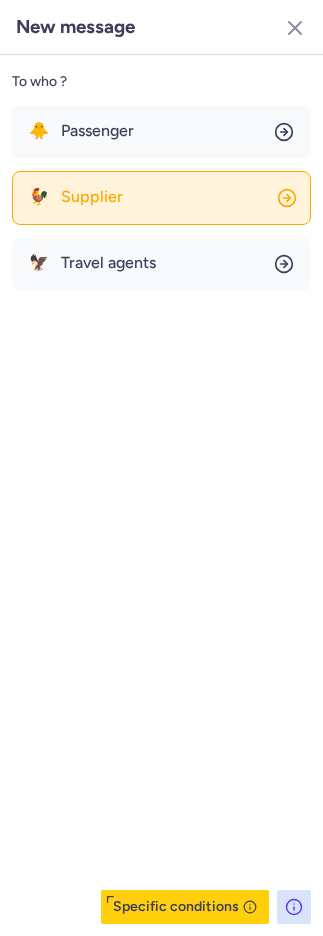drag, startPoint x: 107, startPoint y: 196, endPoint x: 115, endPoint y: 204, distance: 11.313708 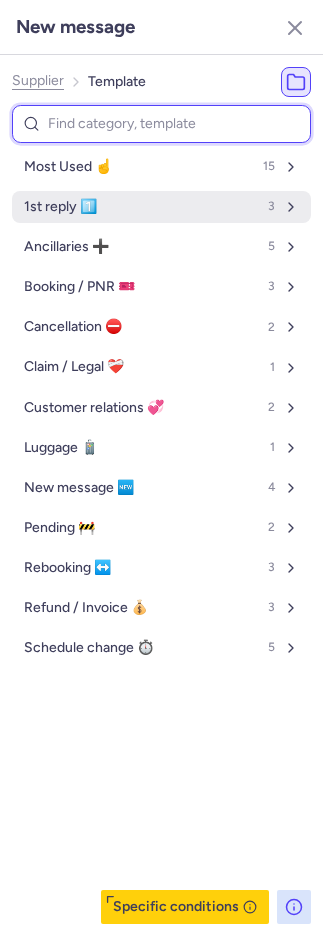 click on "1st reply 1️⃣ 3" at bounding box center [161, 207] 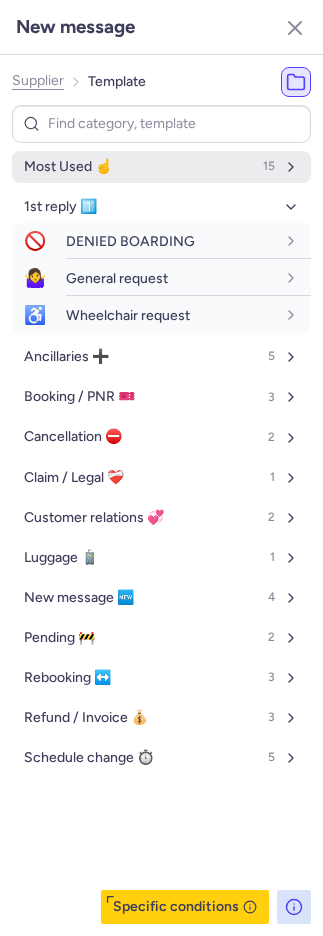 click on "Most Used ☝️" at bounding box center (68, 167) 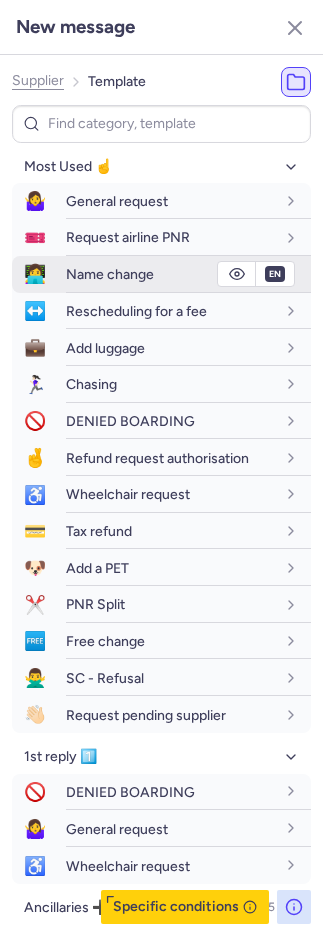 click on "Name change" at bounding box center (110, 274) 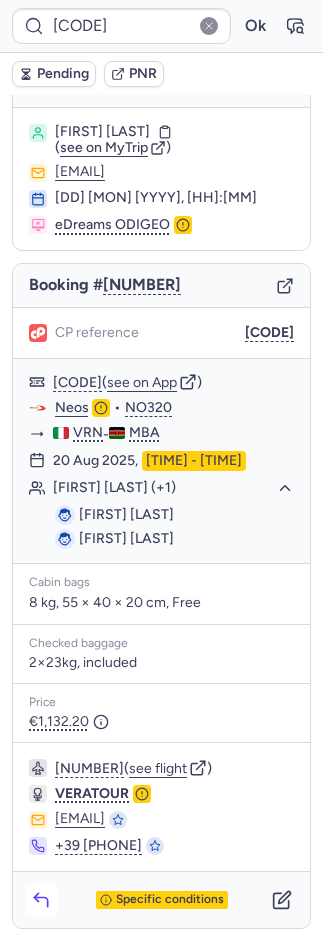 click 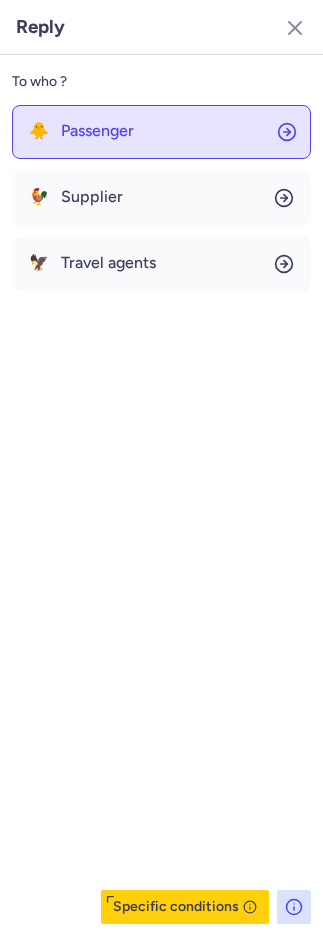 click on "Passenger" at bounding box center [97, 131] 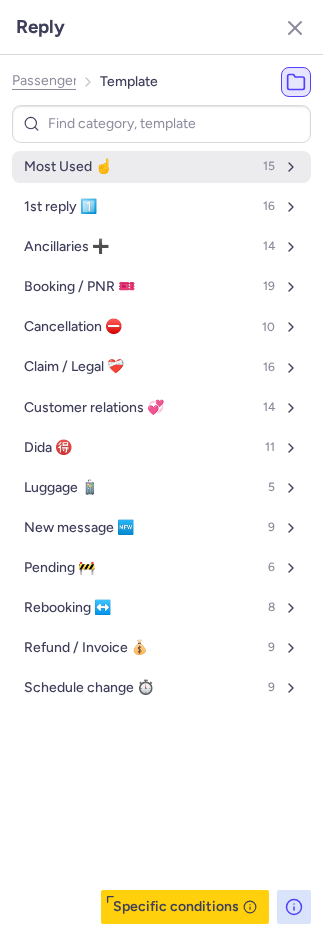 click on "Most Used ☝️ 15" at bounding box center [161, 167] 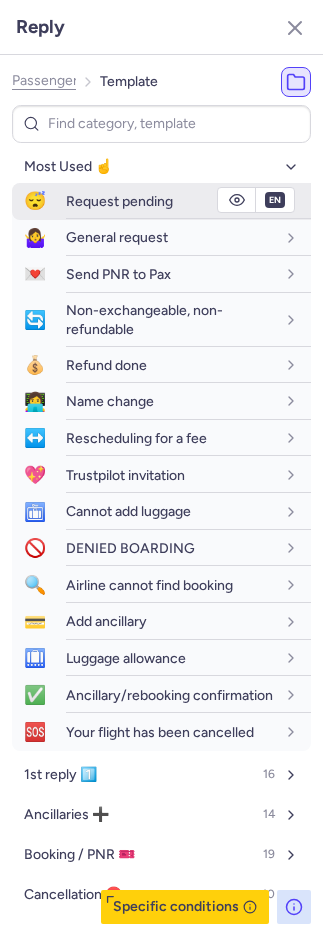 click on "Request pending" at bounding box center (119, 201) 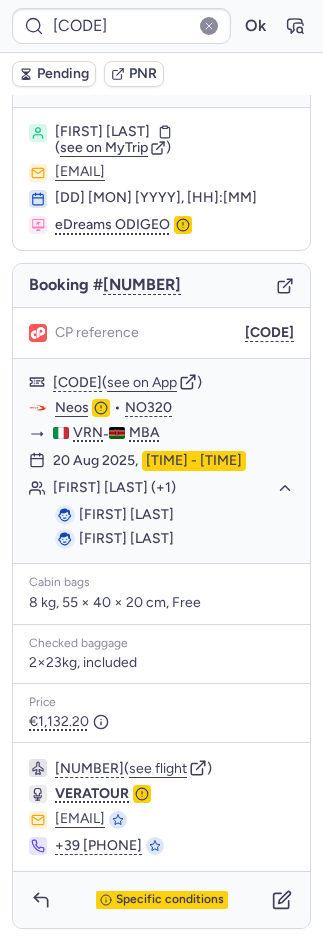 click on "Pending" at bounding box center [63, 74] 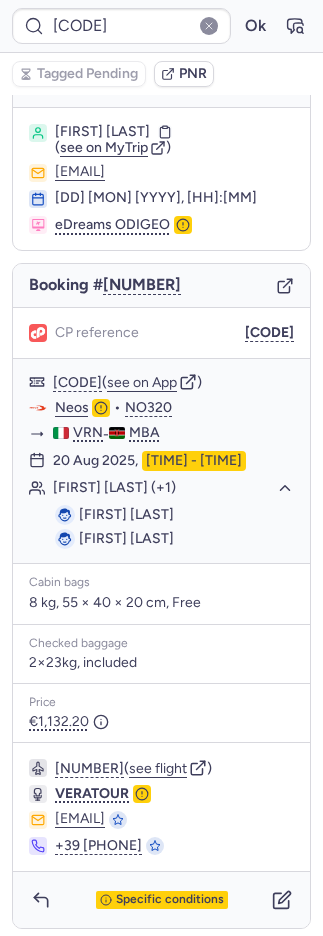 type on "[NUMBER]" 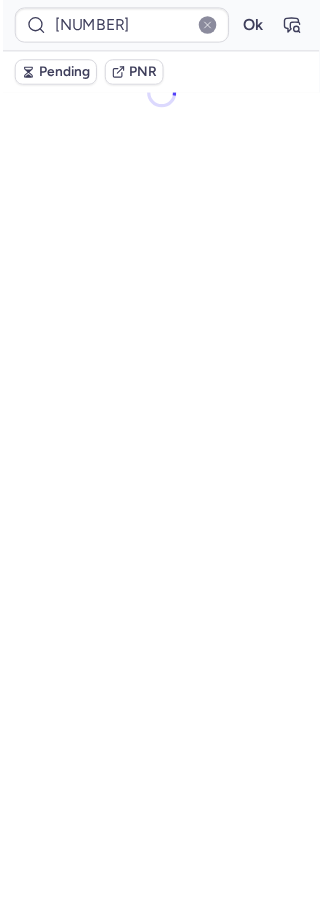 scroll, scrollTop: 20, scrollLeft: 0, axis: vertical 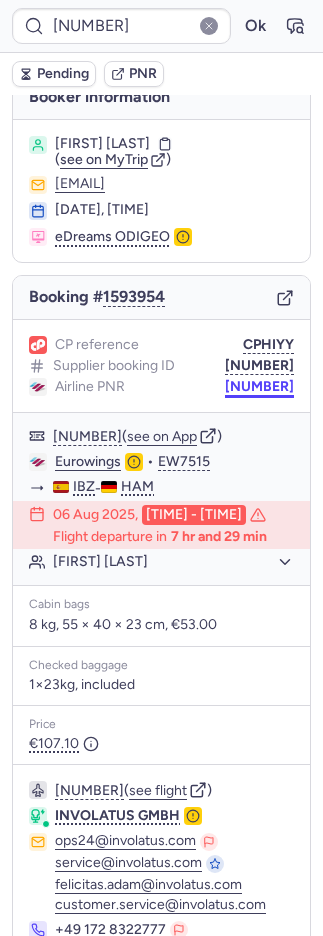 click on "[NUMBER]" at bounding box center (259, 387) 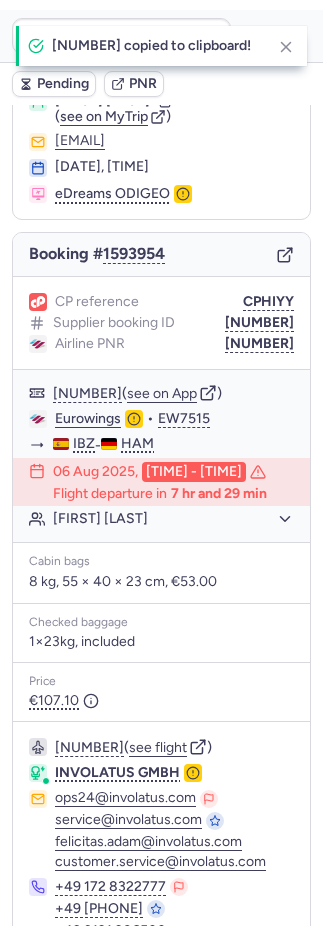 scroll, scrollTop: 0, scrollLeft: 0, axis: both 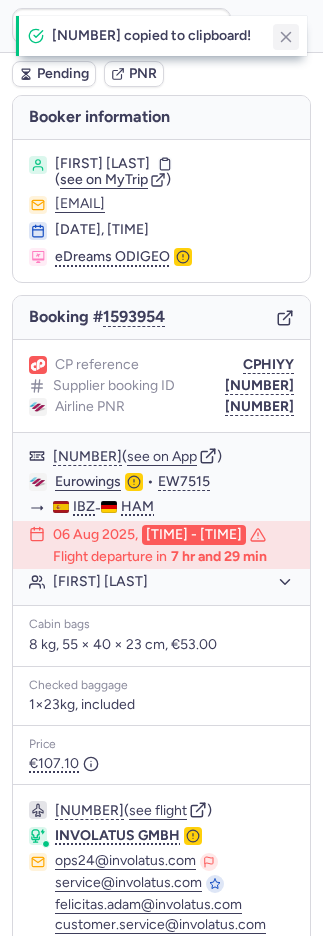 click 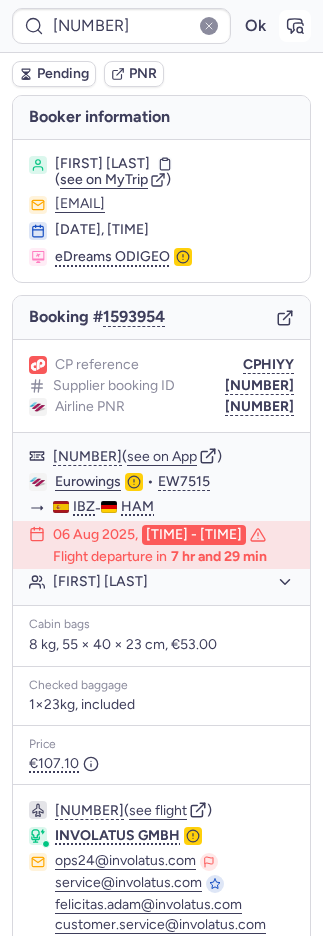 click 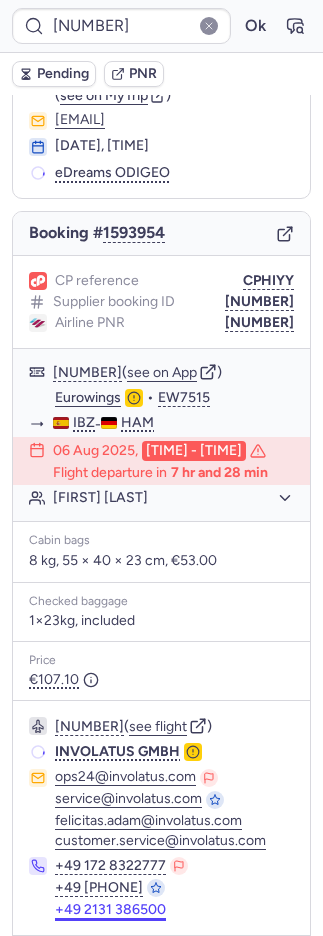 scroll, scrollTop: 148, scrollLeft: 0, axis: vertical 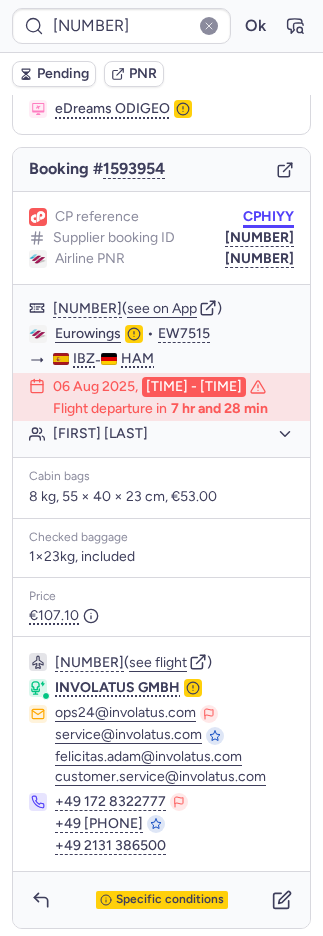 click on "CPHIYY" at bounding box center (268, 217) 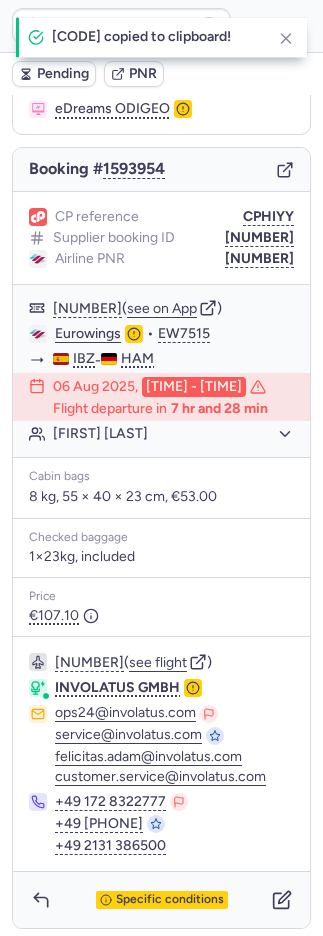drag, startPoint x: 237, startPoint y: 215, endPoint x: 9, endPoint y: 158, distance: 235.01701 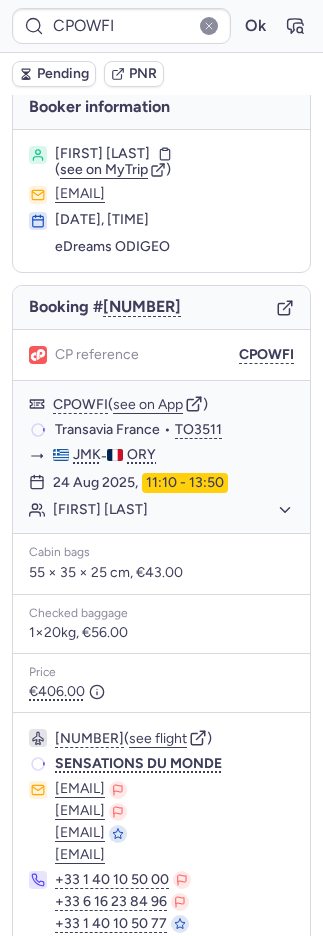 scroll, scrollTop: 0, scrollLeft: 0, axis: both 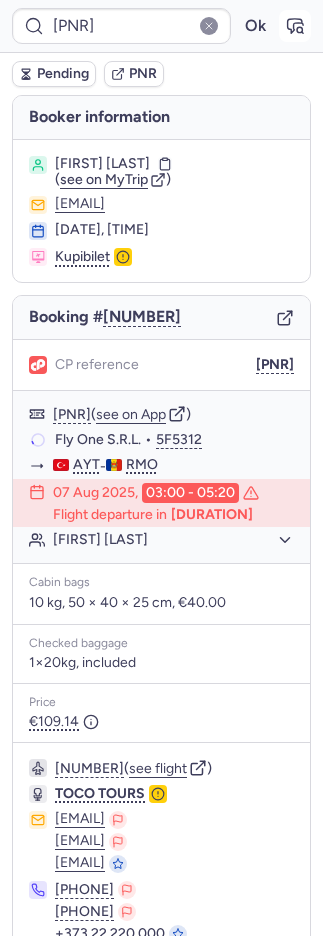 click 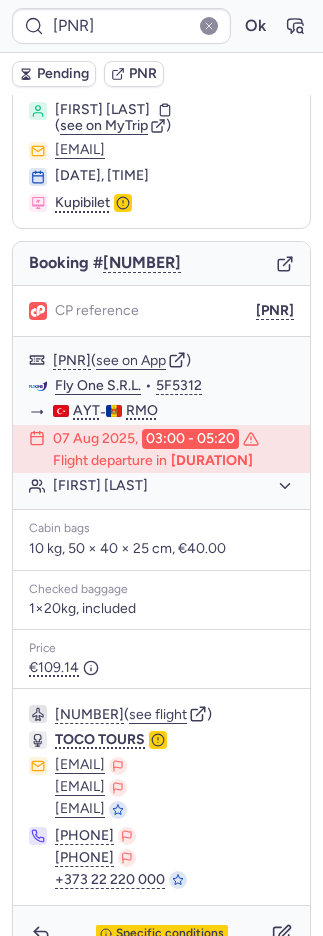 scroll, scrollTop: 108, scrollLeft: 0, axis: vertical 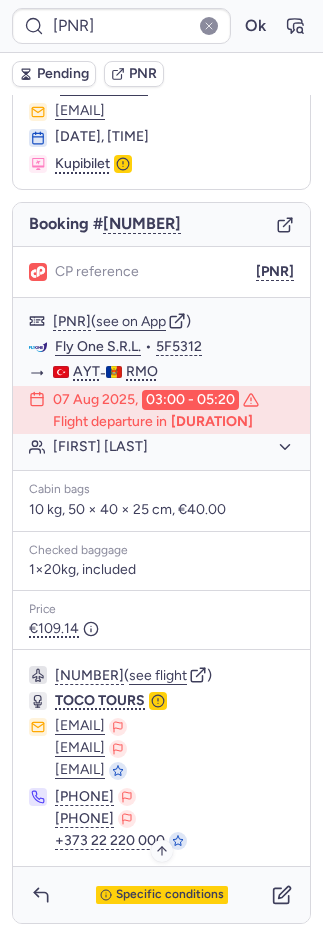 click on "Specific conditions" at bounding box center (170, 895) 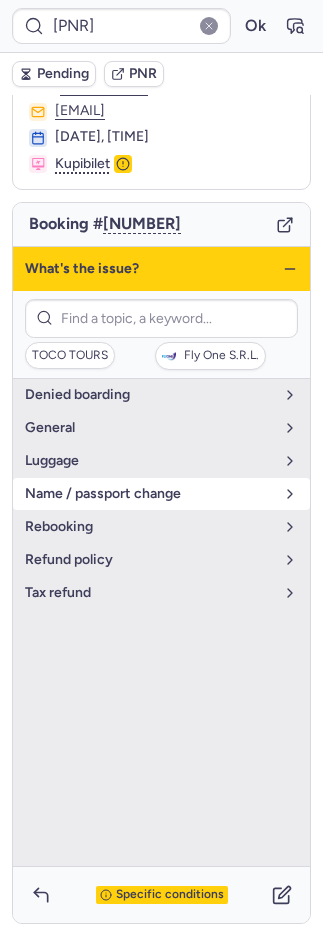 click on "name / passport change" at bounding box center [149, 494] 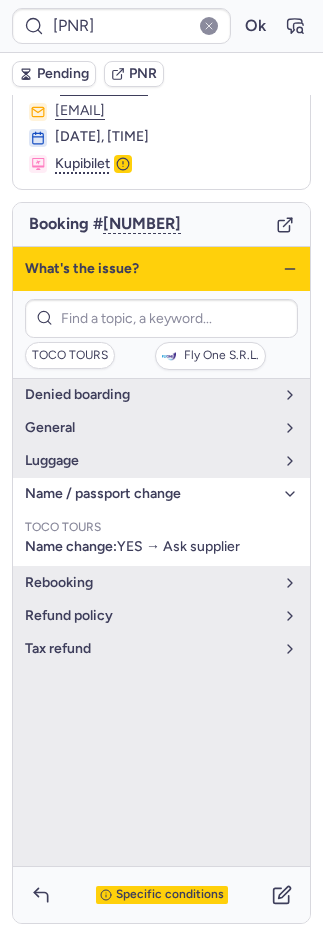 click on "name / passport change" at bounding box center (149, 494) 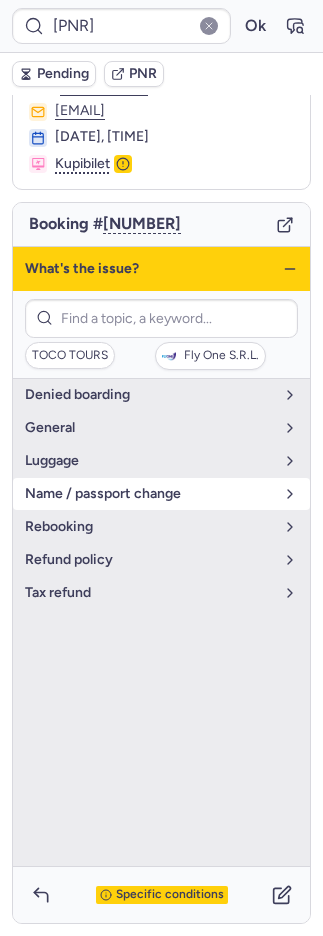 click on "name / passport change" at bounding box center (149, 494) 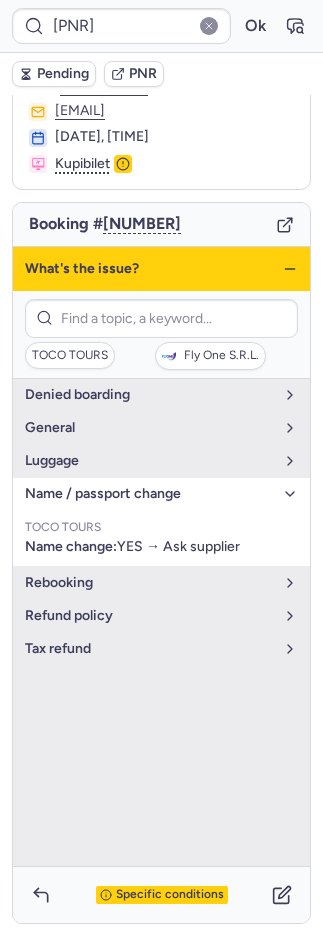 click on "name / passport change" at bounding box center (149, 494) 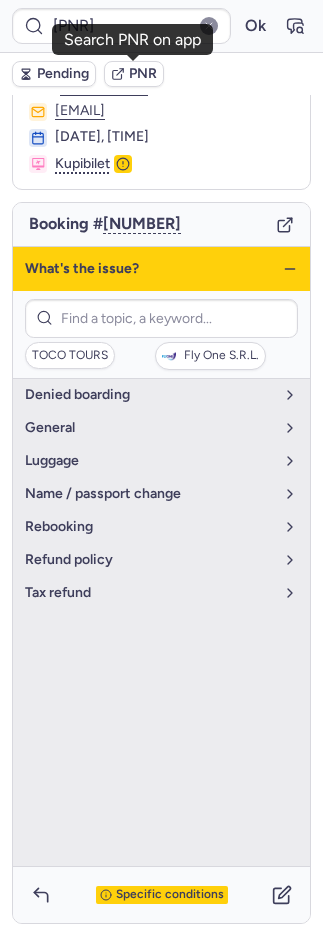 click on "PNR" at bounding box center [143, 74] 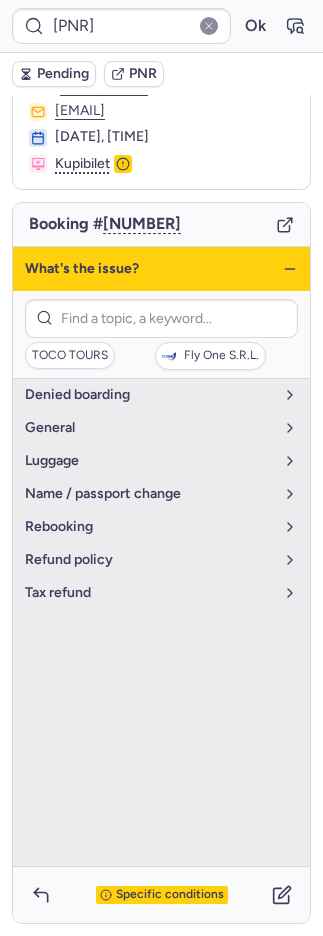 type on "CPOWFI" 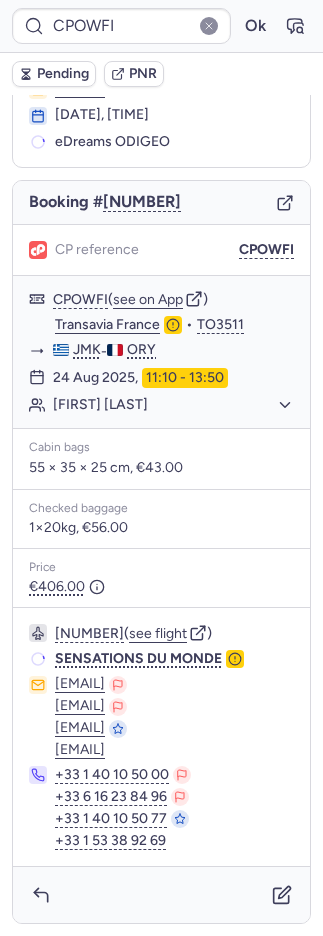 scroll, scrollTop: 176, scrollLeft: 0, axis: vertical 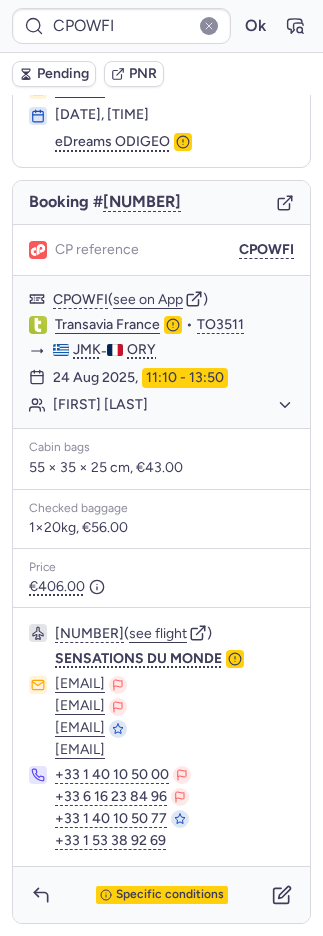 click on "Specific conditions" at bounding box center [161, 895] 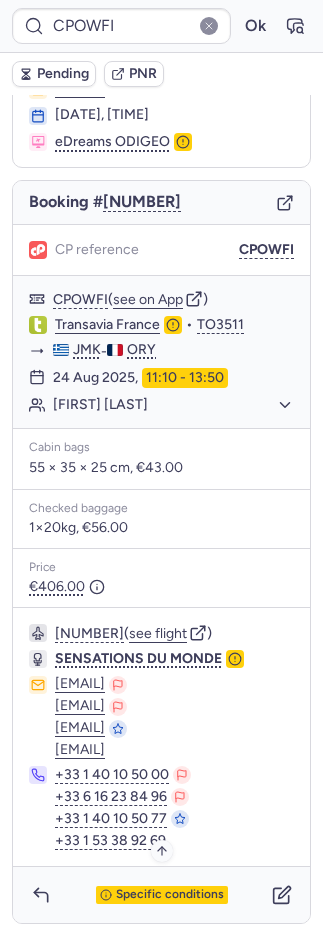 click on "Specific conditions" at bounding box center (170, 895) 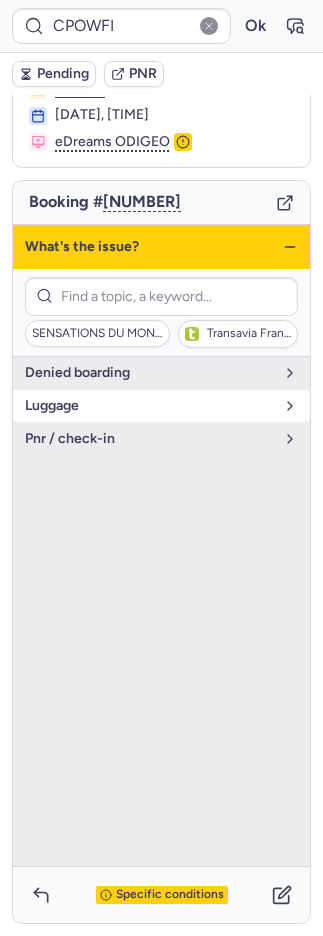 click on "luggage" at bounding box center (149, 406) 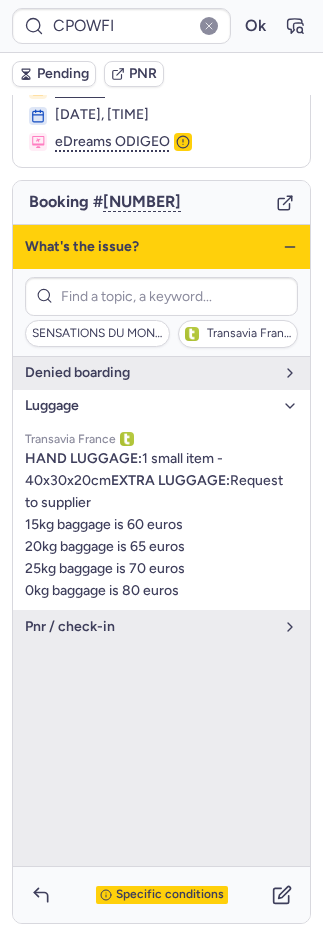 click on "Specific conditions" at bounding box center (162, 895) 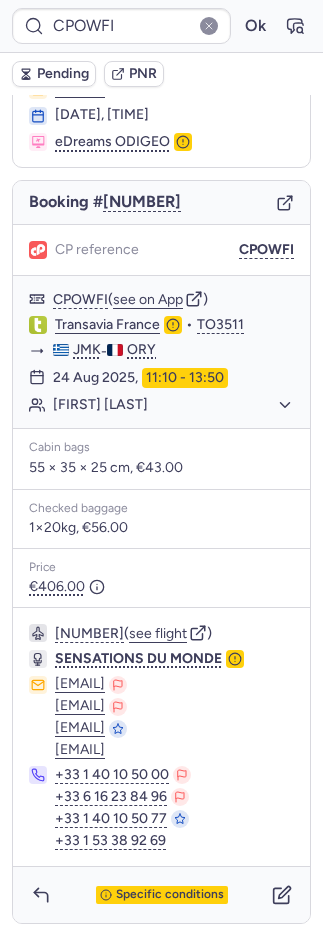 click on "PNR" at bounding box center [143, 74] 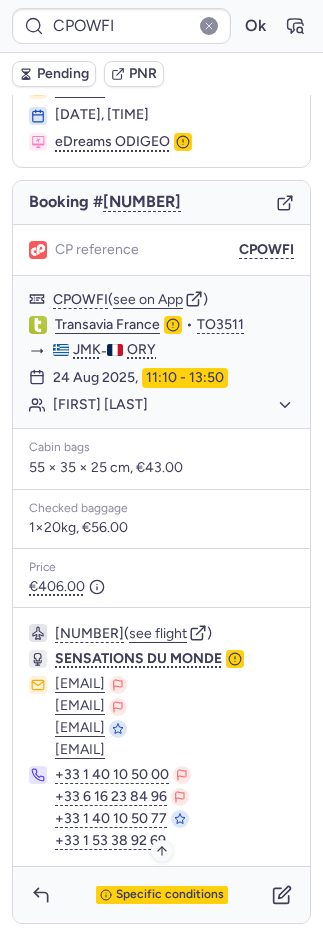 click on "Specific conditions" at bounding box center (170, 895) 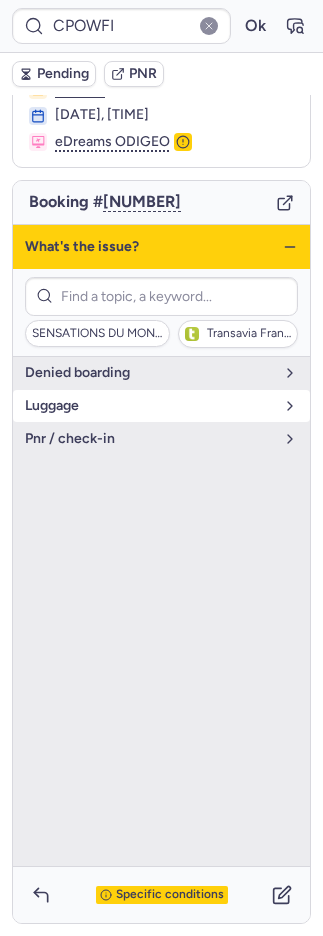 click on "luggage" at bounding box center [149, 406] 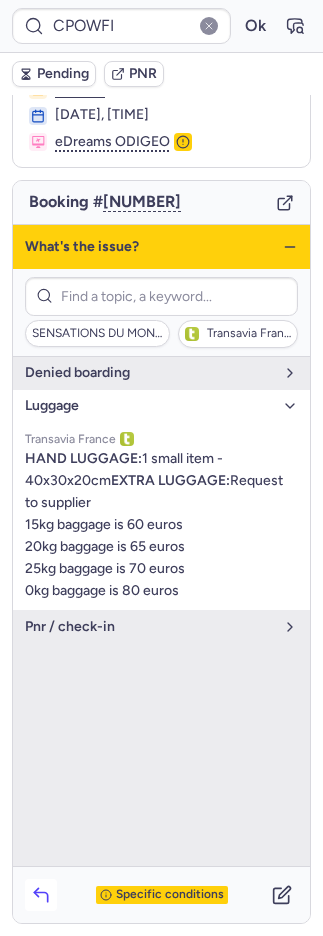 click 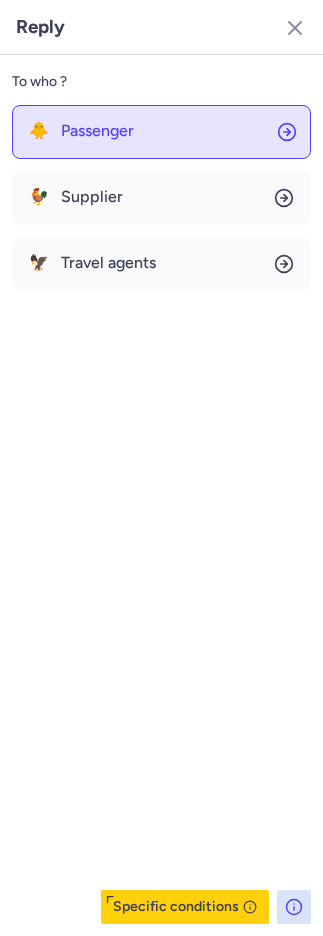 click on "🐥 Passenger" 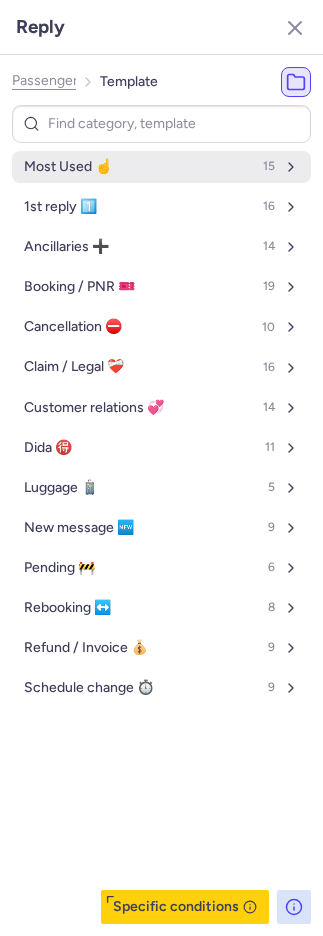 click on "Most Used ☝️" at bounding box center (68, 167) 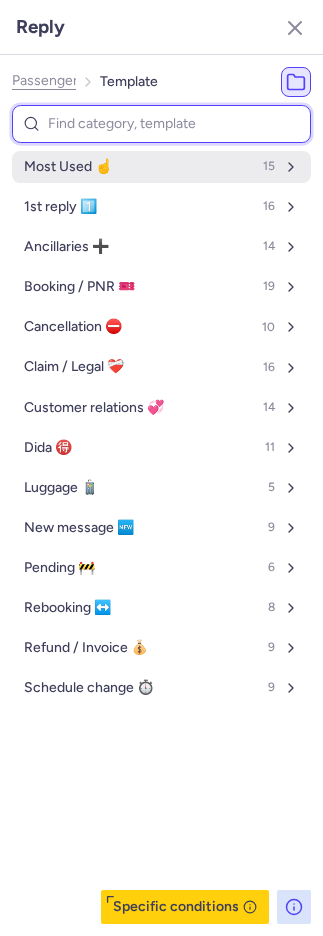 select on "en" 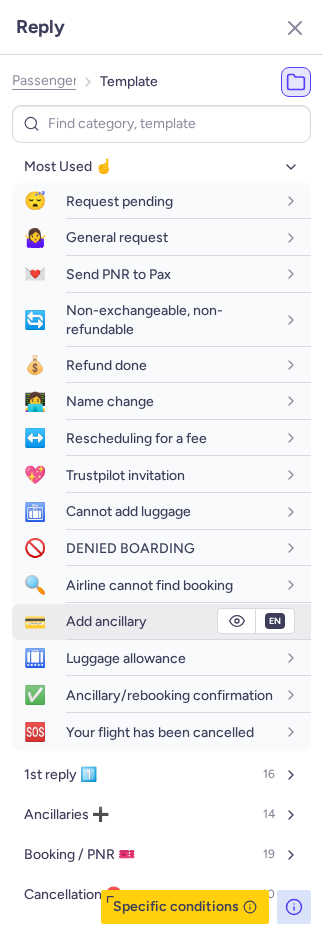 click on "Add ancillary" at bounding box center (188, 621) 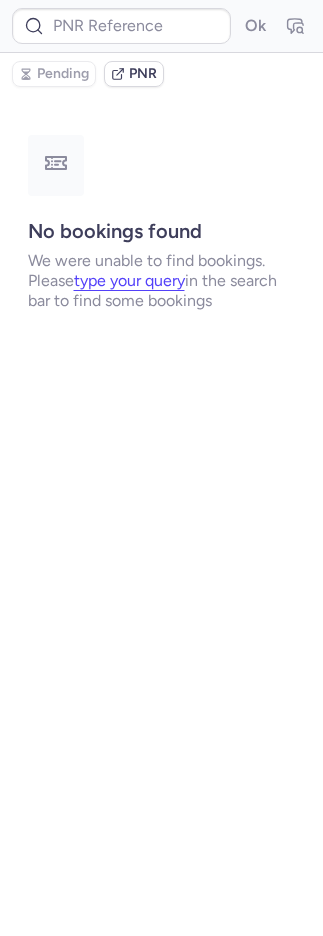 scroll, scrollTop: 0, scrollLeft: 0, axis: both 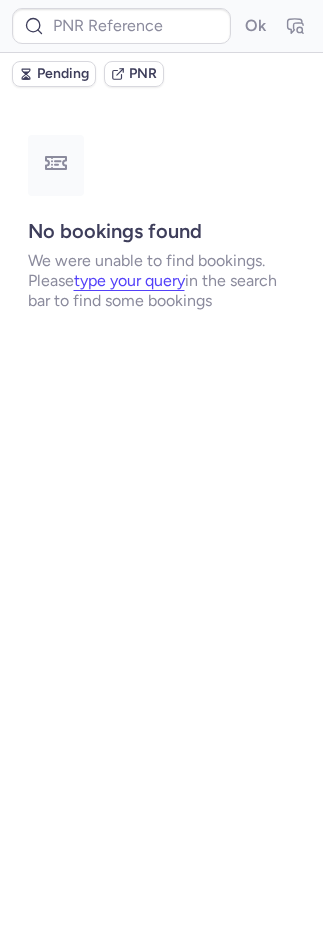 type on "CPP3IW" 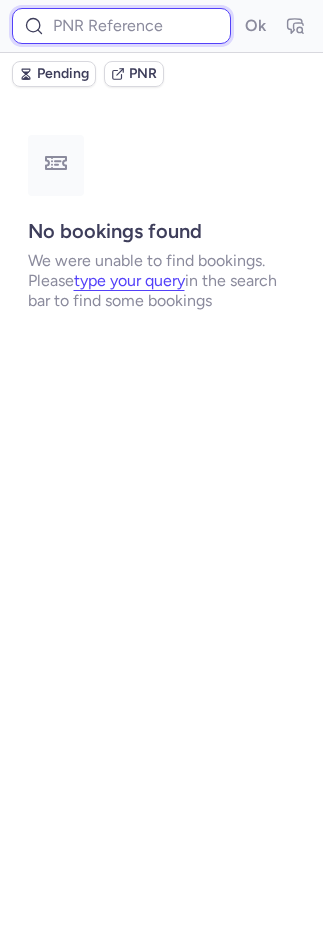 click at bounding box center [121, 26] 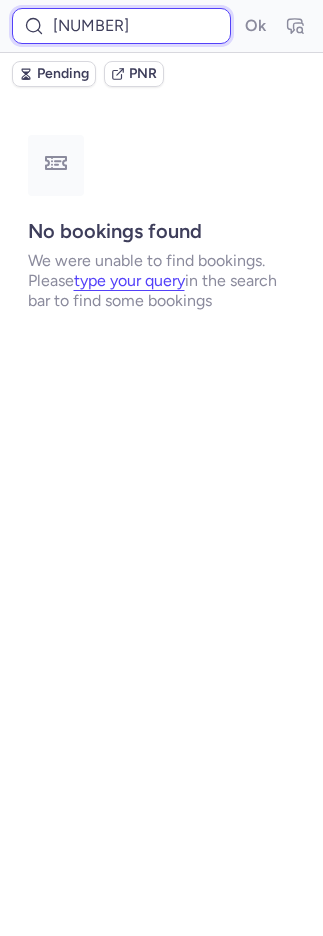 scroll, scrollTop: 0, scrollLeft: 16, axis: horizontal 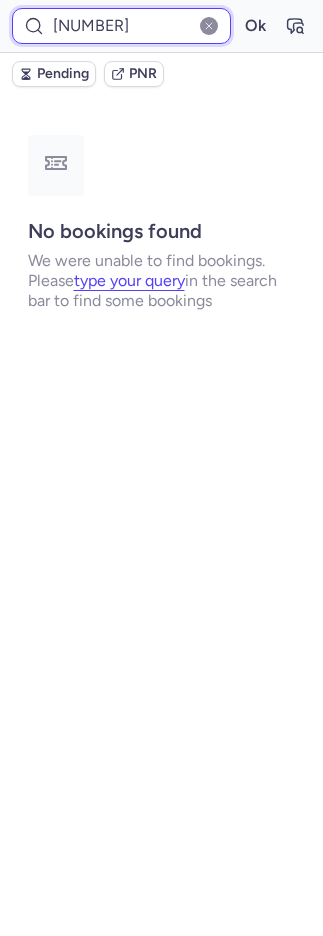 type on "[NUMBER]" 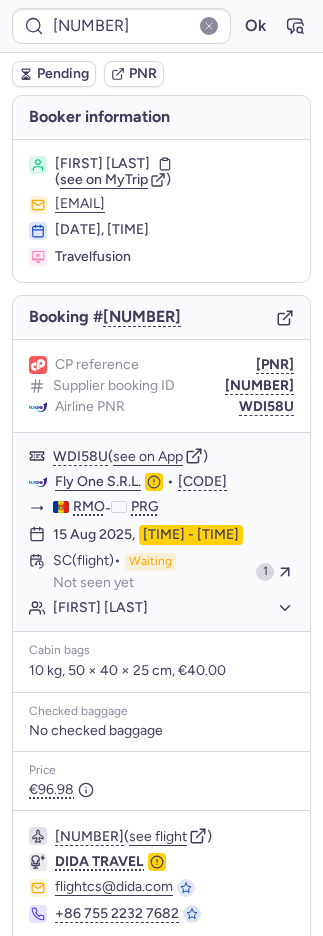 scroll, scrollTop: 0, scrollLeft: 0, axis: both 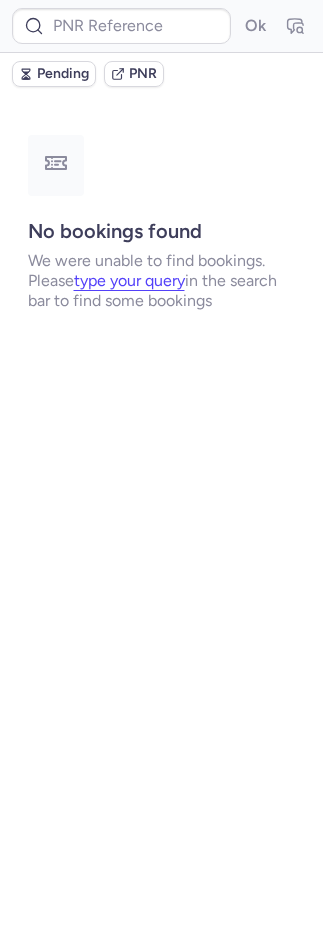 type on "[NUMBER]" 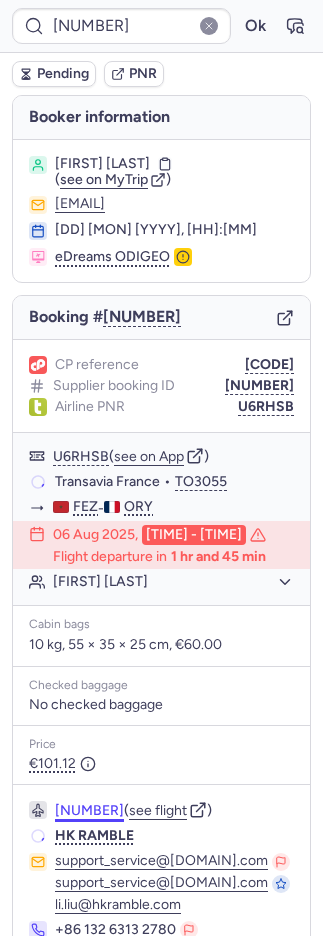 scroll, scrollTop: 162, scrollLeft: 0, axis: vertical 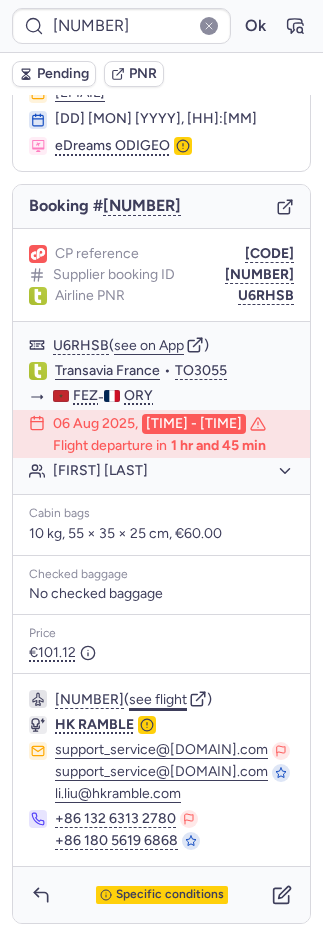click on "see flight" 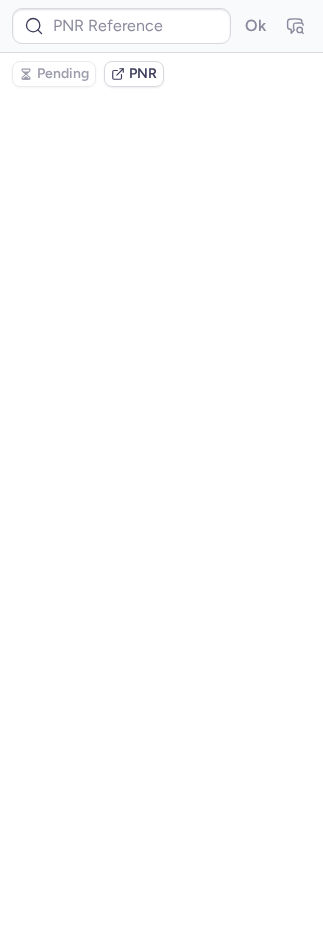 scroll, scrollTop: 0, scrollLeft: 0, axis: both 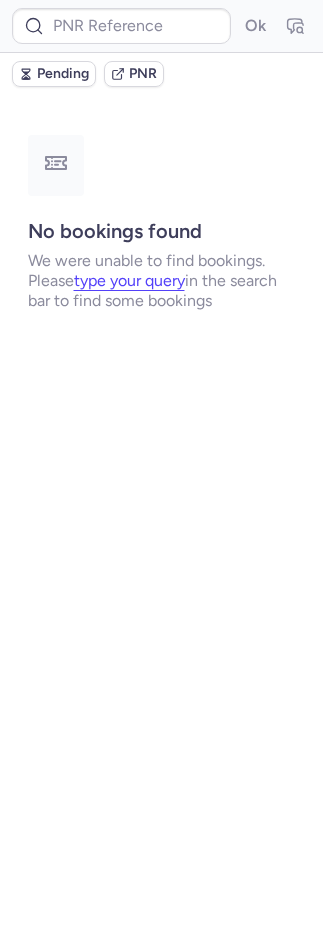 type on "[CODE]" 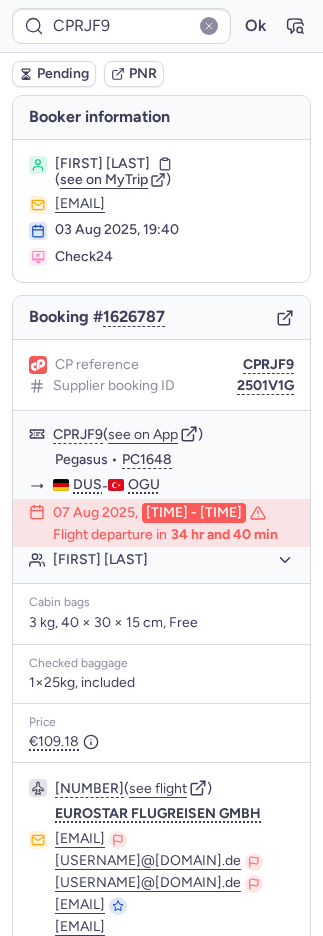 type on "23176355686" 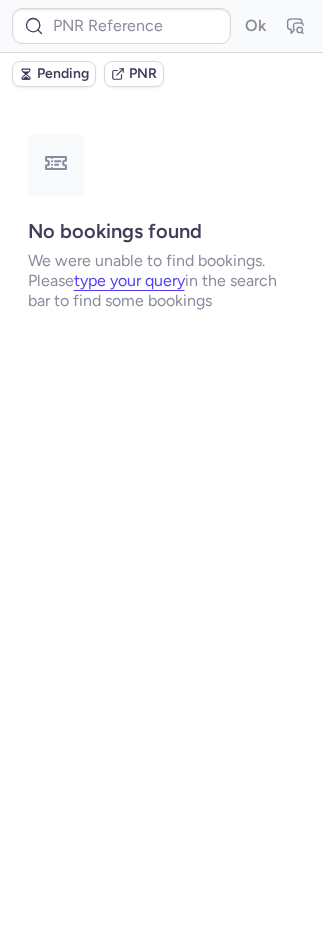 type on "23176355686" 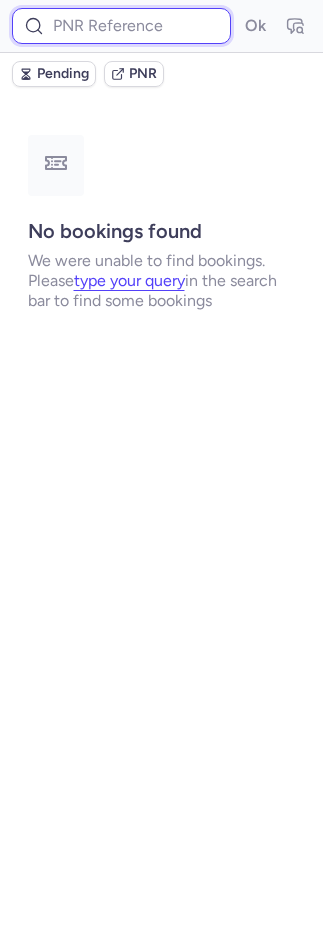 drag, startPoint x: 111, startPoint y: 24, endPoint x: 234, endPoint y: 35, distance: 123.49089 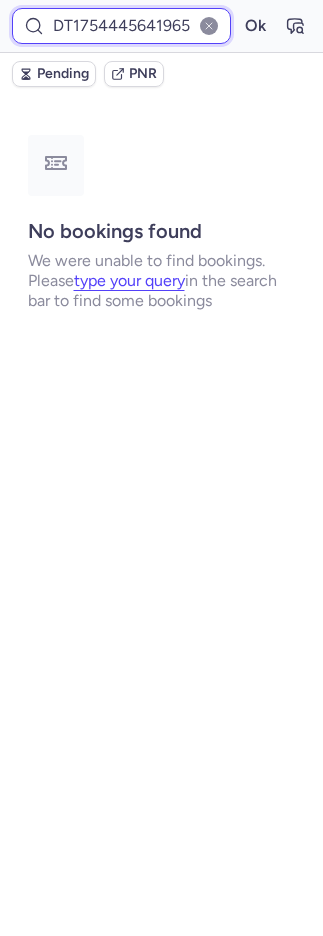 scroll, scrollTop: 0, scrollLeft: 24, axis: horizontal 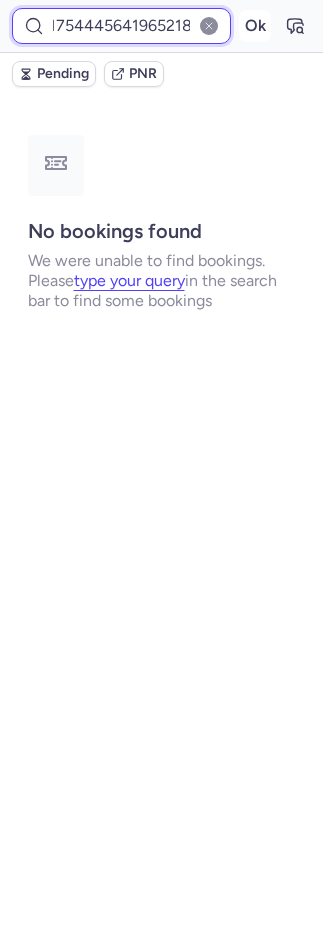 type on "DT1754445641965218" 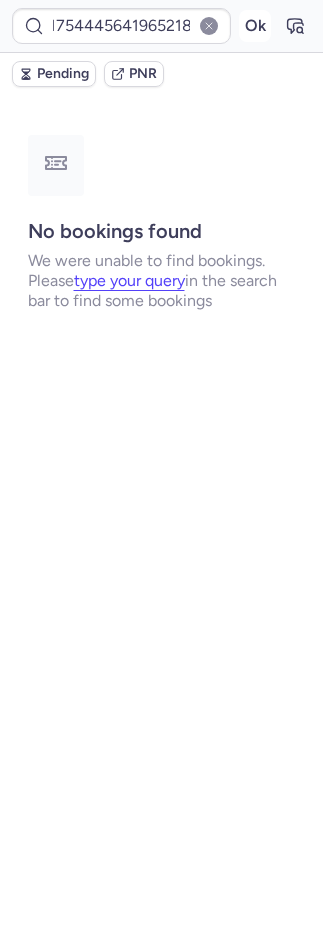 scroll, scrollTop: 0, scrollLeft: 0, axis: both 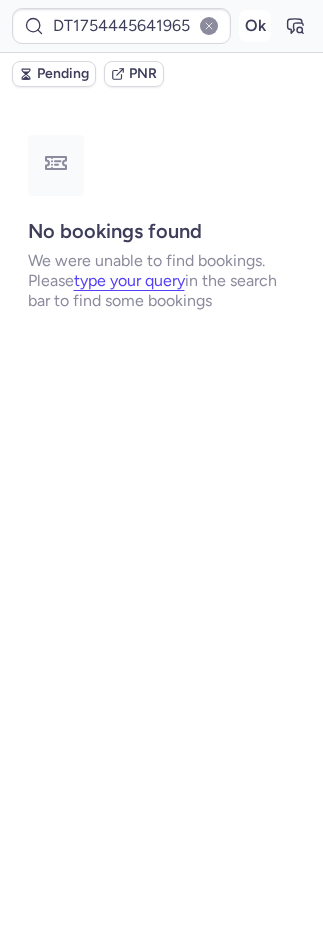 click on "Ok" at bounding box center [255, 26] 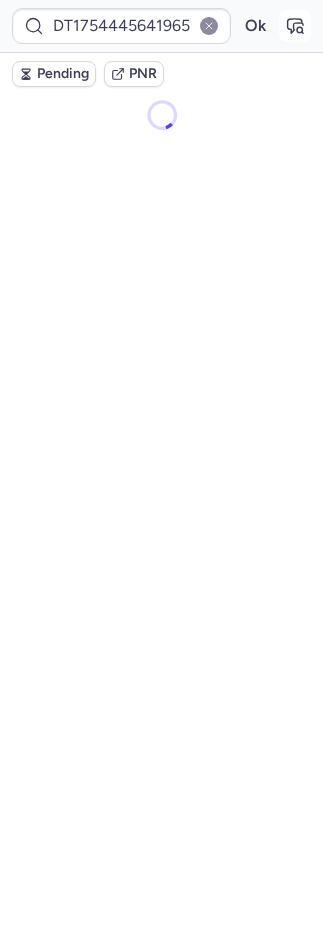 click at bounding box center (295, 26) 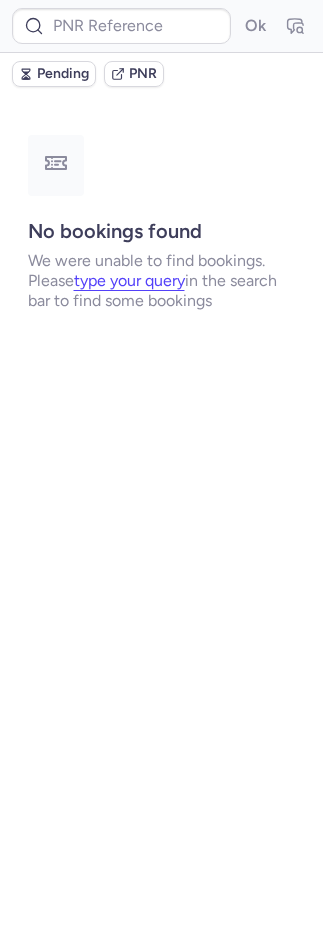 type on "DT1754445641965218" 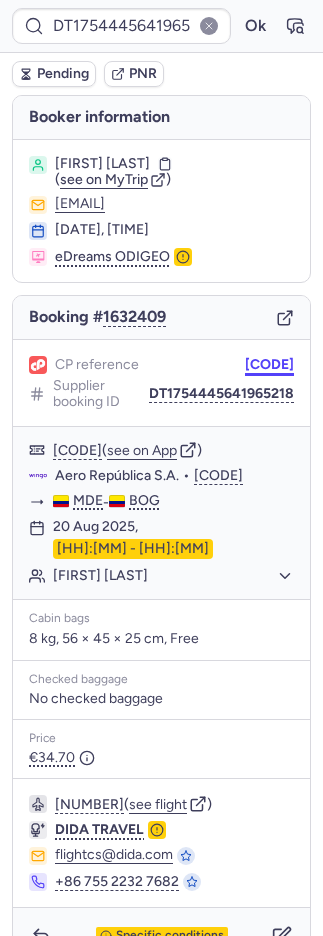 click on "[CODE]" at bounding box center (269, 365) 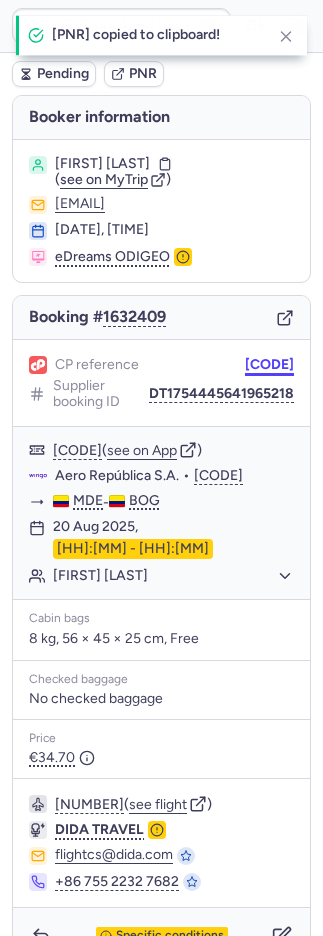 click on "[CODE]" at bounding box center (269, 365) 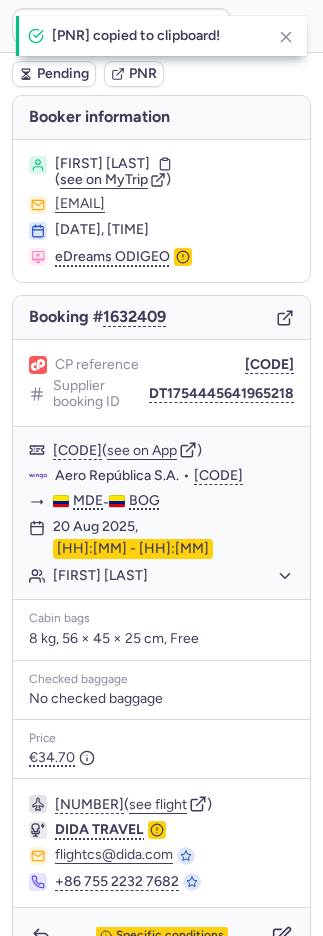 type on "[CODE]" 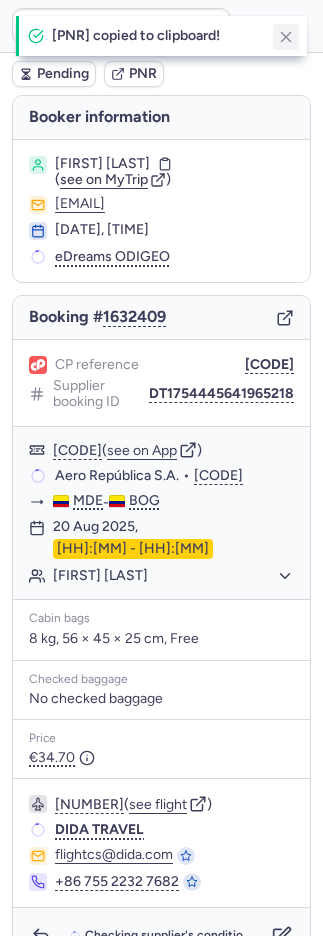 click at bounding box center (286, 37) 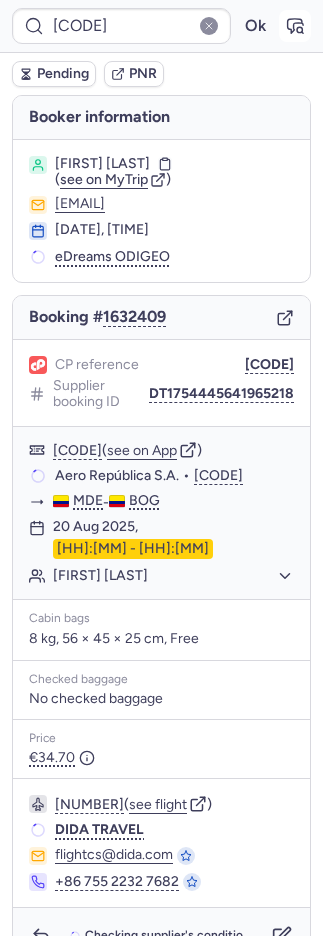 click 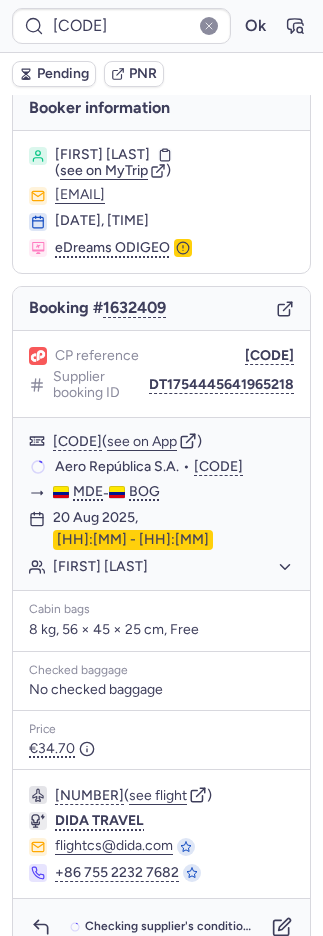 scroll, scrollTop: 16, scrollLeft: 0, axis: vertical 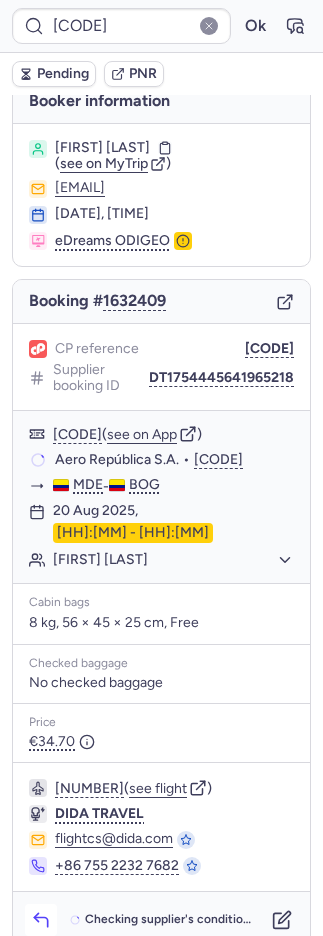 click 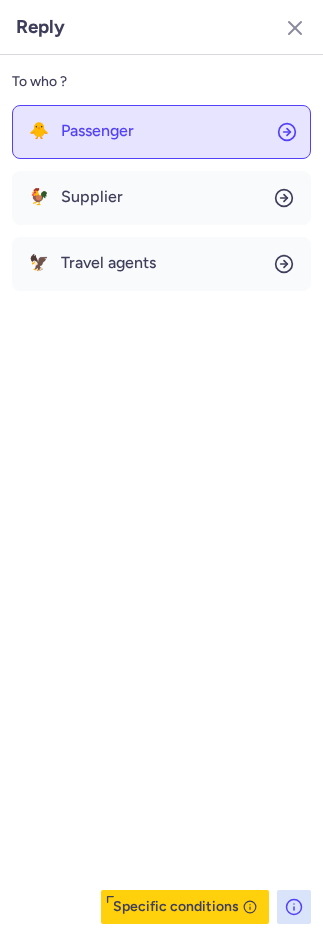 click on "Passenger" at bounding box center (97, 131) 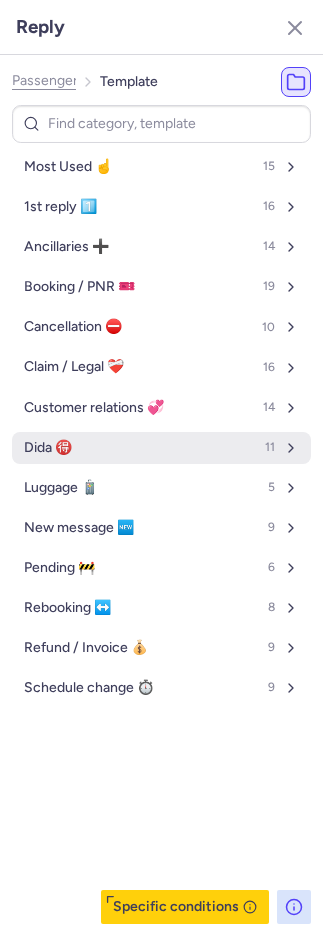 click on "Dida 🉐 11" at bounding box center [161, 448] 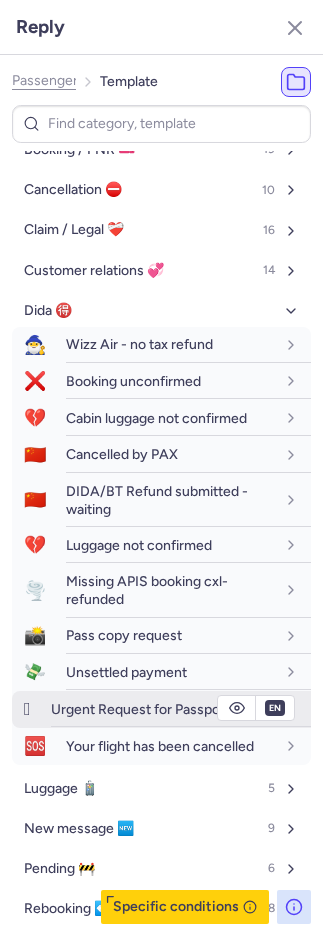 scroll, scrollTop: 163, scrollLeft: 0, axis: vertical 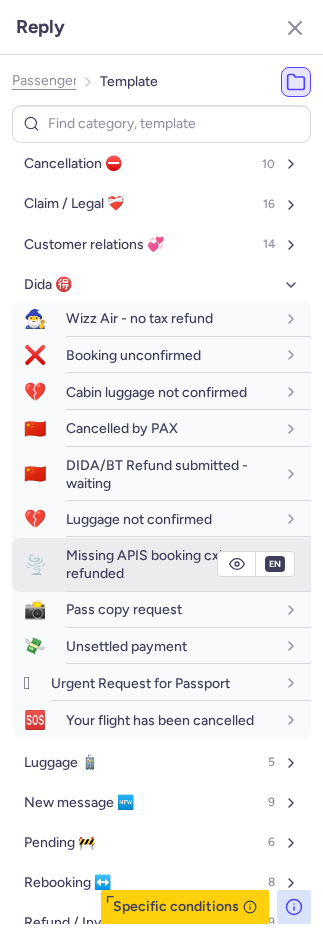 click on "Missing APIS booking cxl-refunded" at bounding box center (147, 564) 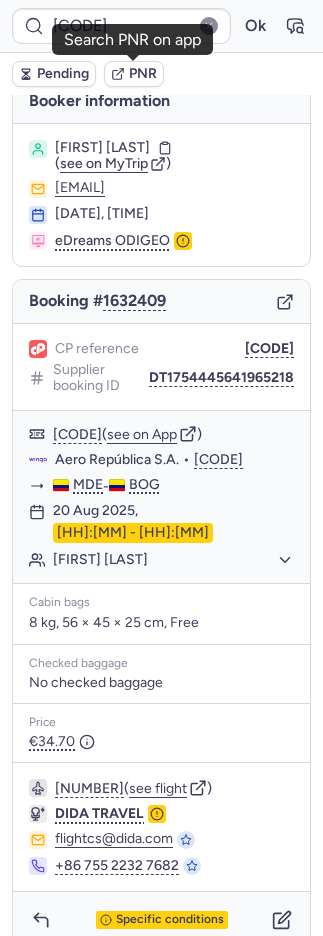 click on "PNR" at bounding box center (143, 74) 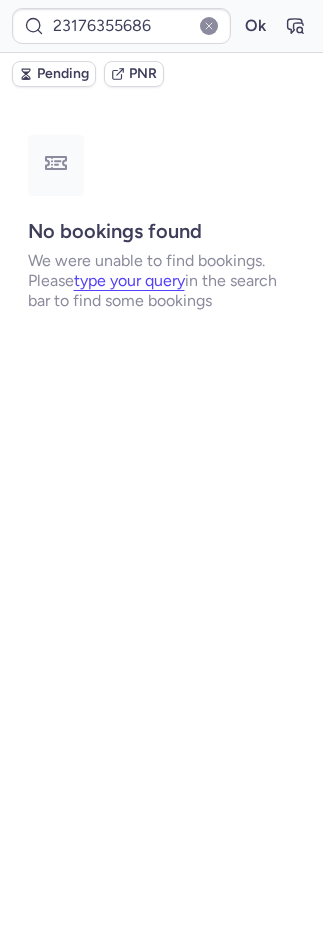 scroll, scrollTop: 0, scrollLeft: 0, axis: both 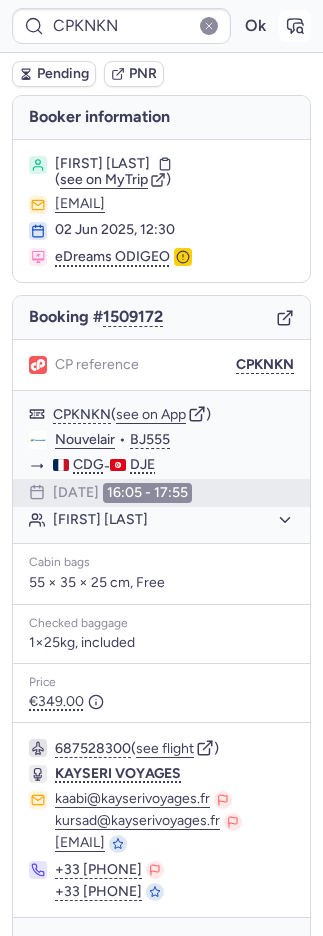 click at bounding box center (295, 26) 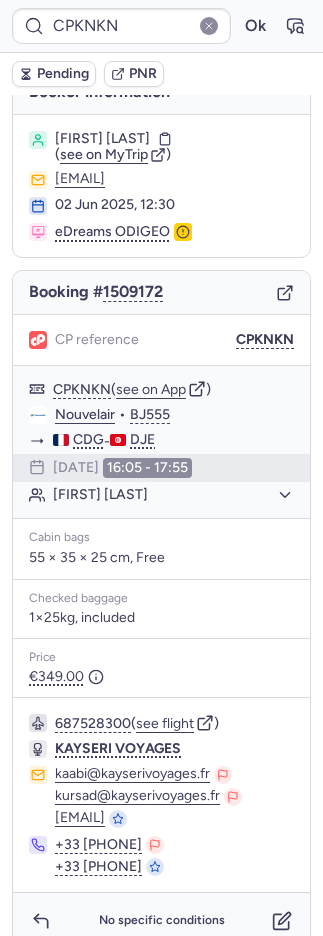 scroll, scrollTop: 46, scrollLeft: 0, axis: vertical 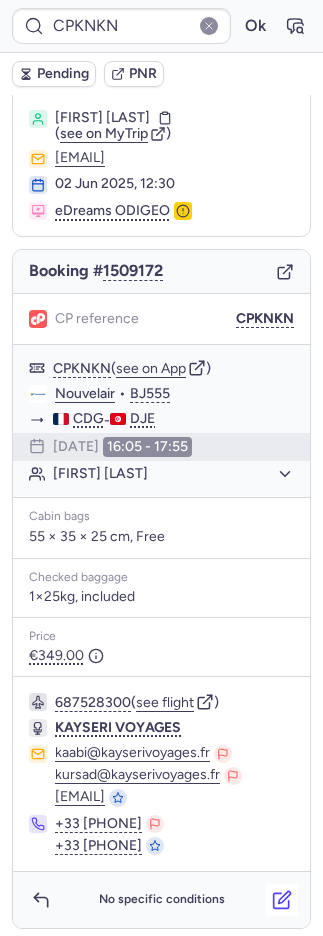 click 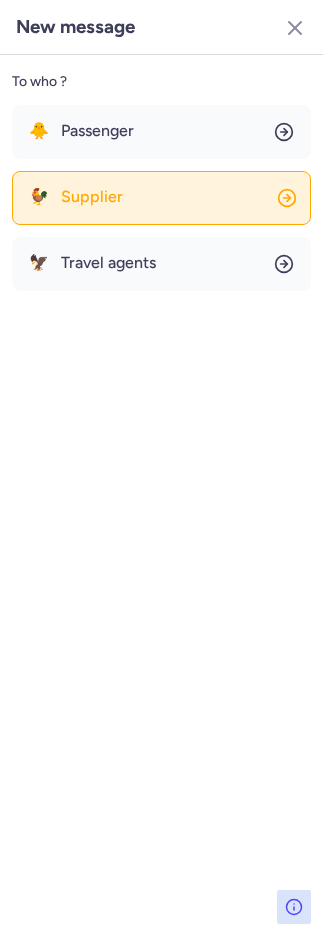 click on "Supplier" at bounding box center (92, 197) 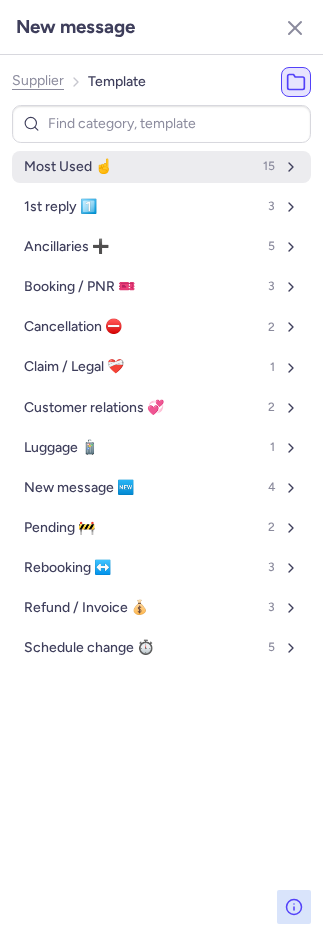 click on "Most Used ☝️ 15" at bounding box center (161, 167) 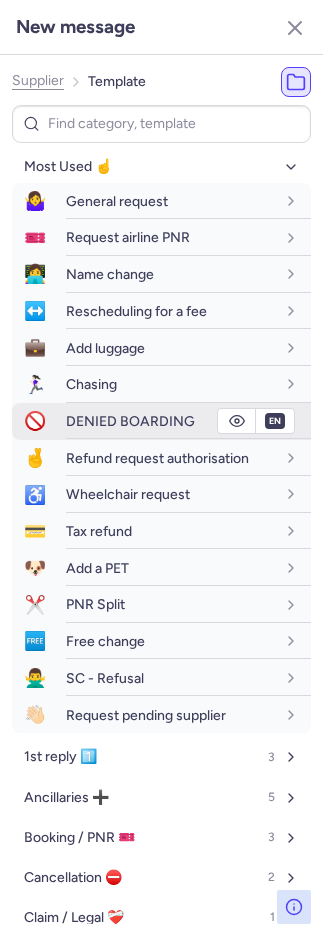 click on "DENIED BOARDING" at bounding box center [130, 421] 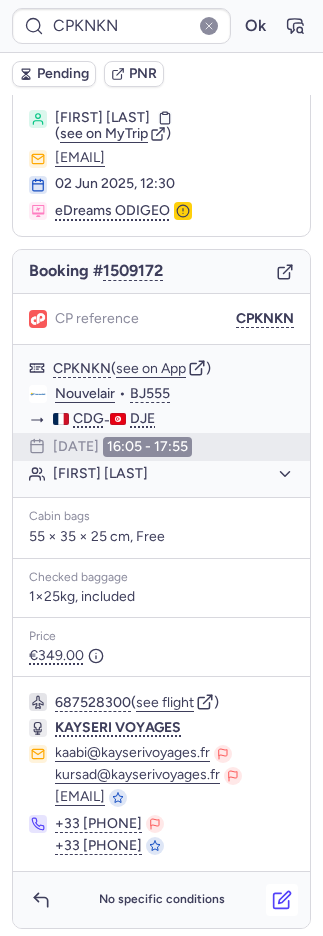click 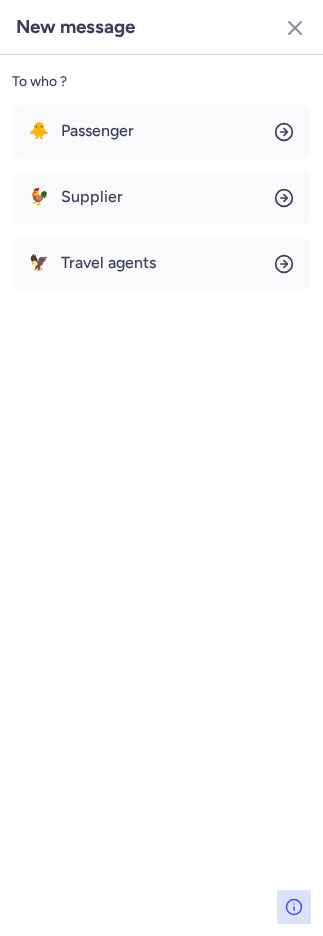 click on "To who ? 🐥 Passenger 🐓 Supplier 🦅 Travel agents" 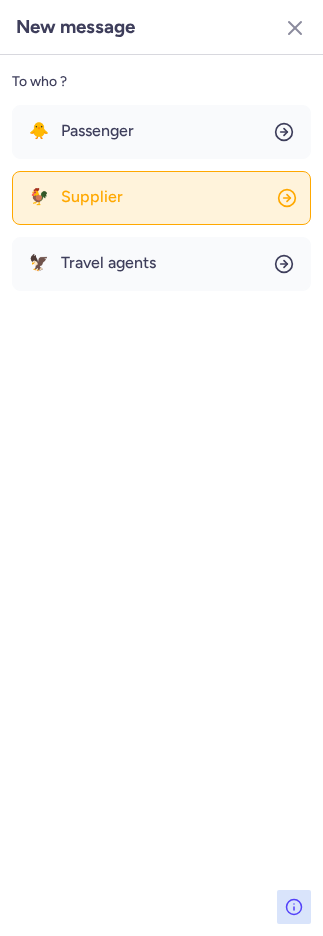 click on "🐓 Supplier" 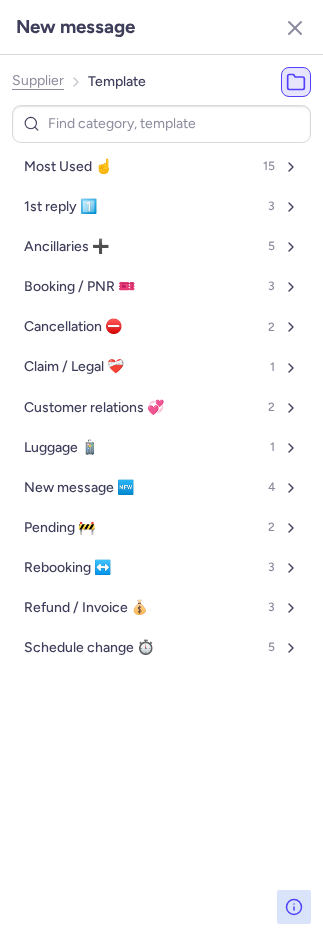 click on "Most Used ☝️ 15 1st reply 1️⃣ 3 Ancillaries ➕ 5 Booking / PNR 🎫 3 Cancellation ⛔️ 2 Claim / Legal ❤️‍🩹 1 Customer relations 💞 2 Luggage 🧳 1 New message 🆕 4 Pending 🚧 2 Rebooking ↔️ 3 Refund / Invoice 💰 3 Schedule change ⏱️ 5" at bounding box center (161, 407) 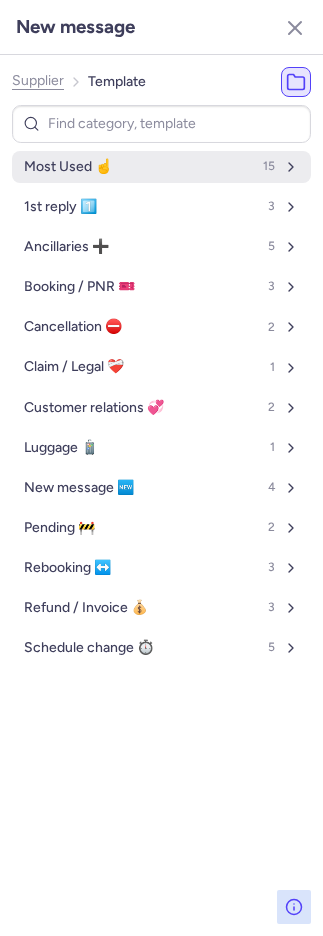 click on "Most Used ☝️" at bounding box center (68, 167) 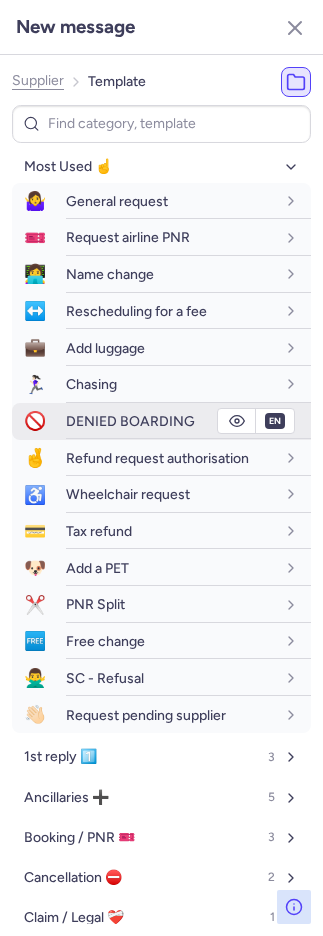 click on "DENIED BOARDING" at bounding box center [130, 421] 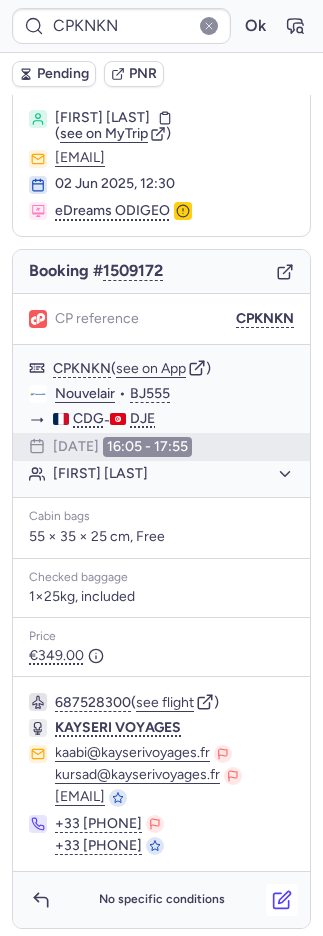 click 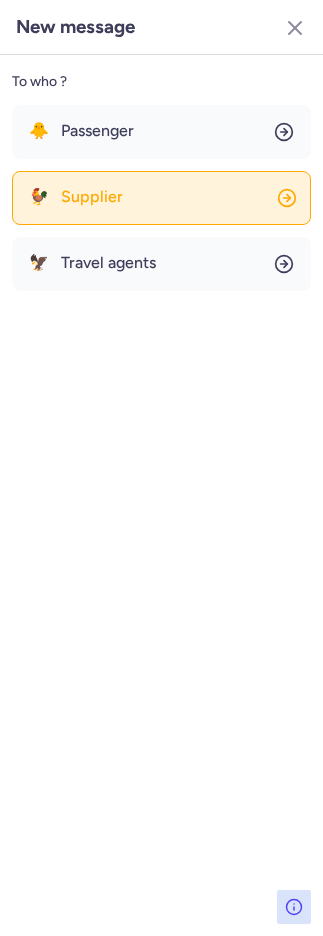 click on "🐓 Supplier" 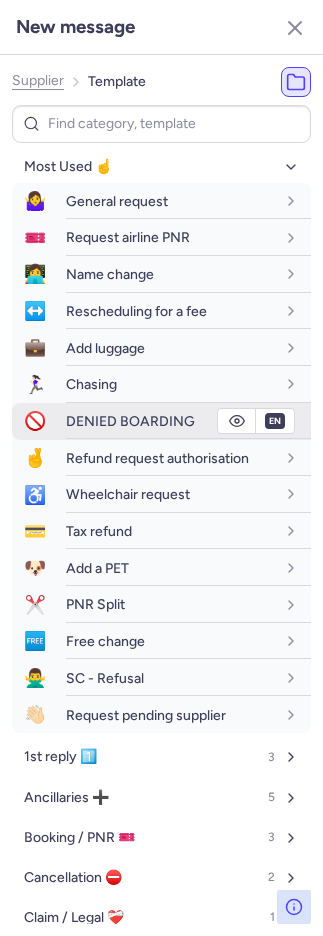 click on "en" at bounding box center [275, 421] 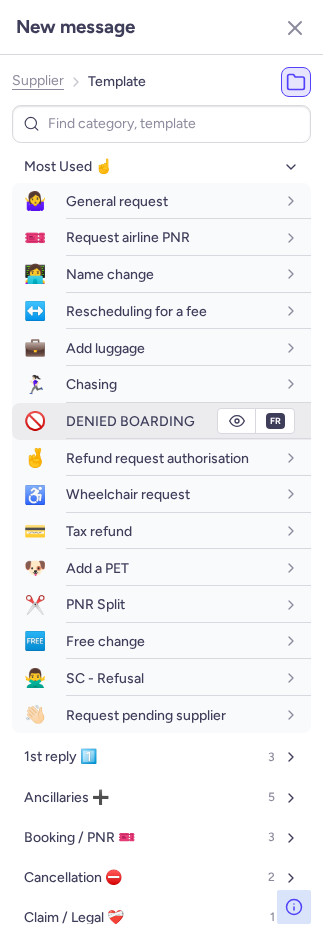 click on "DENIED BOARDING" at bounding box center (130, 421) 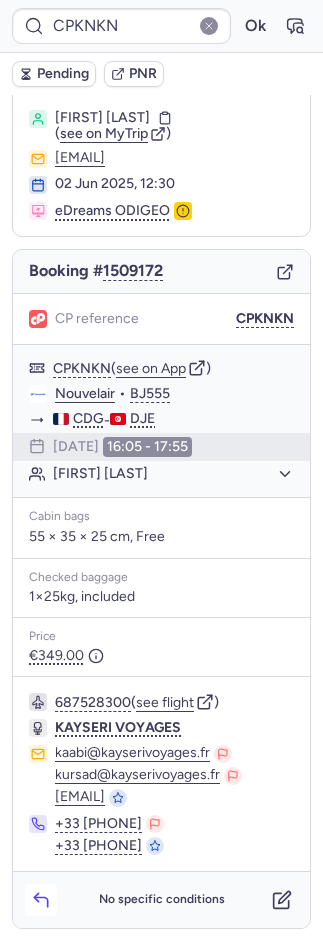 click 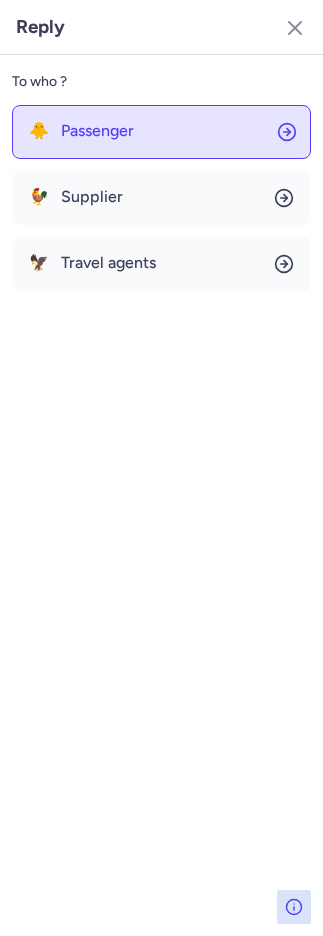 click on "🐥 Passenger" 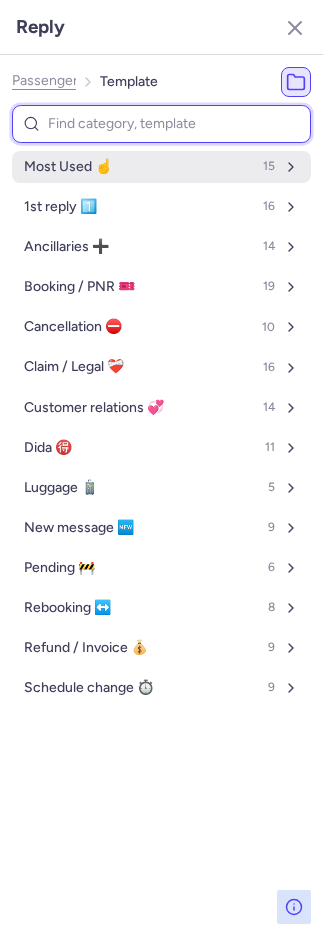 click on "Most Used ☝️" at bounding box center (68, 167) 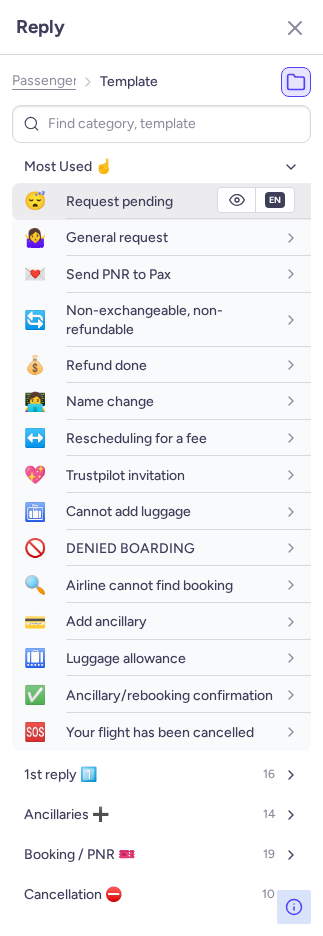 click on "😴" at bounding box center [35, 201] 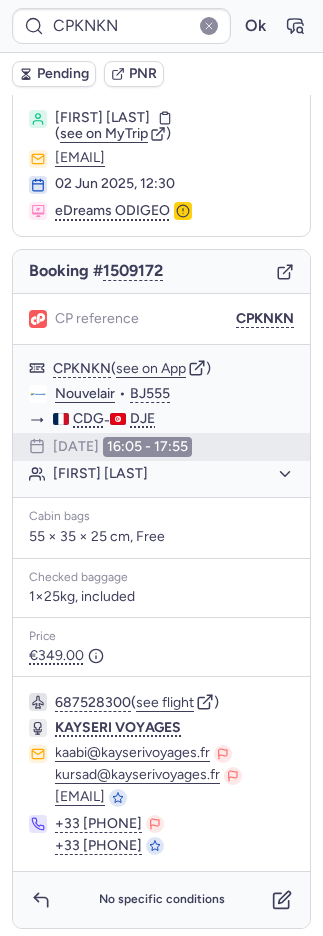 click on "Pending" at bounding box center [63, 74] 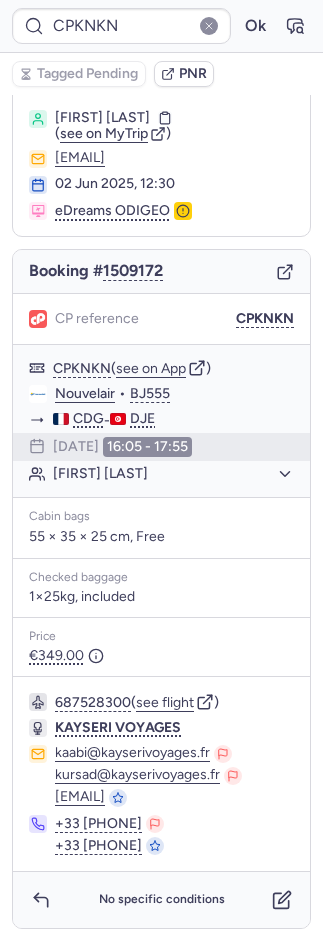 type on "[CODE]" 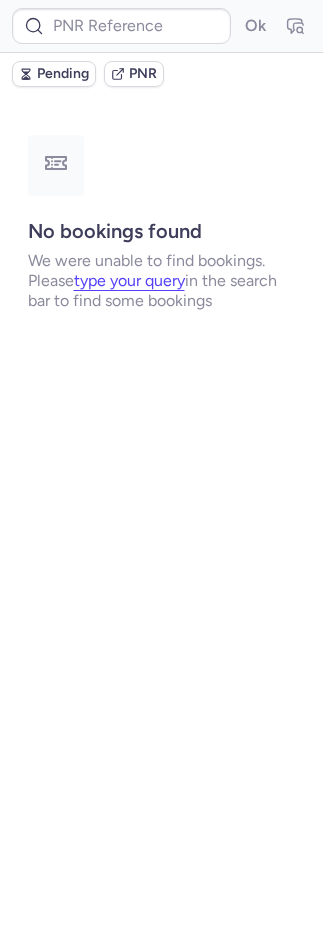scroll, scrollTop: 0, scrollLeft: 0, axis: both 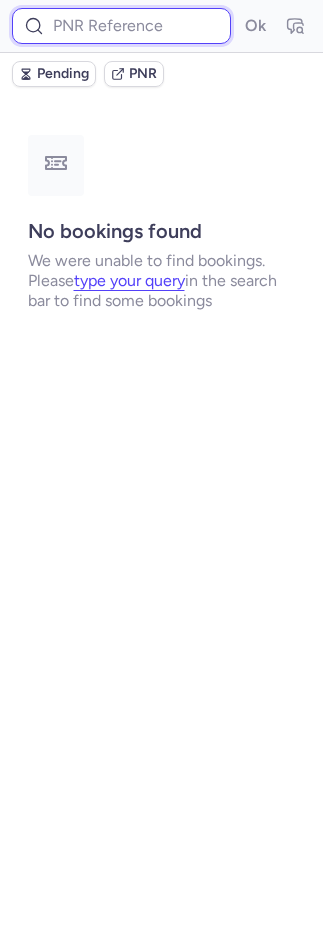 click at bounding box center (121, 26) 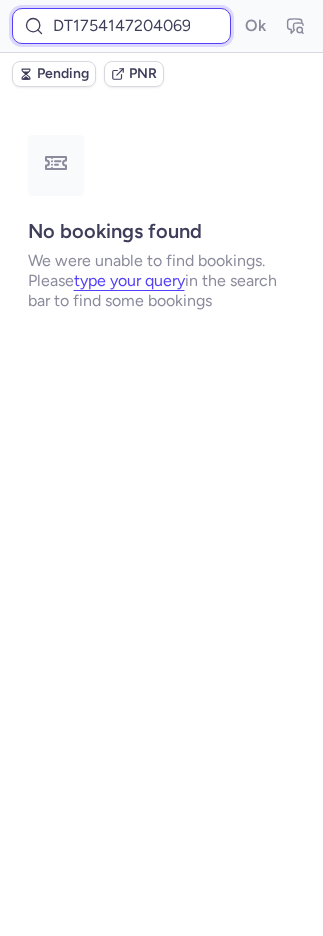 scroll, scrollTop: 0, scrollLeft: 26, axis: horizontal 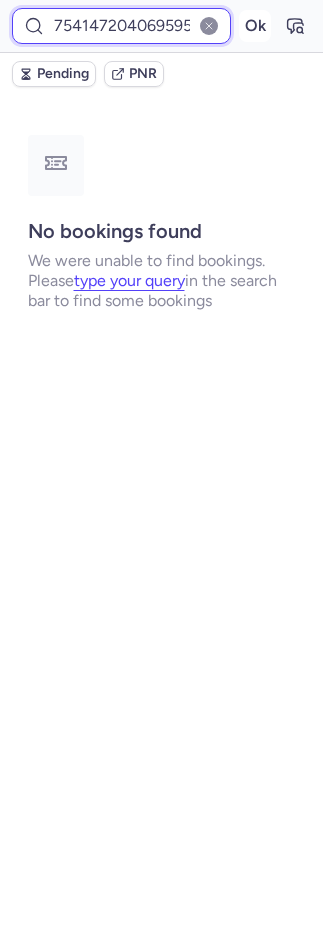 type on "DT1754147204069595" 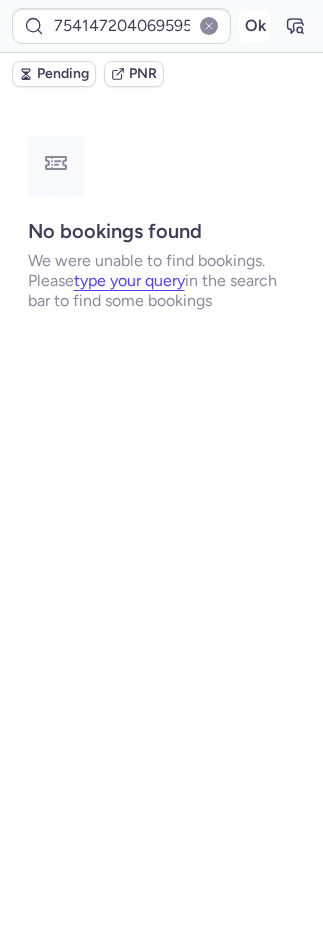 click on "Ok" at bounding box center [255, 26] 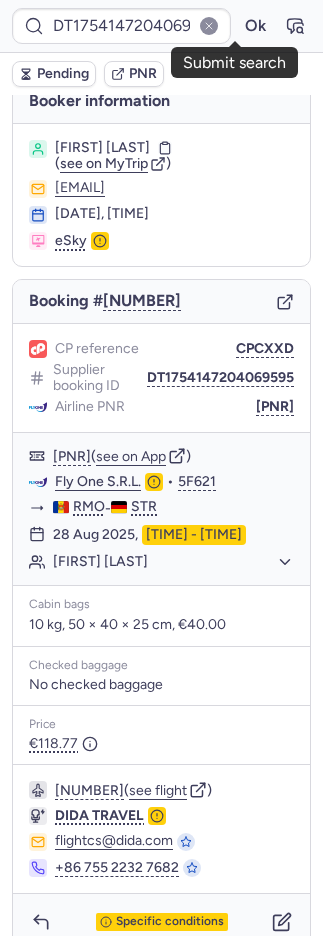 scroll, scrollTop: 38, scrollLeft: 0, axis: vertical 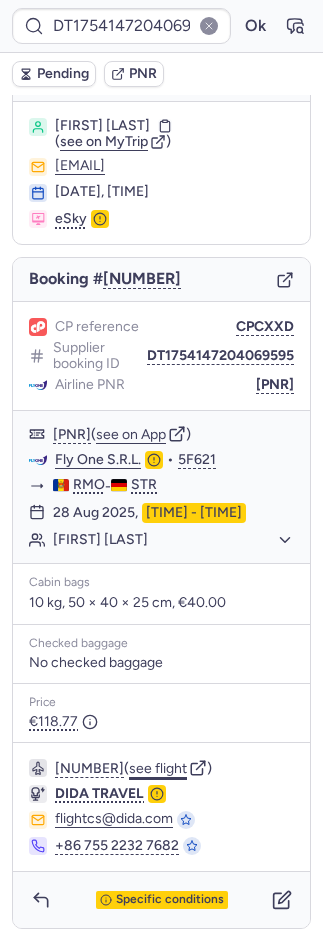 click on "see flight" 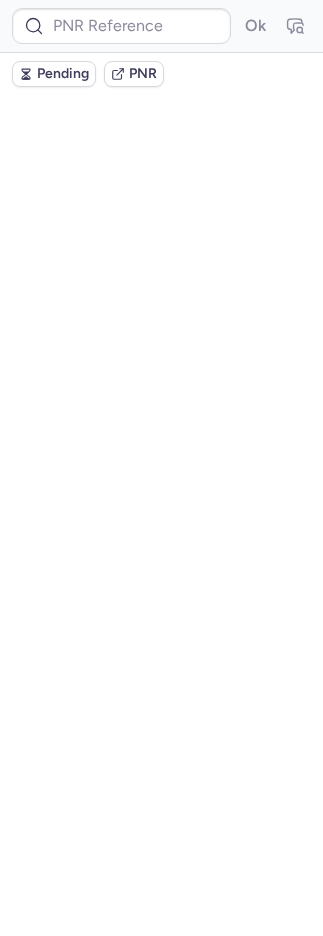 scroll, scrollTop: 0, scrollLeft: 0, axis: both 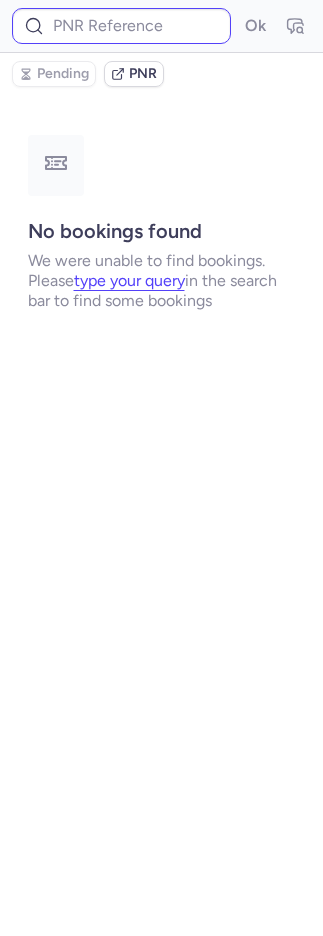 type on "CPOWFI" 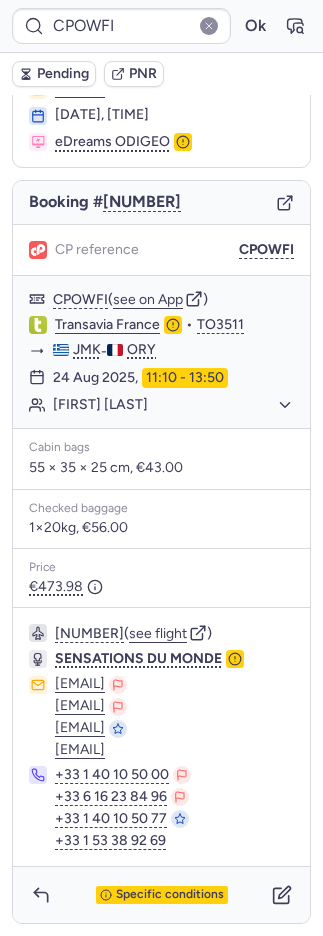 scroll, scrollTop: 176, scrollLeft: 0, axis: vertical 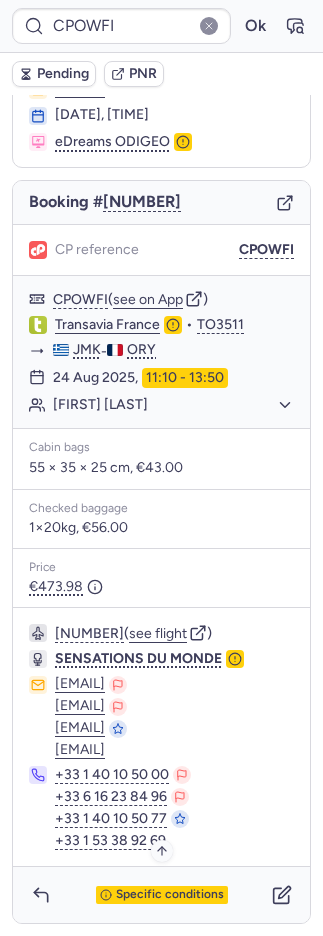click on "Specific conditions" at bounding box center (170, 895) 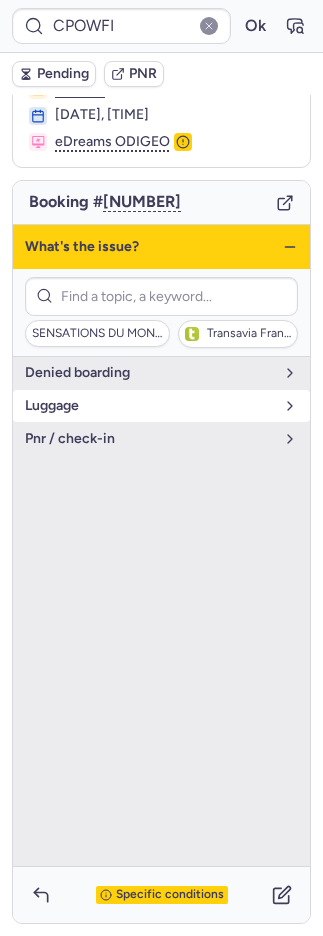 click on "luggage" at bounding box center [149, 406] 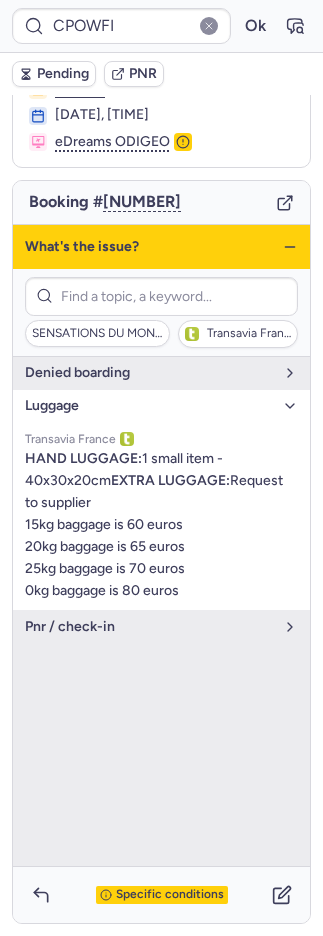 click on "luggage" at bounding box center [149, 406] 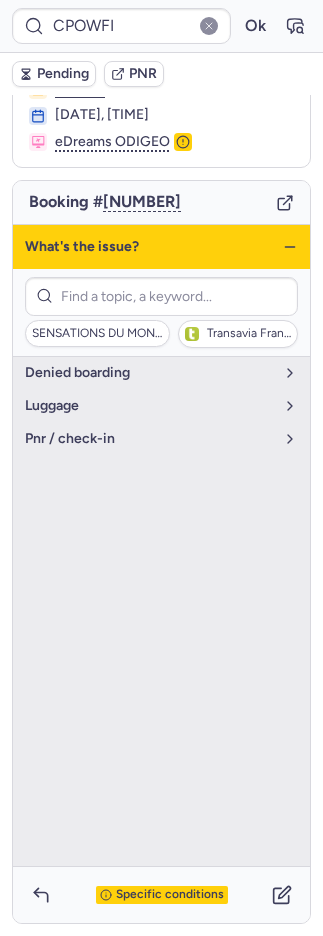 click on "Specific conditions" at bounding box center [170, 895] 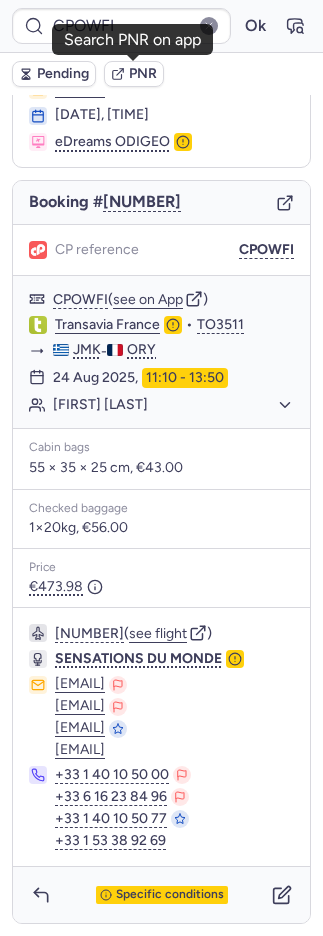 click on "PNR" at bounding box center [143, 74] 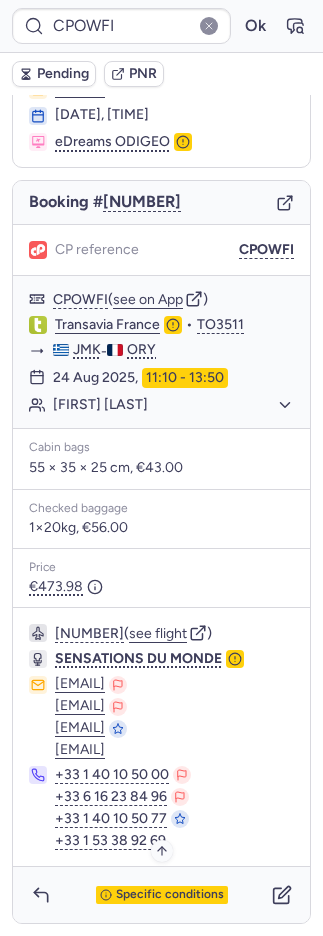 click on "Specific conditions" at bounding box center (170, 895) 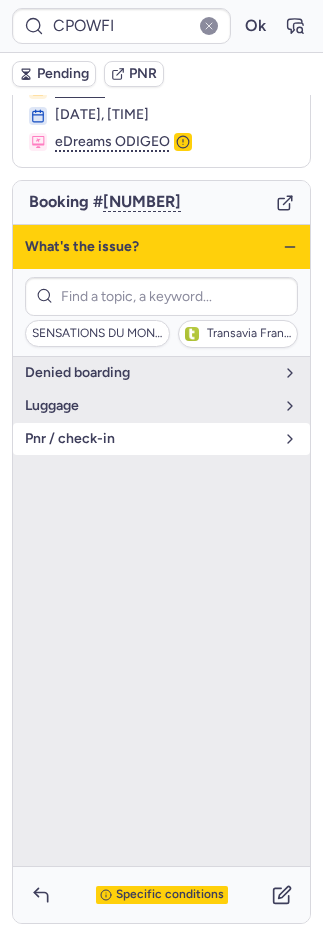 click on "pnr / check-in" at bounding box center [161, 439] 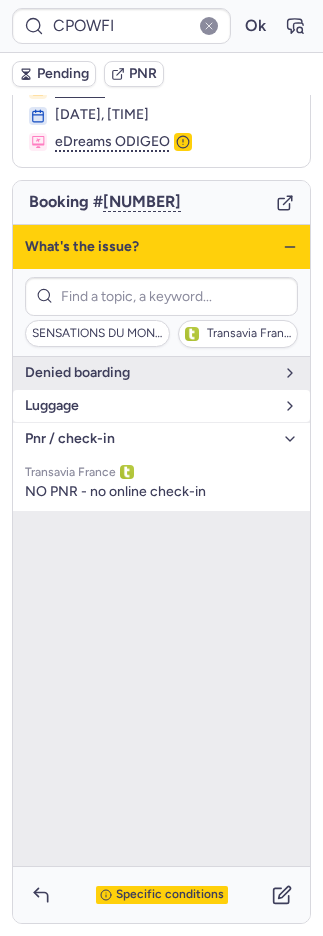 click on "luggage" at bounding box center [149, 406] 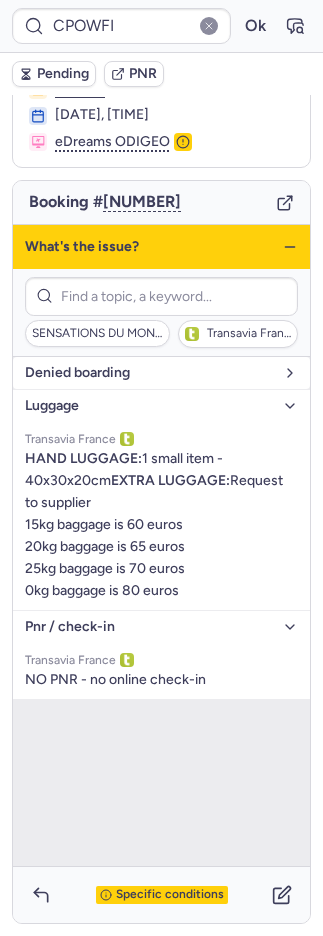 click on "denied boarding" at bounding box center [149, 373] 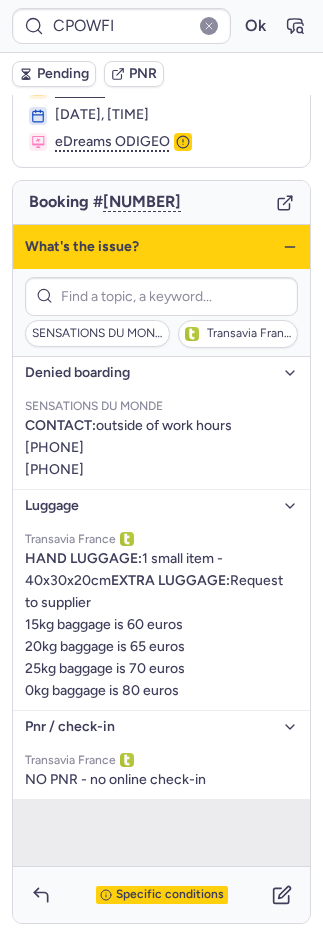 click on "denied boarding" at bounding box center (149, 373) 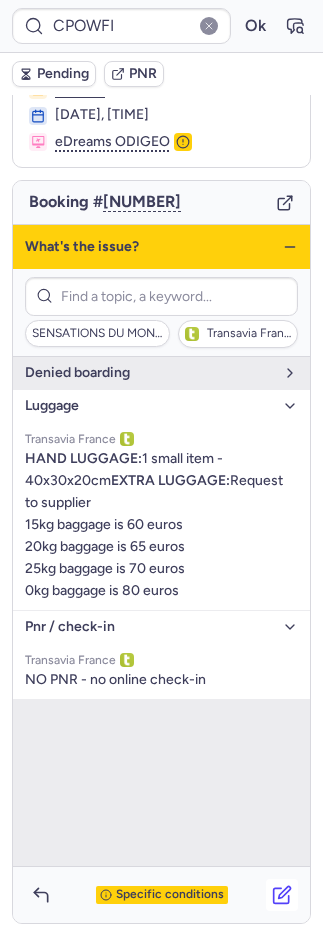 click 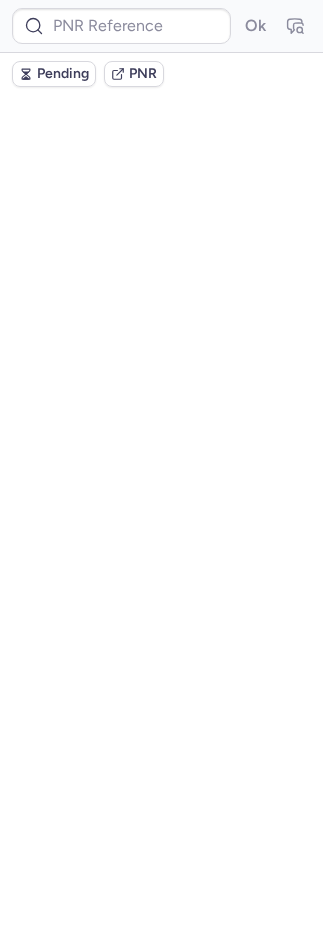 scroll, scrollTop: 0, scrollLeft: 0, axis: both 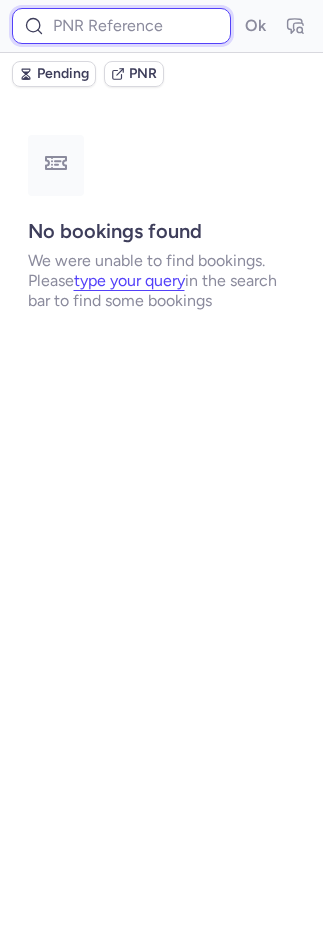 drag, startPoint x: 151, startPoint y: 17, endPoint x: 184, endPoint y: 23, distance: 33.54102 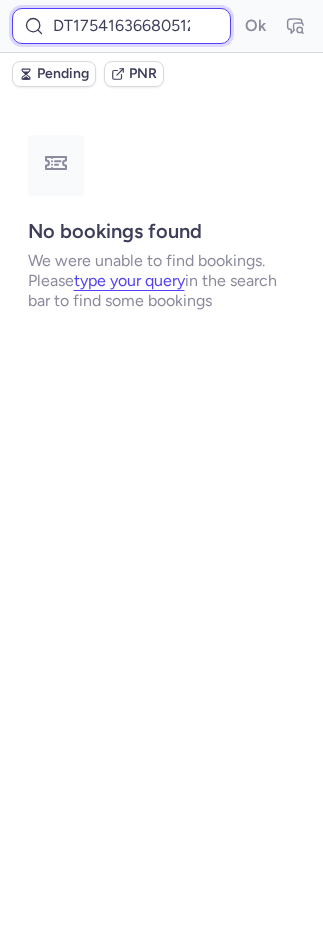 scroll, scrollTop: 0, scrollLeft: 21, axis: horizontal 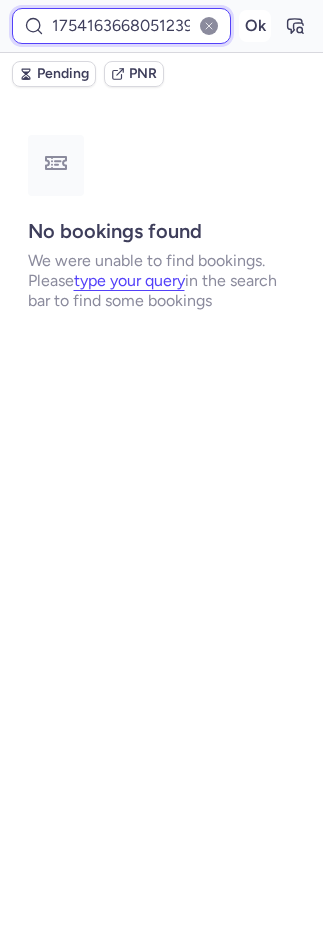type on "DT1754163668051239" 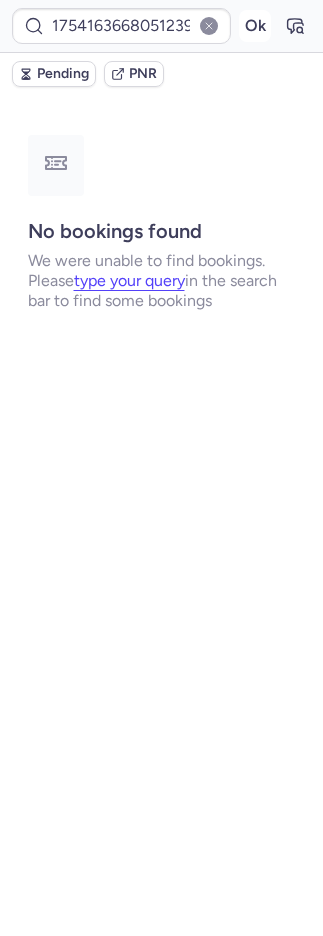 click on "Ok" at bounding box center (255, 26) 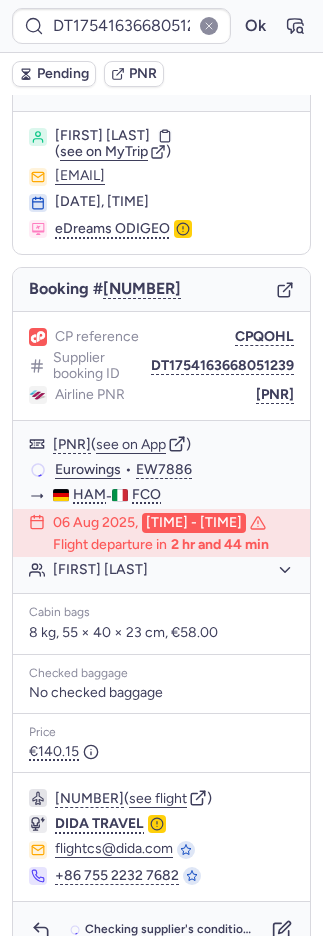 scroll, scrollTop: 82, scrollLeft: 0, axis: vertical 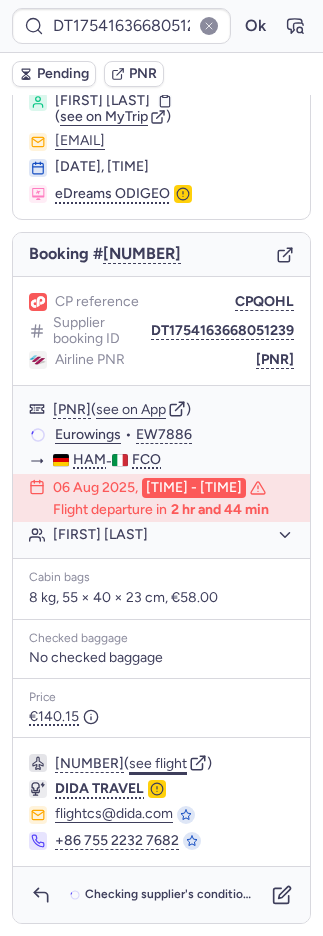 click on "see flight" 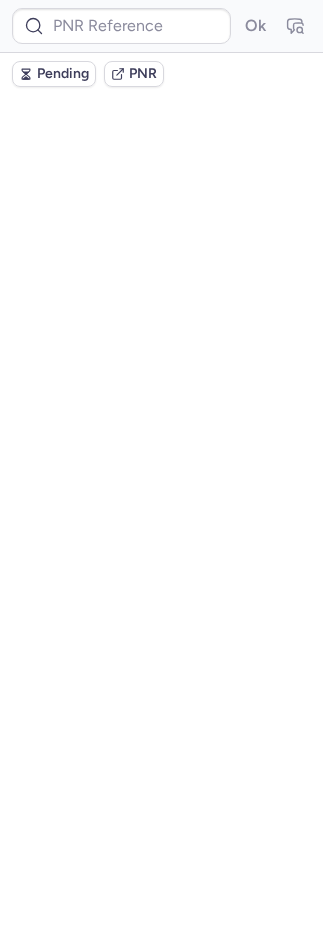 scroll, scrollTop: 0, scrollLeft: 0, axis: both 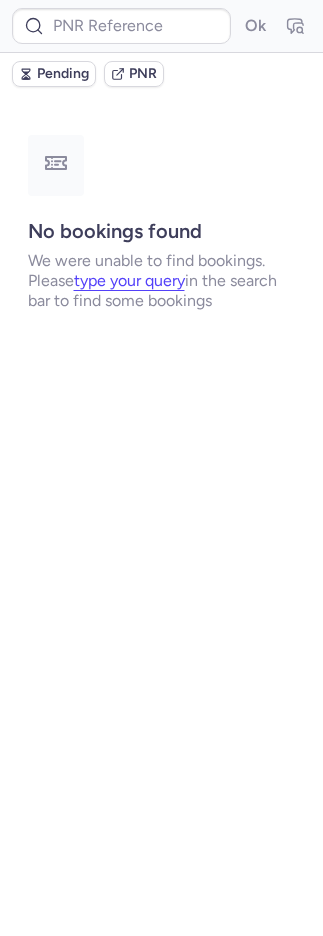 type on "[PNR]" 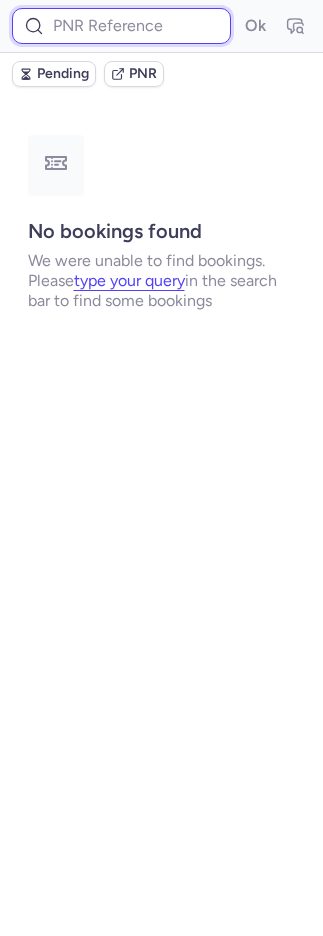 click at bounding box center (121, 26) 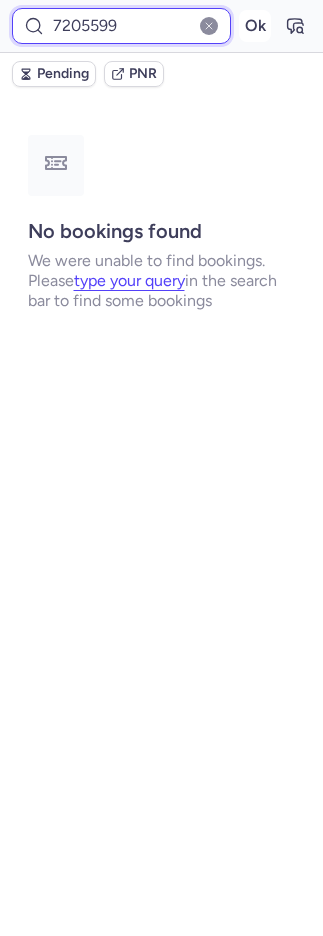 type on "7205599" 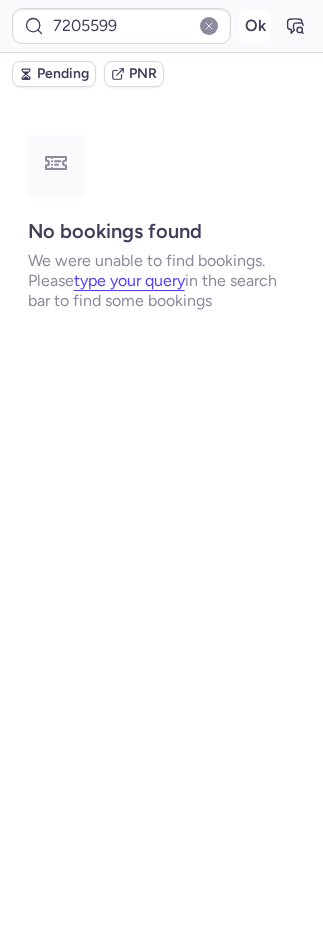 click on "Ok" at bounding box center (255, 26) 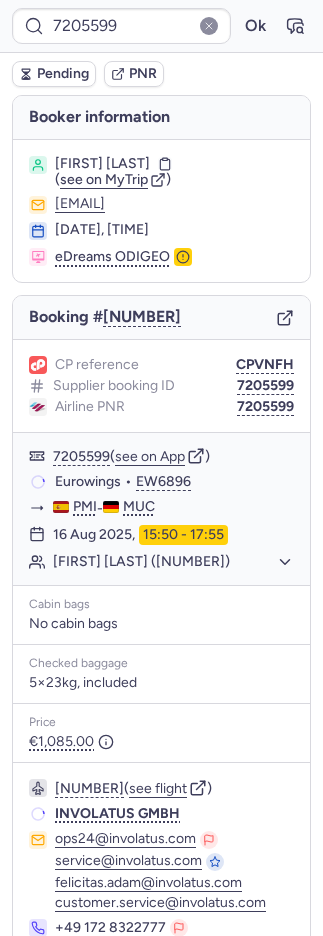 type 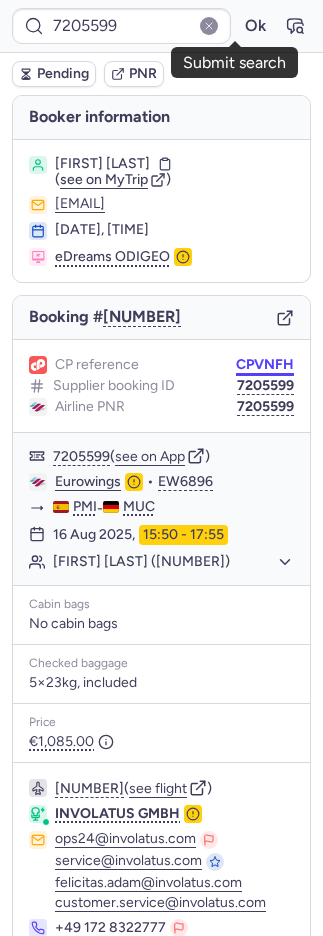 click on "CPVNFH" at bounding box center [265, 365] 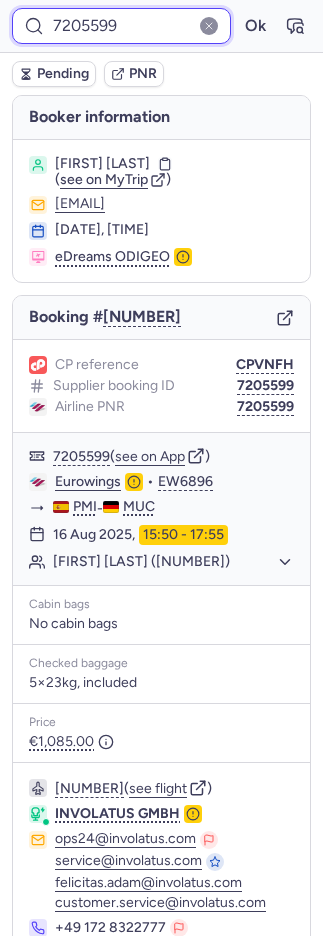 click on "7205599" at bounding box center (121, 26) 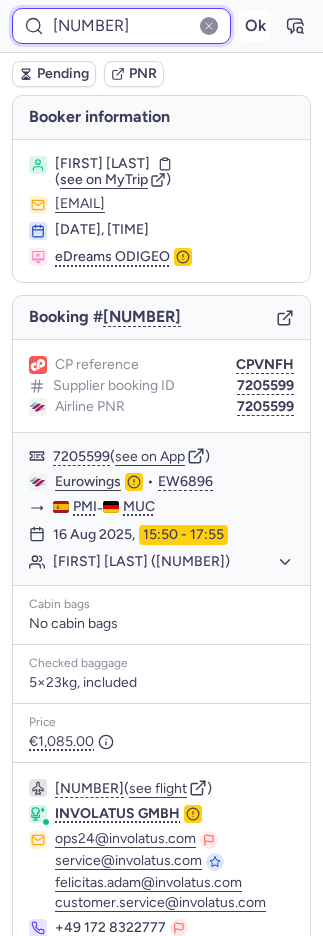 type on "[NUMBER]" 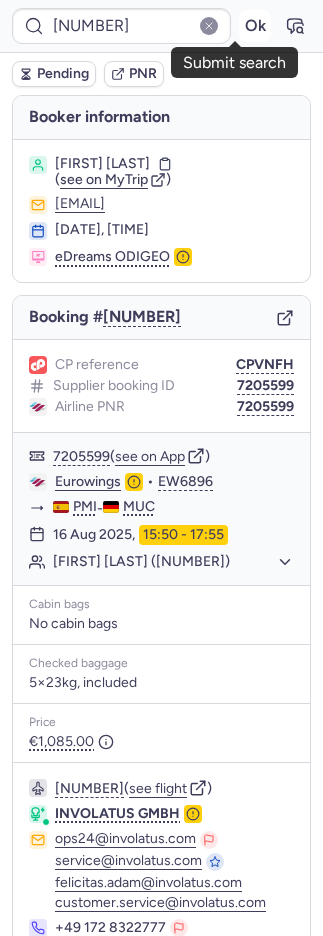 click on "Ok" at bounding box center [255, 26] 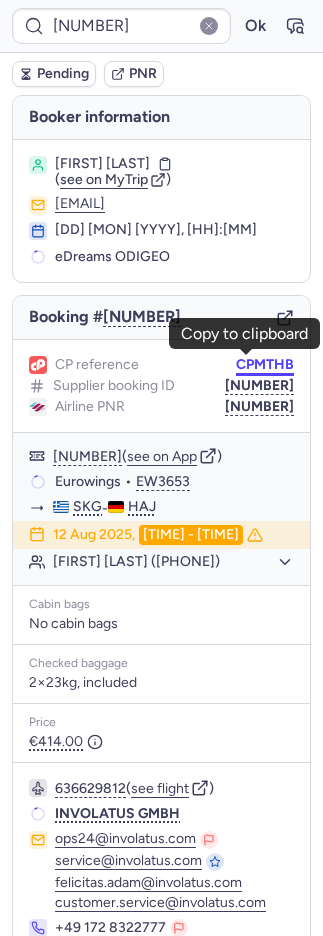 click on "CPMTHB" at bounding box center [265, 365] 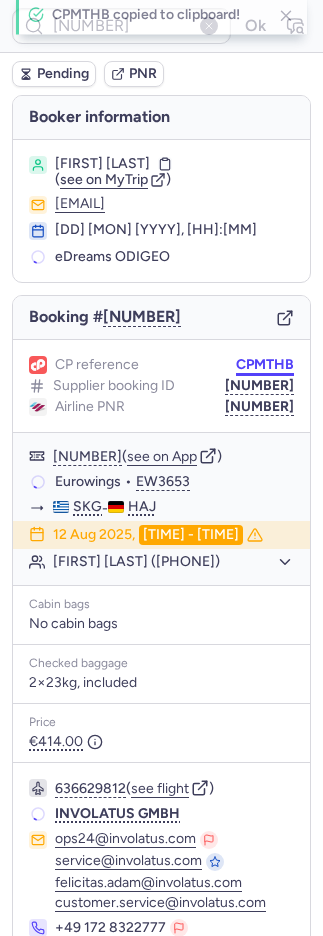 click on "CPMTHB" at bounding box center (265, 365) 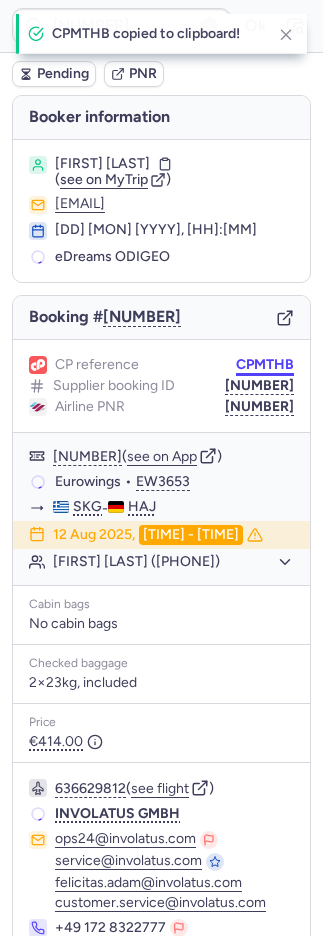 type 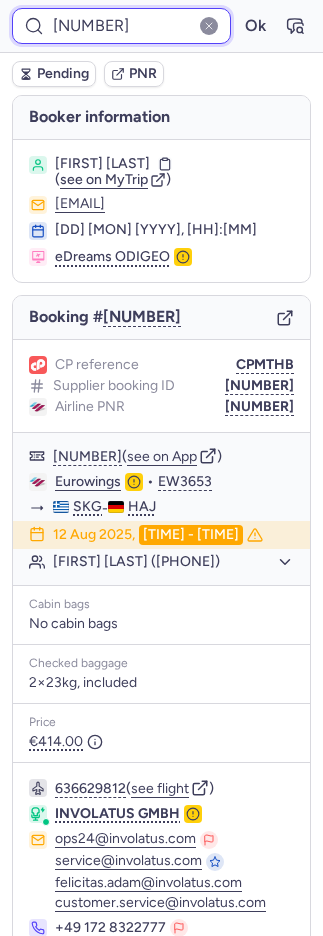 click on "[NUMBER]" at bounding box center [121, 26] 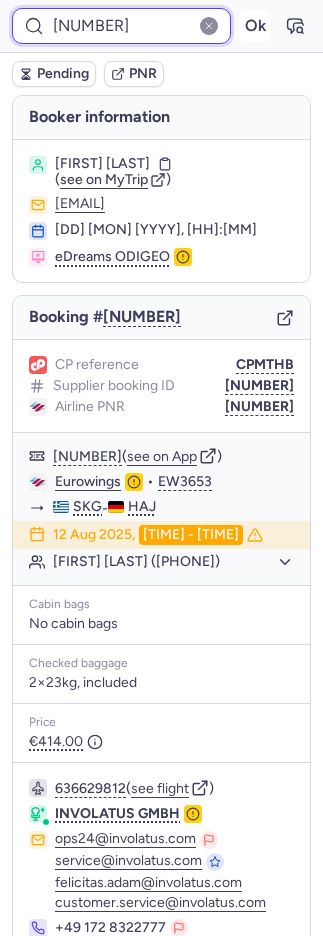 type on "[NUMBER]" 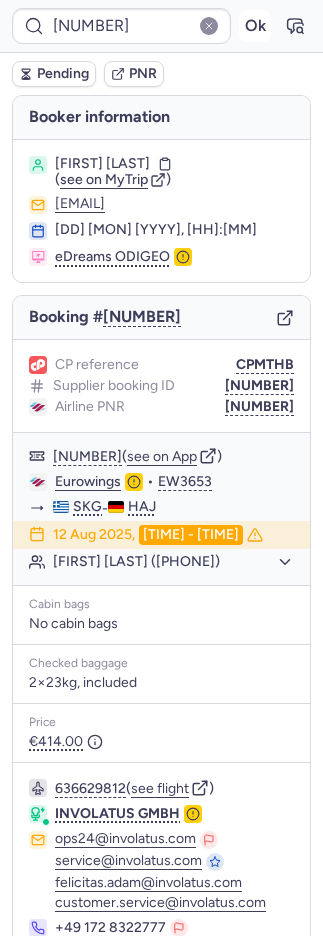 click on "Ok" at bounding box center [255, 26] 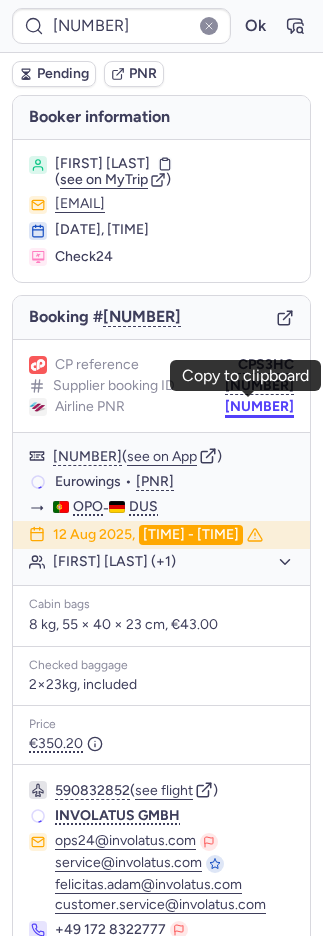 click on "[NUMBER]" at bounding box center (259, 407) 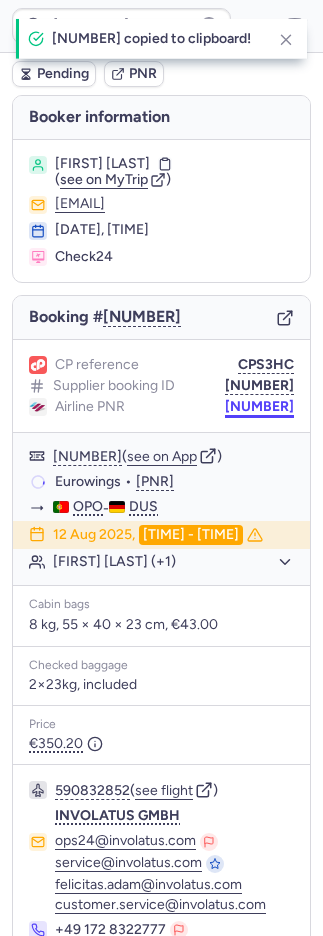 click on "[NUMBER]" at bounding box center (259, 407) 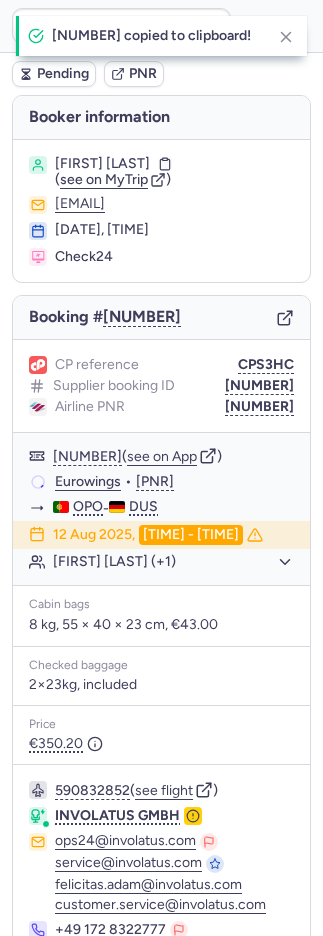 click on "[PNR] Supplier booking ID [NUMBER] Airline PNR [NUMBER]" at bounding box center (161, 386) 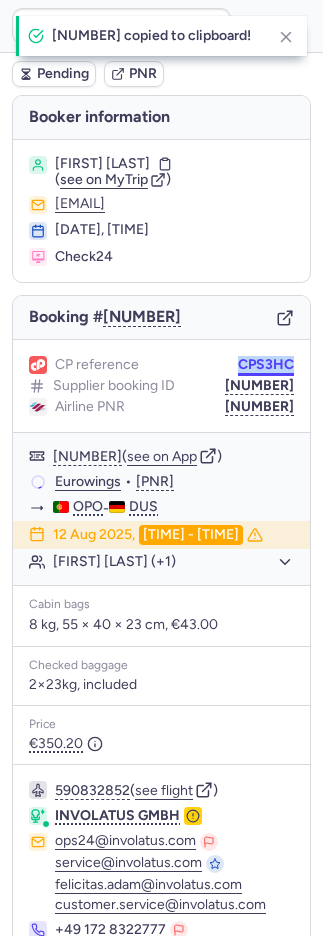 click on "[PNR] Supplier booking ID [NUMBER] Airline PNR [NUMBER]" at bounding box center (161, 386) 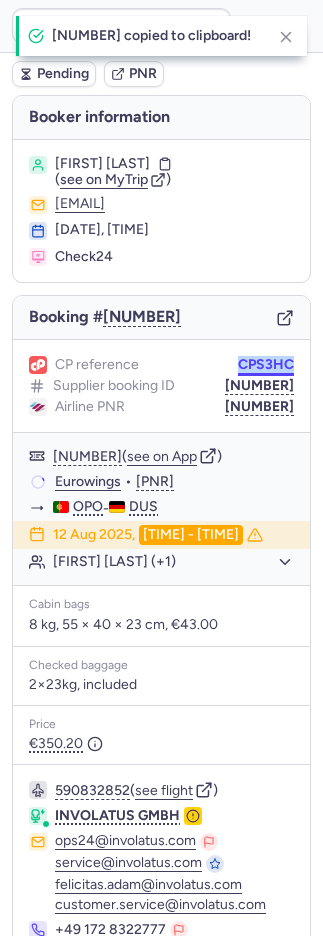 click on "CPS3HC" at bounding box center (266, 365) 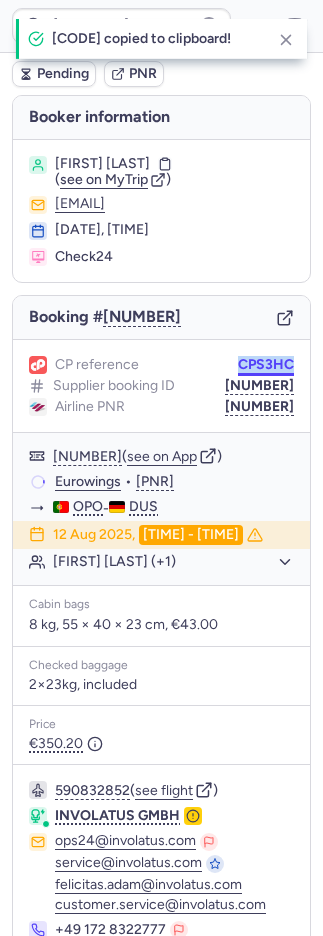 click on "CPS3HC" at bounding box center (266, 365) 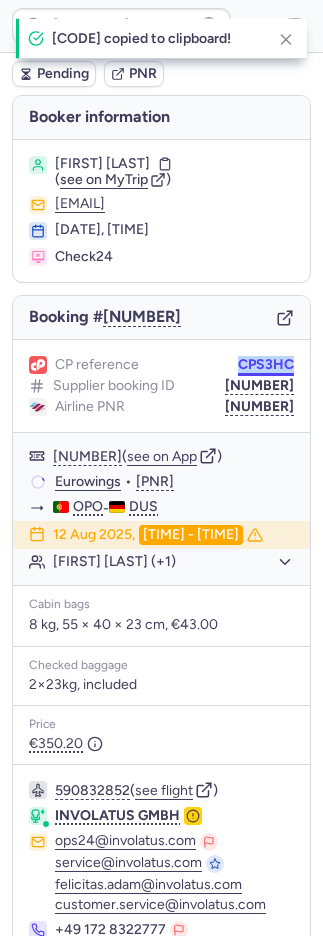 type 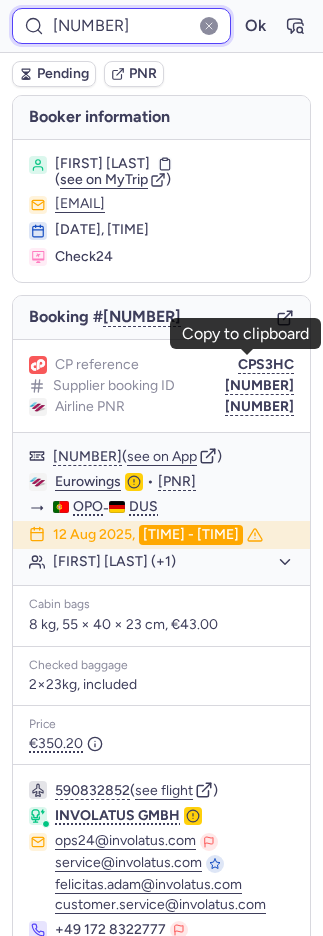 click on "[NUMBER]" at bounding box center [121, 26] 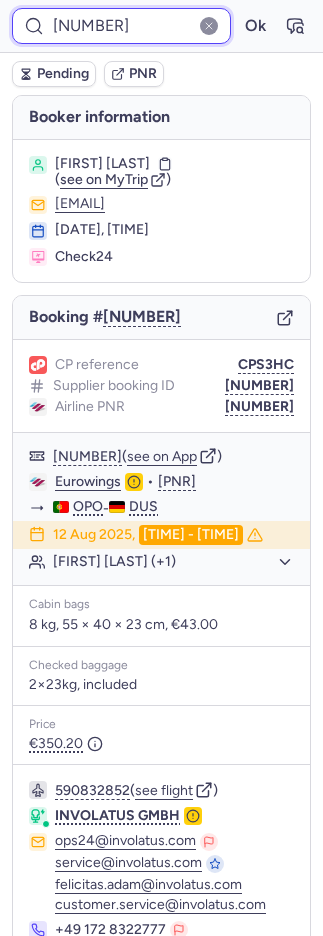 click on "[NUMBER]" at bounding box center [121, 26] 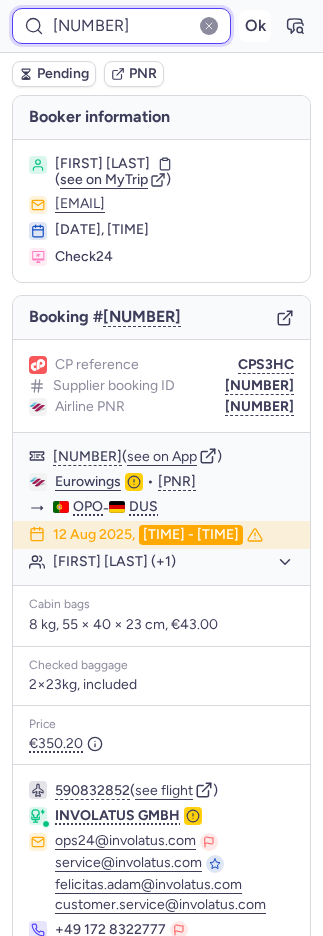 paste on "[NUMBER]" 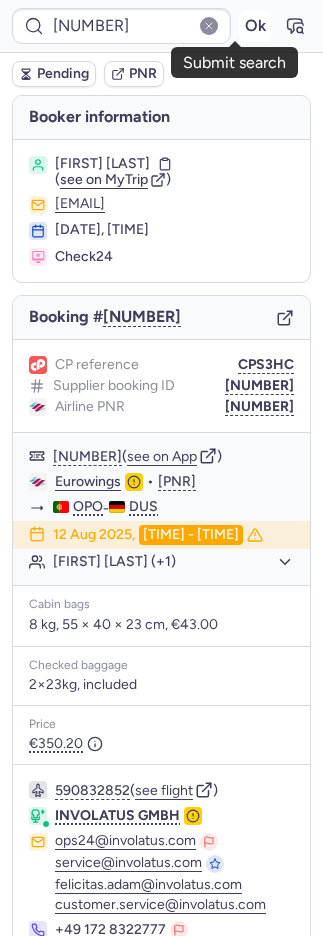 click on "Ok" at bounding box center (255, 26) 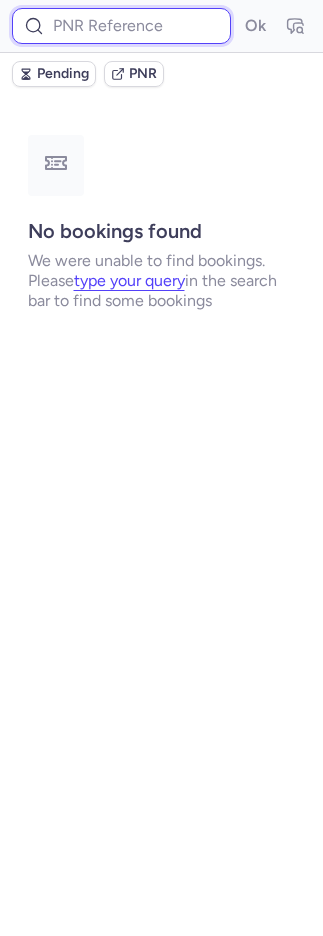 click at bounding box center [121, 26] 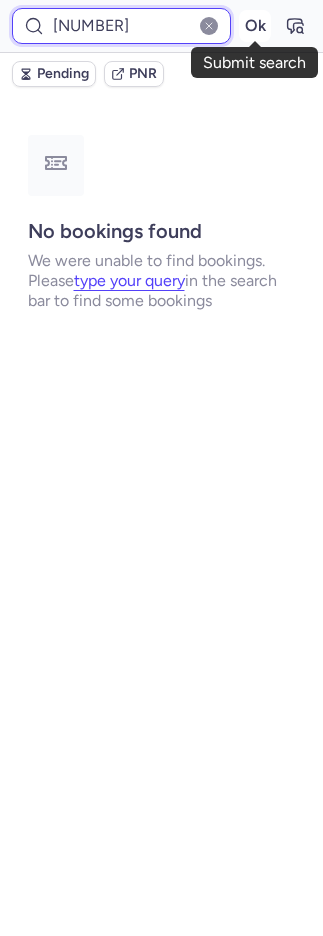 type on "[NUMBER]" 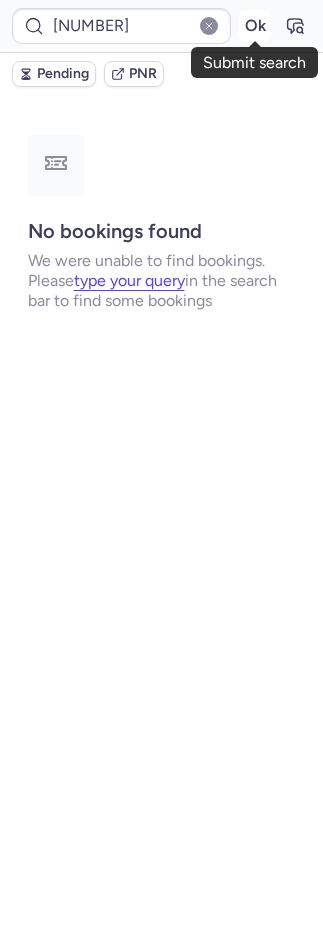 click on "Ok" at bounding box center (255, 26) 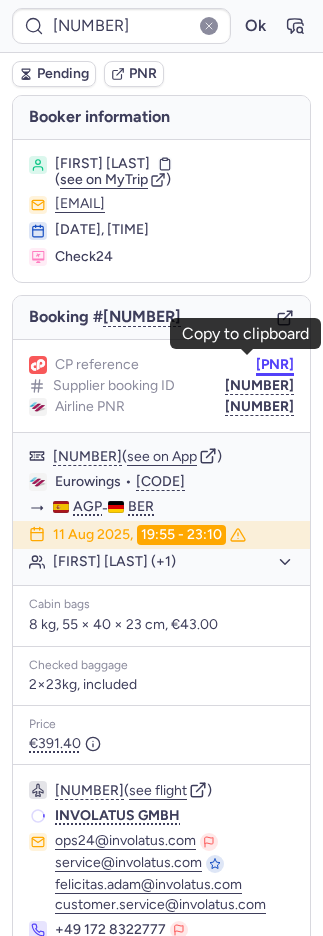 click on "[PNR]" at bounding box center [275, 365] 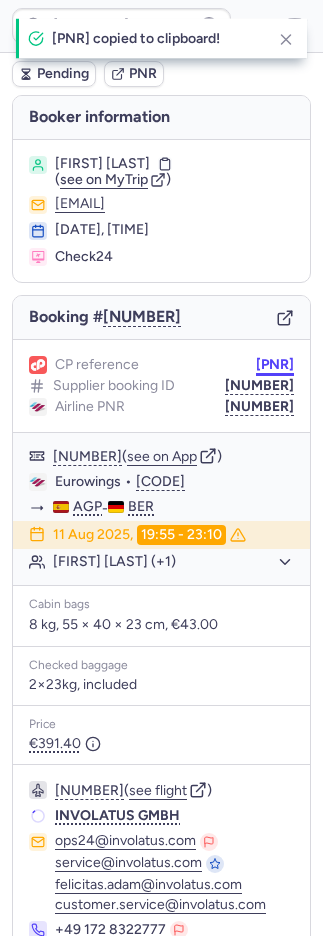 click on "[PNR]" at bounding box center [275, 365] 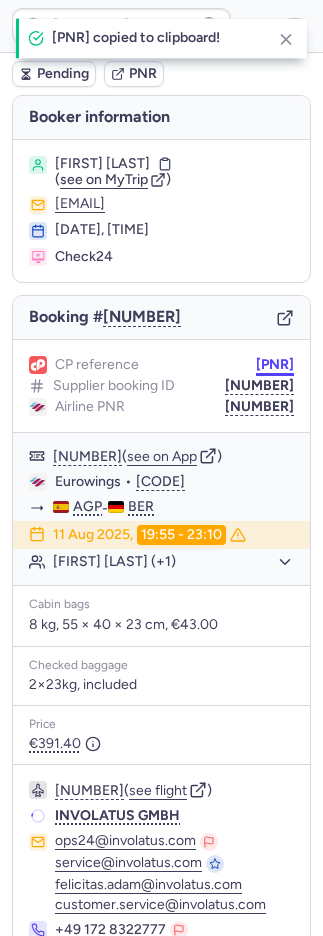 type 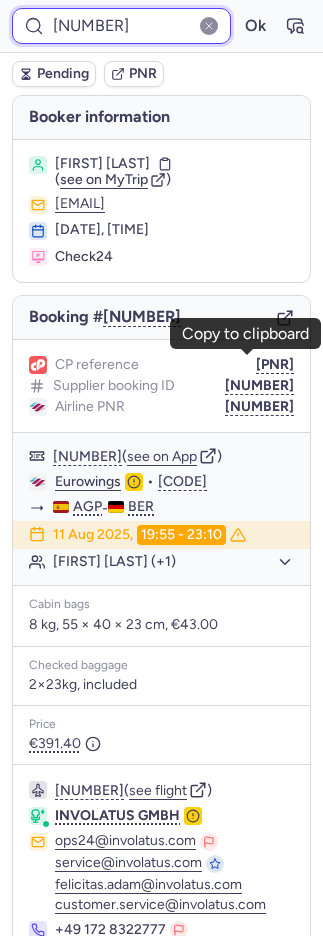 click on "[NUMBER]" at bounding box center [121, 26] 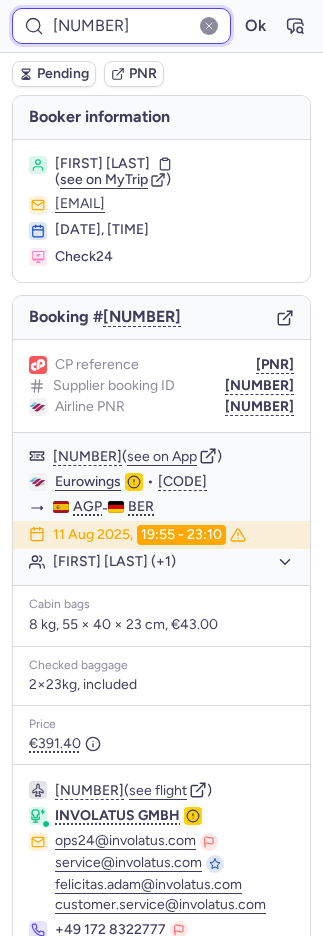 click on "[NUMBER]" at bounding box center [121, 26] 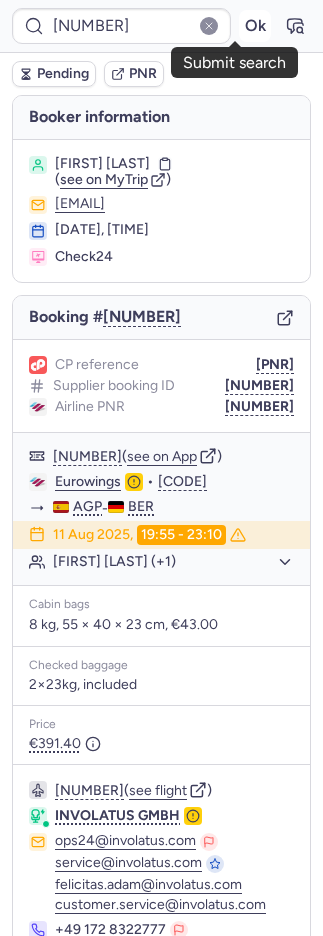 scroll, scrollTop: 0, scrollLeft: 0, axis: both 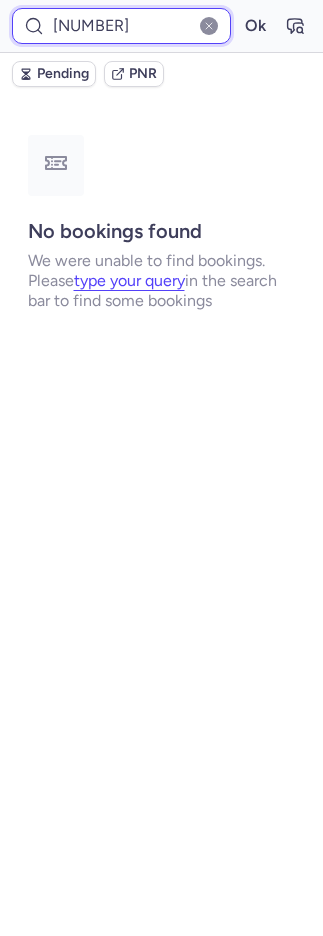 click on "[NUMBER]" at bounding box center [121, 26] 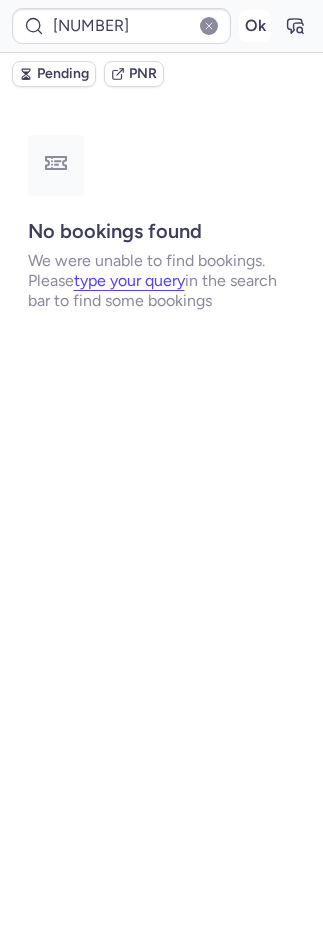 click on "Ok" at bounding box center [255, 26] 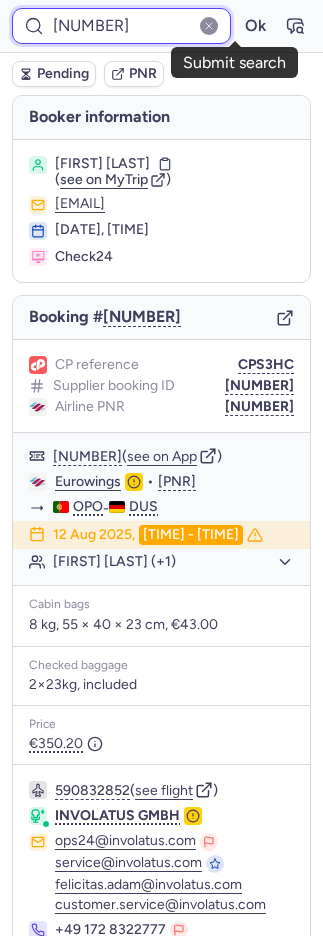 click on "[NUMBER]" at bounding box center [121, 26] 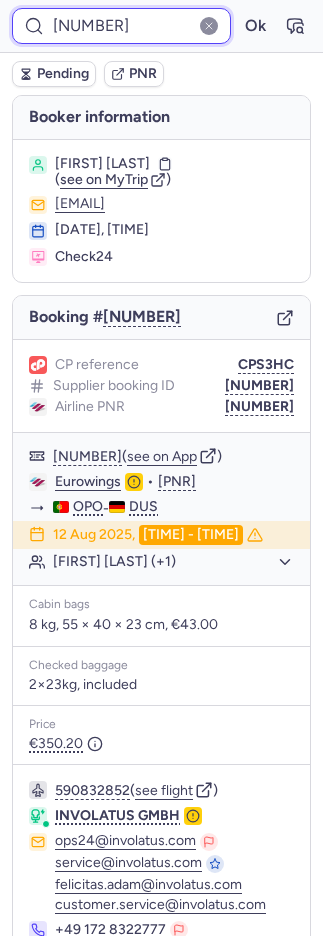 click on "[NUMBER]" at bounding box center (121, 26) 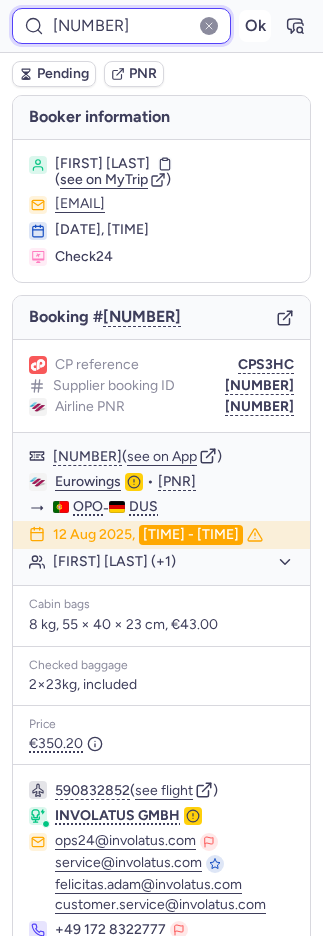 type on "[NUMBER]" 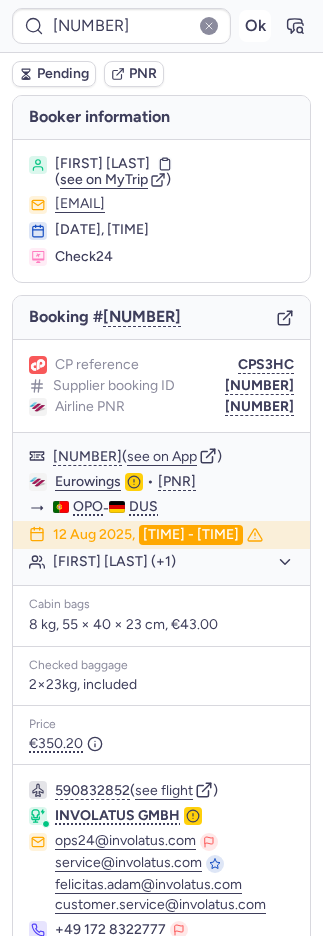 click on "Ok" at bounding box center (255, 26) 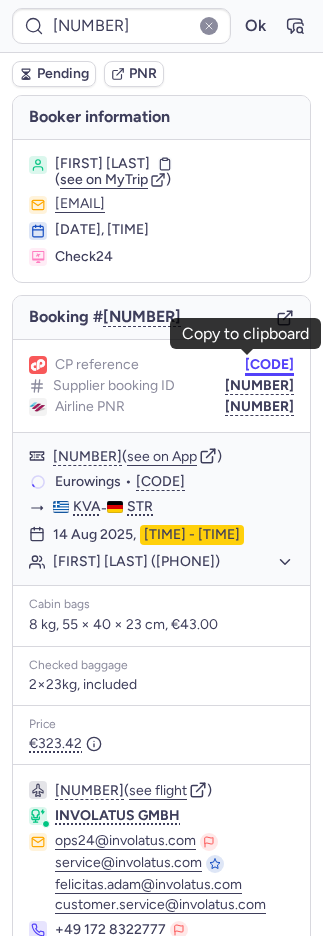 click on "[CODE]" at bounding box center (269, 365) 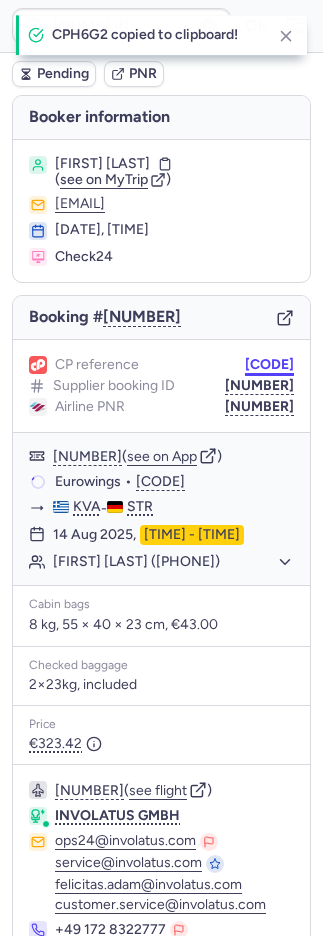 click on "[CODE]" at bounding box center (269, 365) 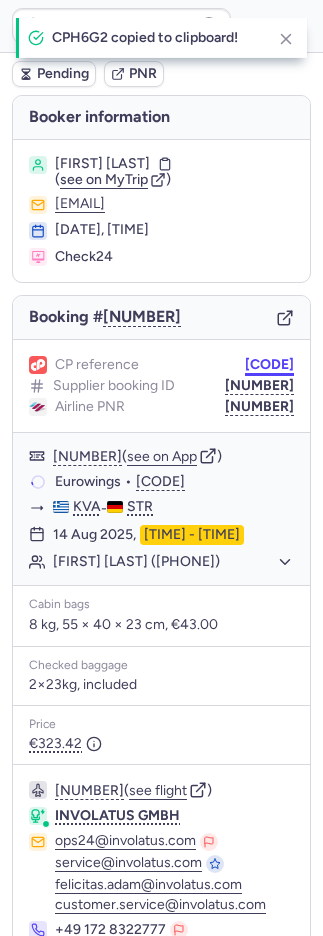 type 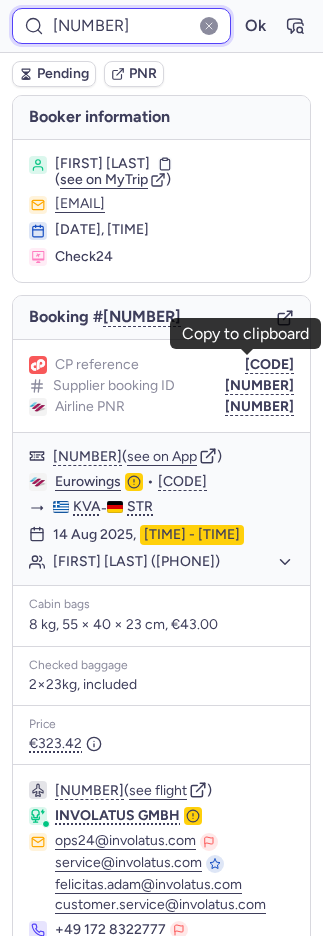 click on "[NUMBER]" at bounding box center [121, 26] 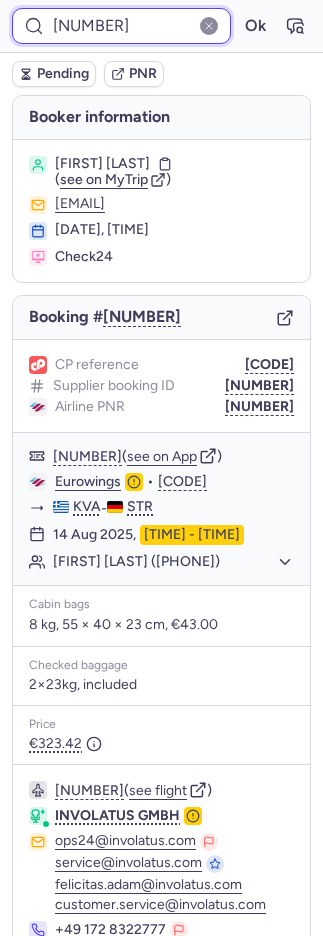 click on "[NUMBER]" at bounding box center [121, 26] 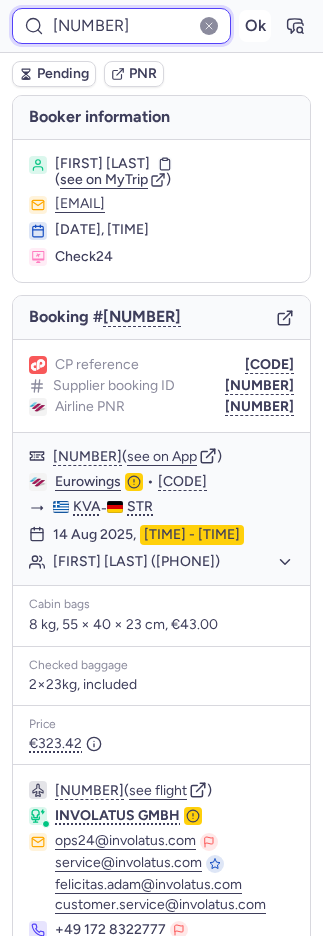 type on "[NUMBER]" 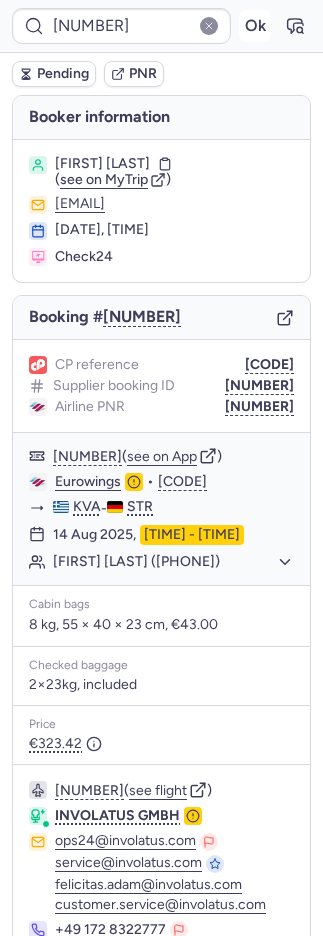click on "Ok" at bounding box center [255, 26] 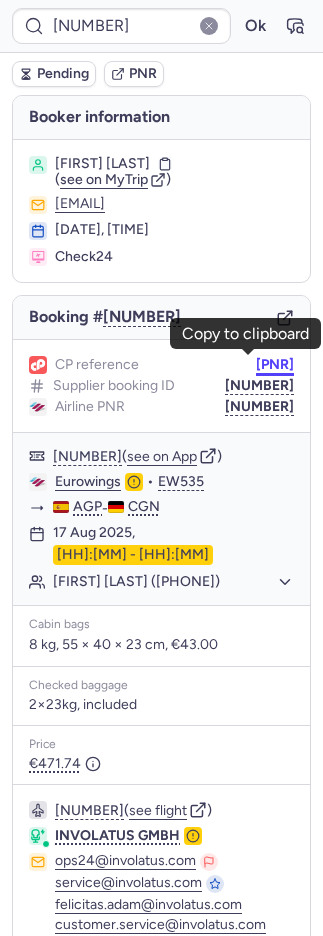 click on "[PNR]" at bounding box center (275, 365) 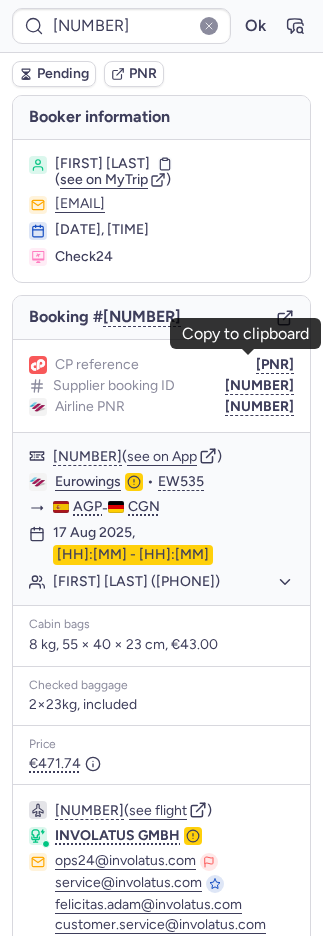 type 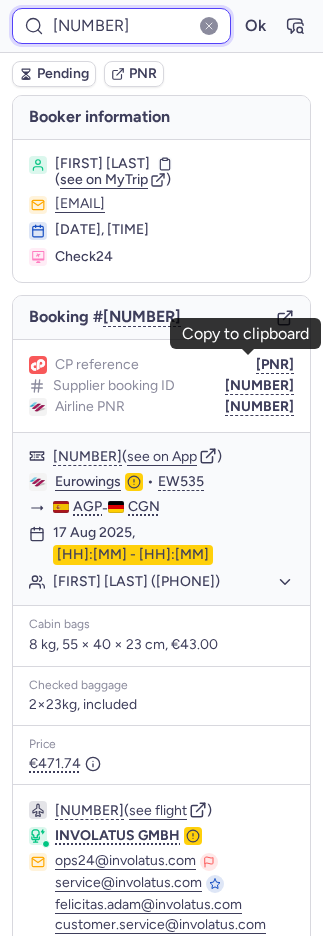 click on "[NUMBER]" at bounding box center [121, 26] 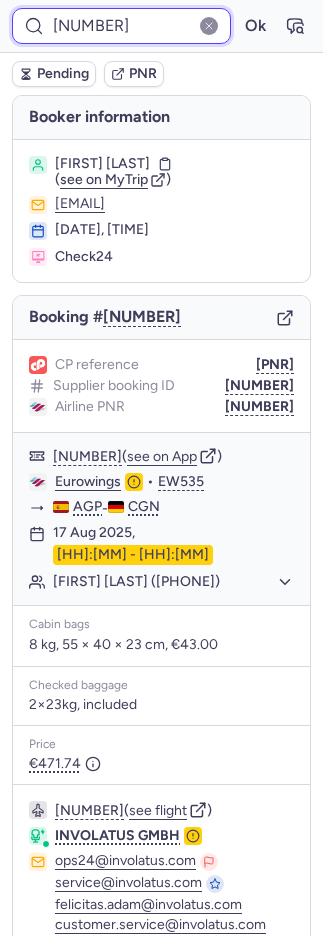 click on "[NUMBER]" at bounding box center (121, 26) 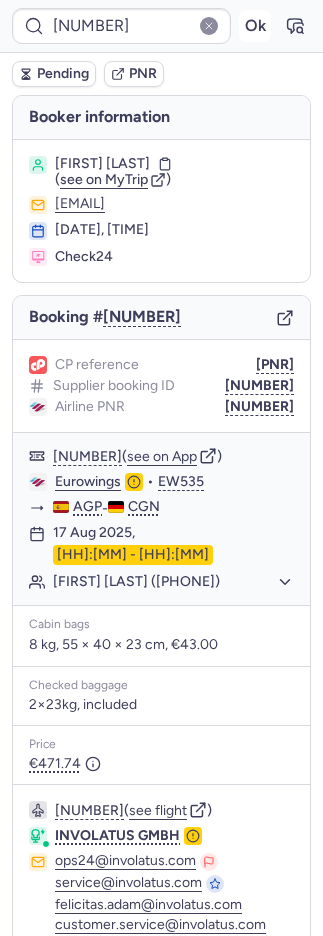 click on "Ok" at bounding box center [255, 26] 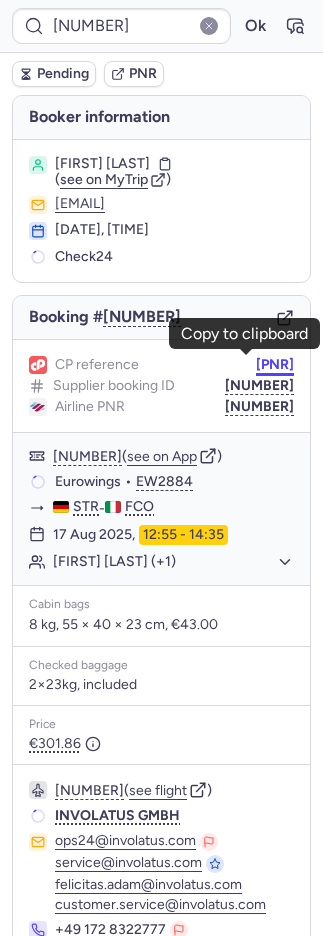 click on "[PNR]" at bounding box center (275, 365) 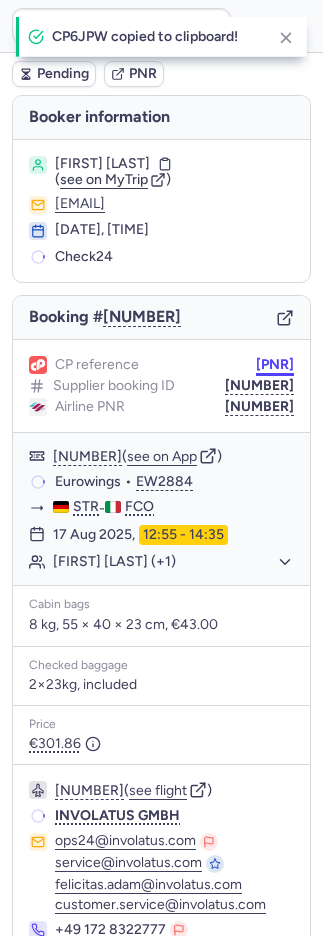click on "[PNR]" at bounding box center (275, 365) 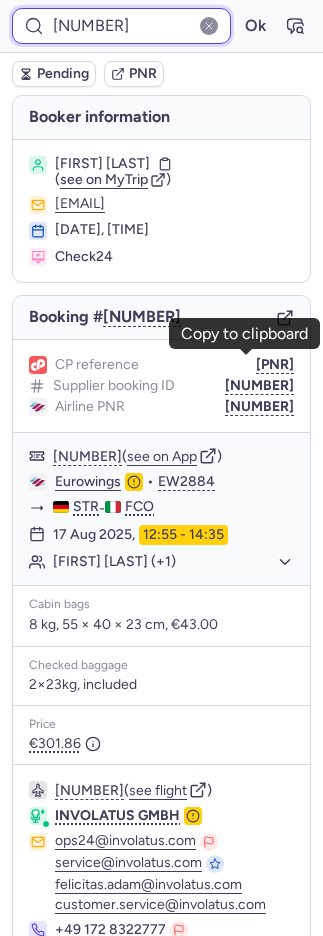 click on "[NUMBER]" at bounding box center [121, 26] 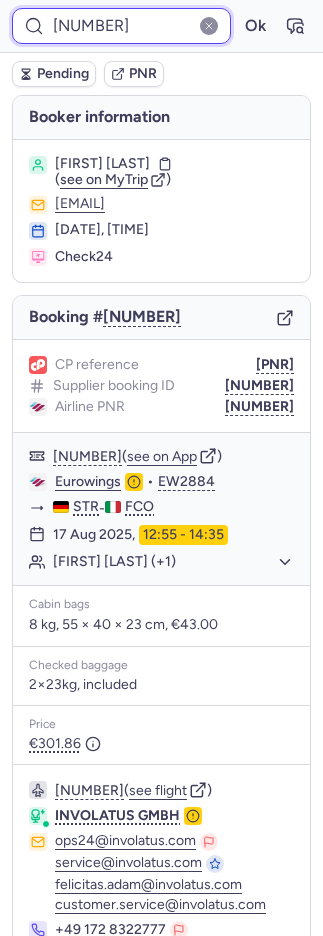 click on "[NUMBER]" at bounding box center [121, 26] 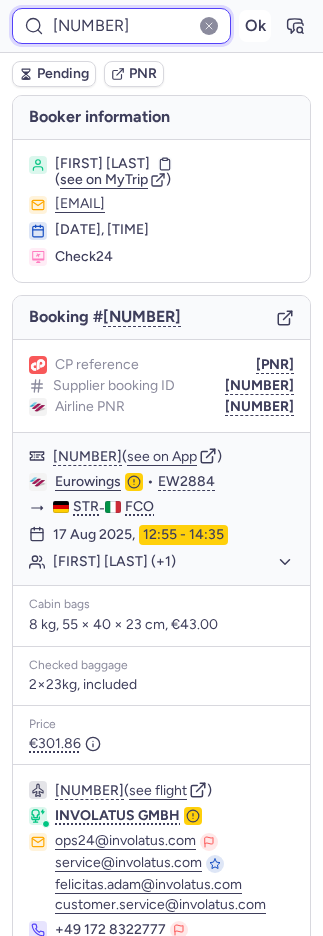 type on "[NUMBER]" 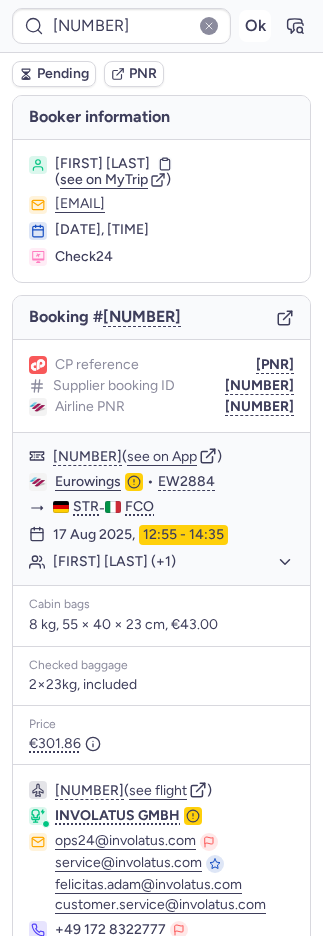 click on "Ok" at bounding box center [255, 26] 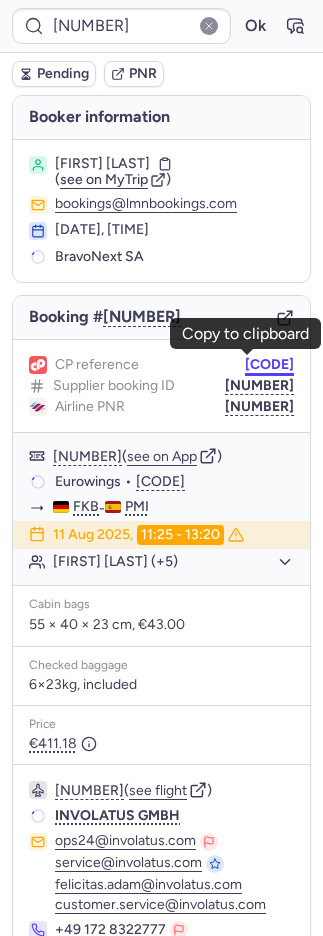 click on "[CODE]" at bounding box center [269, 365] 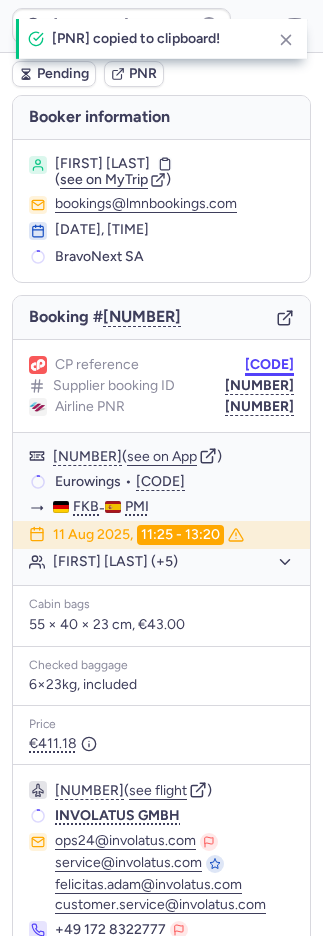 click on "[CODE]" at bounding box center [269, 365] 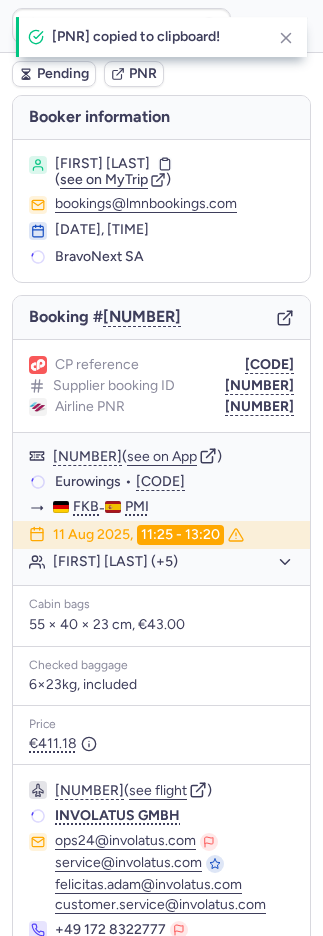 type 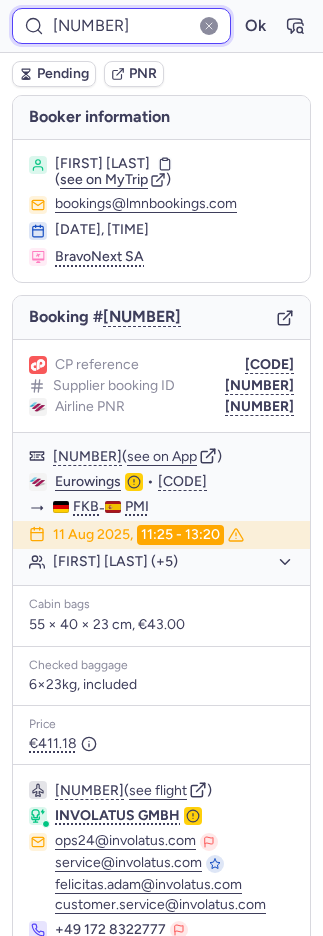 click on "[NUMBER]" at bounding box center [121, 26] 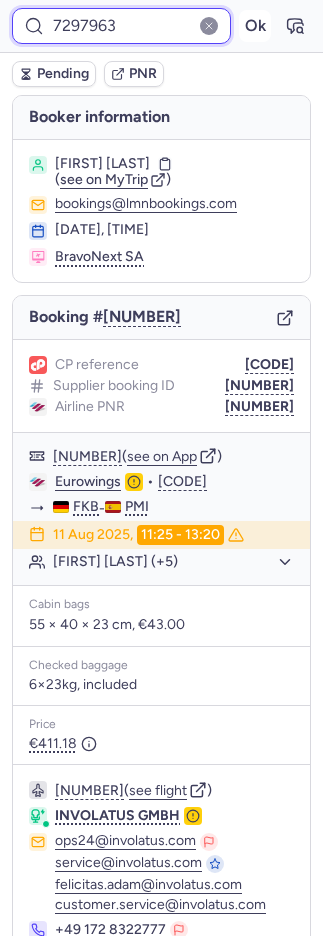 type on "7297963" 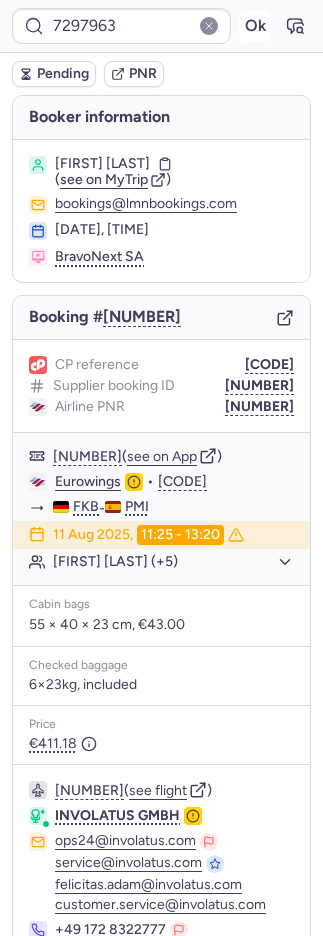 click on "Ok" at bounding box center [255, 26] 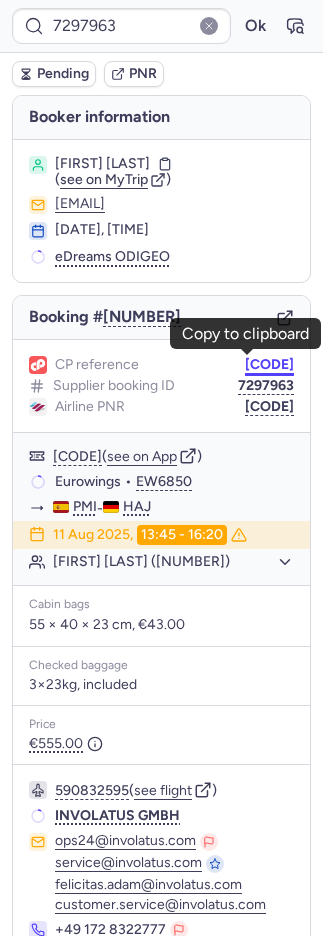 click on "[CODE]" at bounding box center (269, 365) 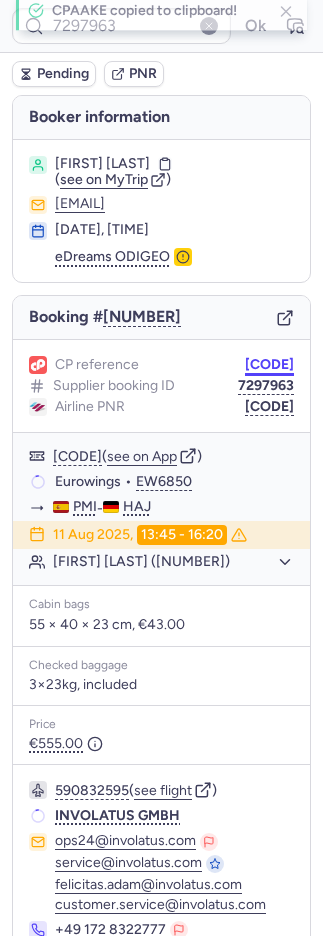 click on "[CODE]" at bounding box center [269, 365] 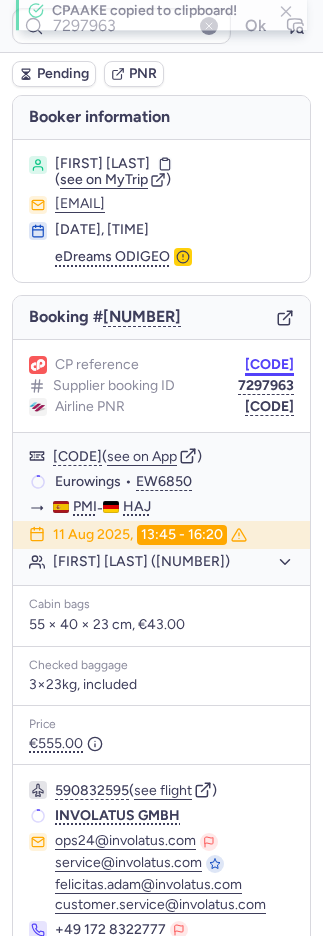 type 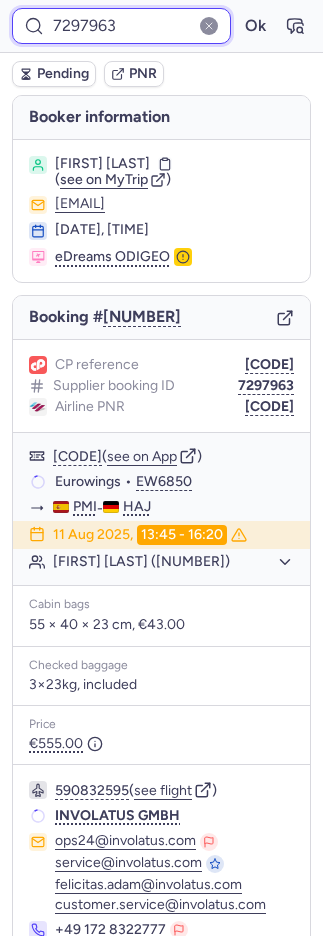click on "7297963" at bounding box center [121, 26] 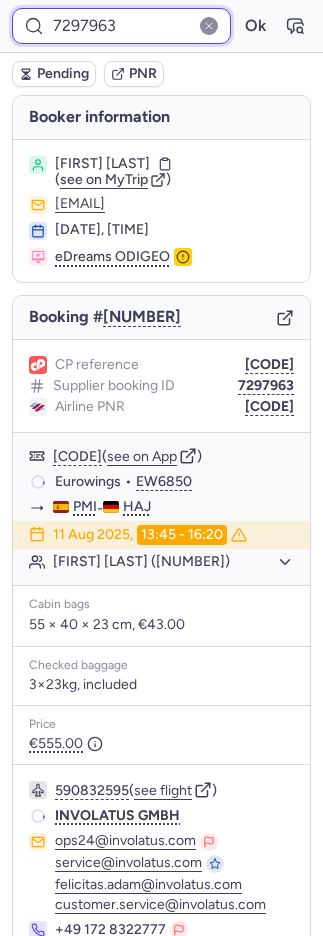 click on "7297963" at bounding box center (121, 26) 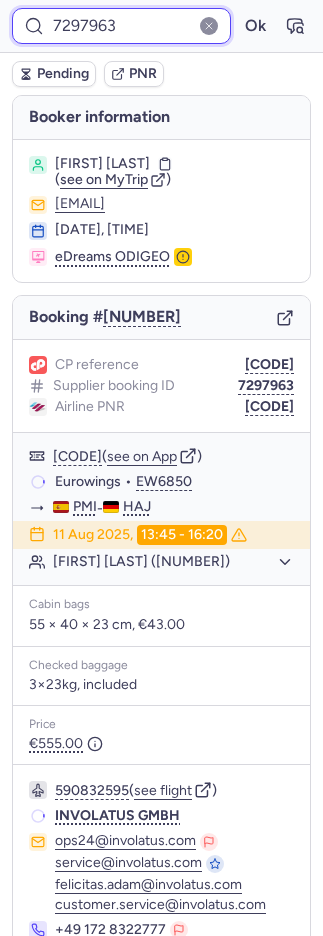 paste on "[NUMBER]" 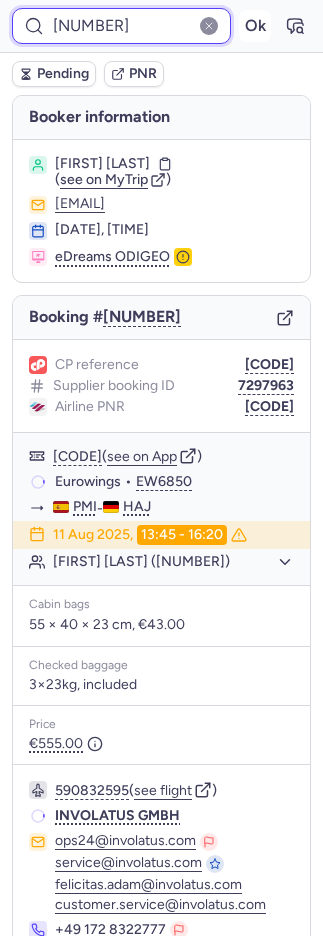 type on "[NUMBER]" 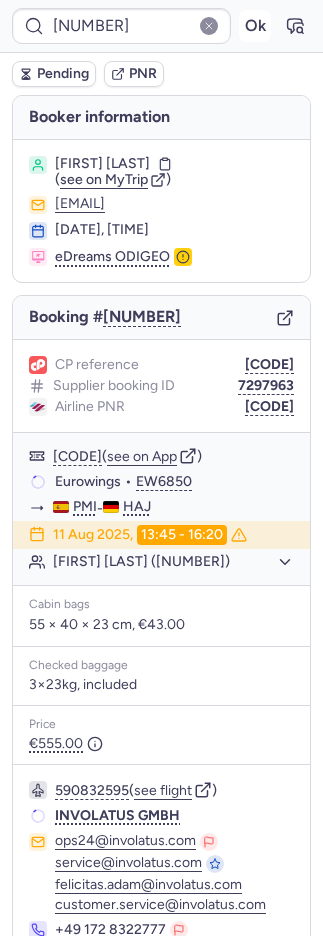 click on "Ok" at bounding box center (255, 26) 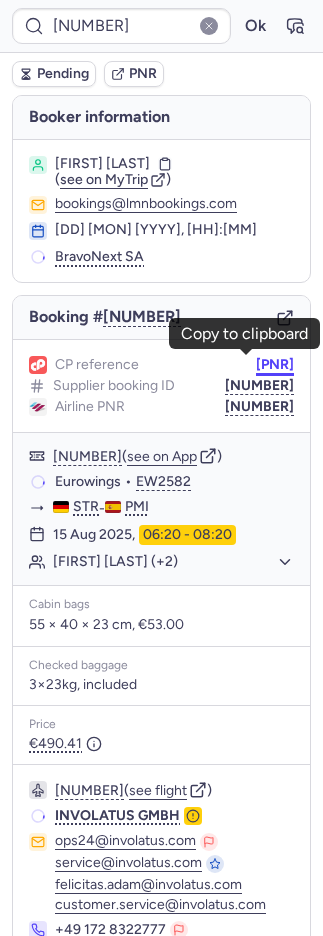click on "[PNR]" at bounding box center [275, 365] 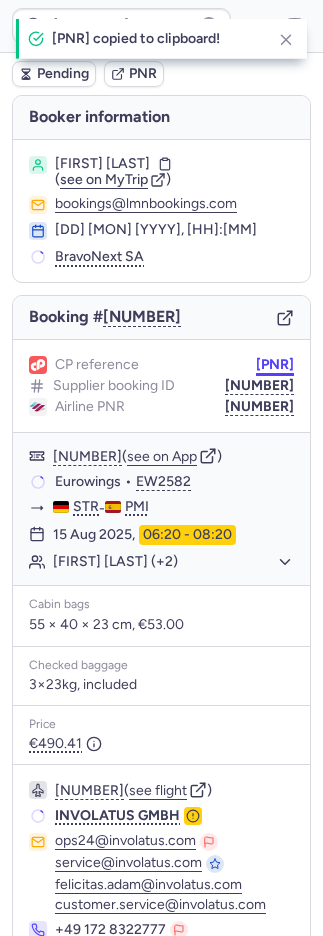 click on "[PNR]" at bounding box center [275, 365] 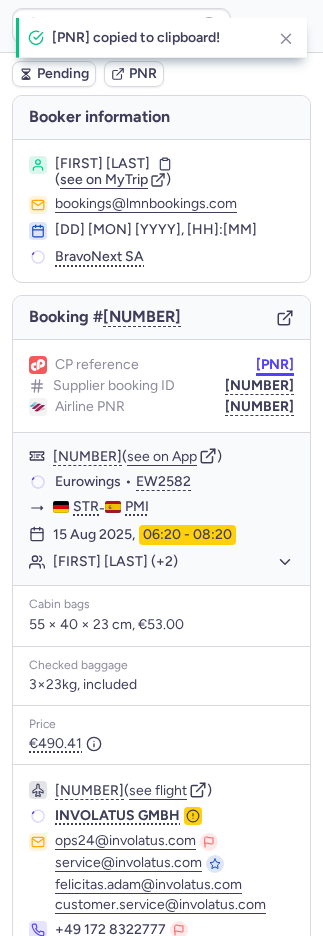 type 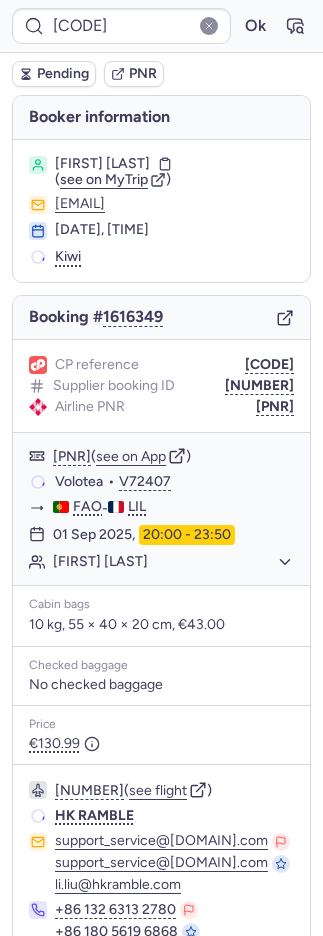 type on "[CODE]" 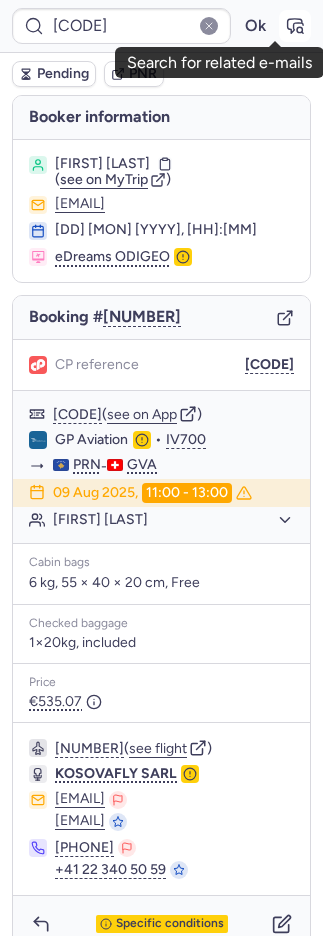click 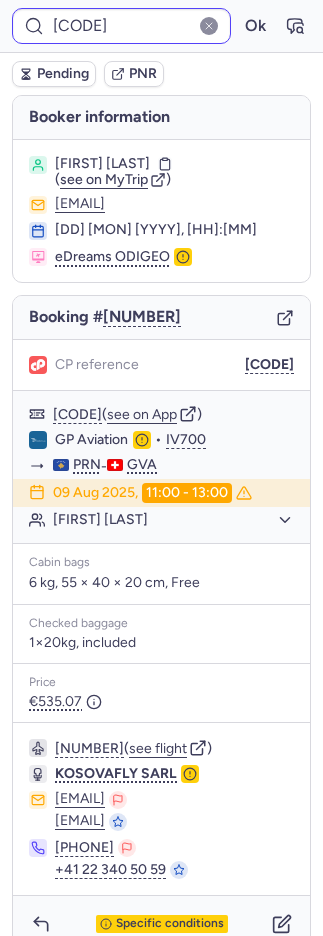 type on "[CODE]" 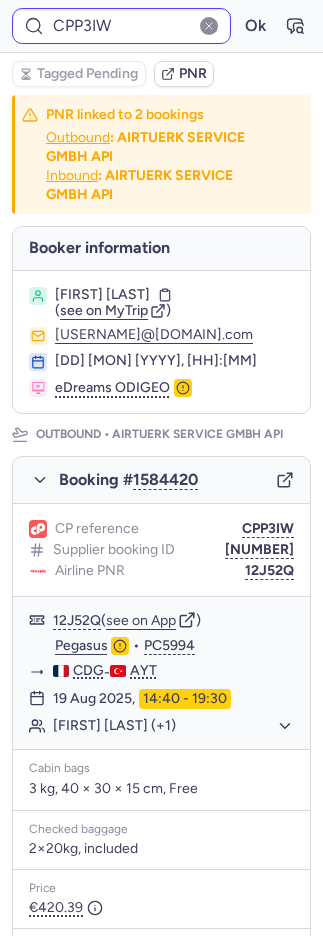 type on "[CODE]" 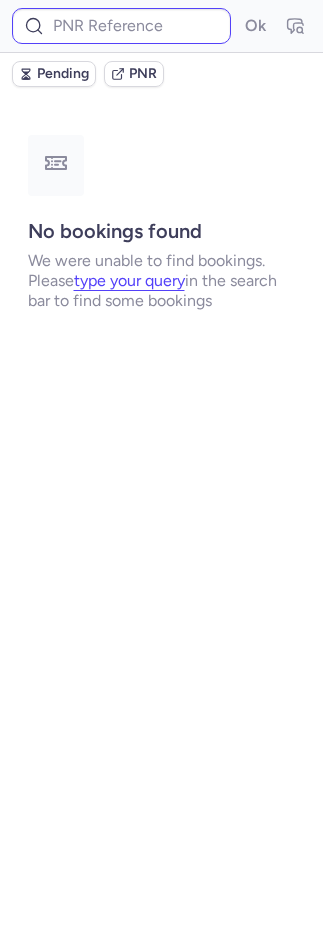 type on "[CODE]" 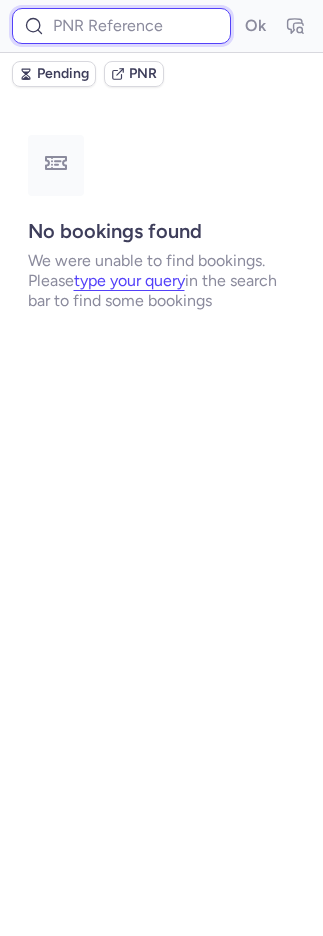 click at bounding box center [121, 26] 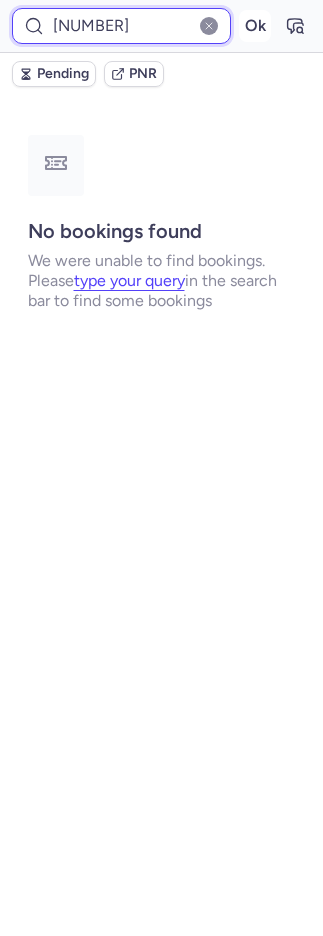 scroll, scrollTop: 0, scrollLeft: 16, axis: horizontal 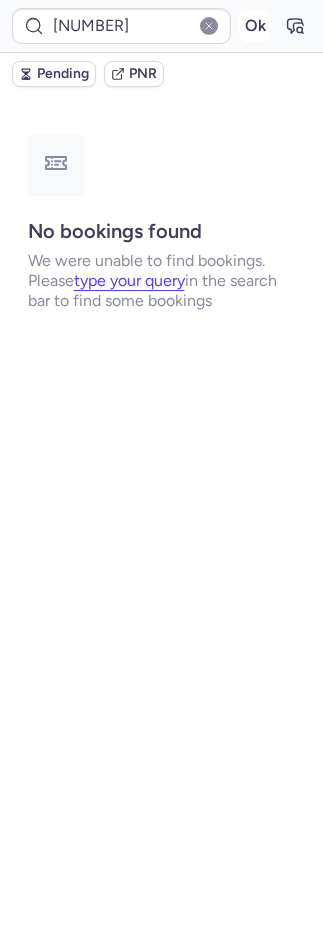 click on "Ok" at bounding box center (255, 26) 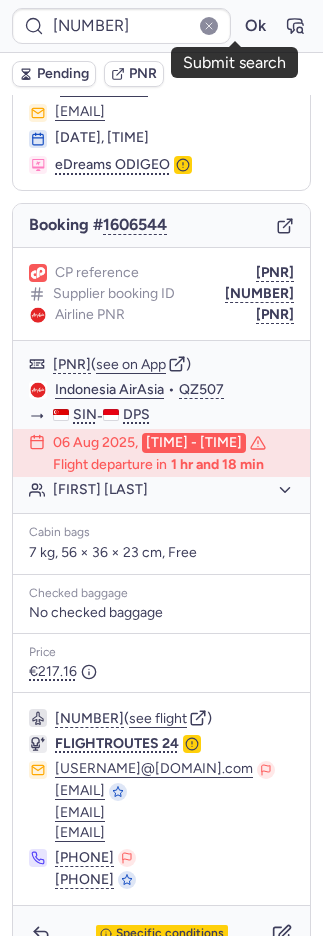 scroll, scrollTop: 162, scrollLeft: 0, axis: vertical 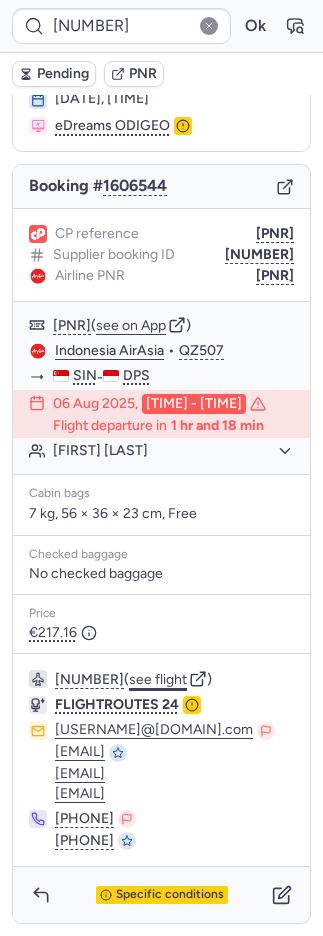 click on "see flight" 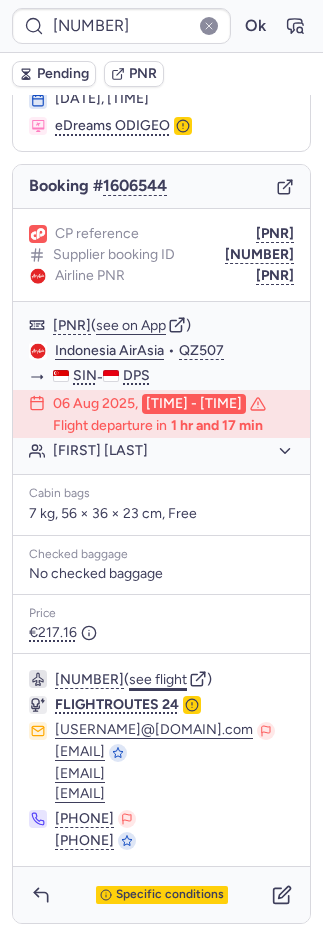 type 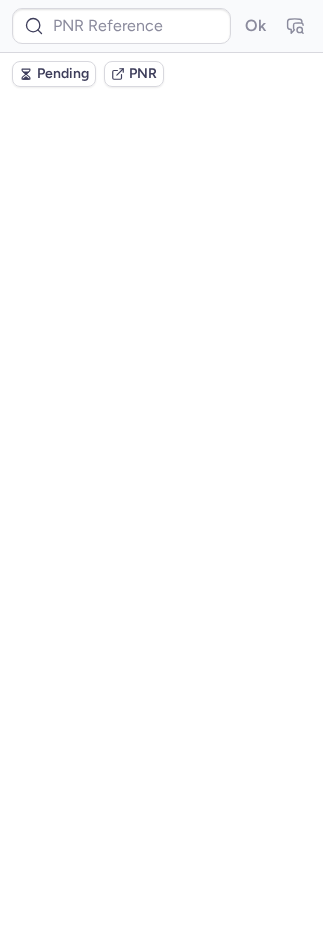 scroll, scrollTop: 0, scrollLeft: 0, axis: both 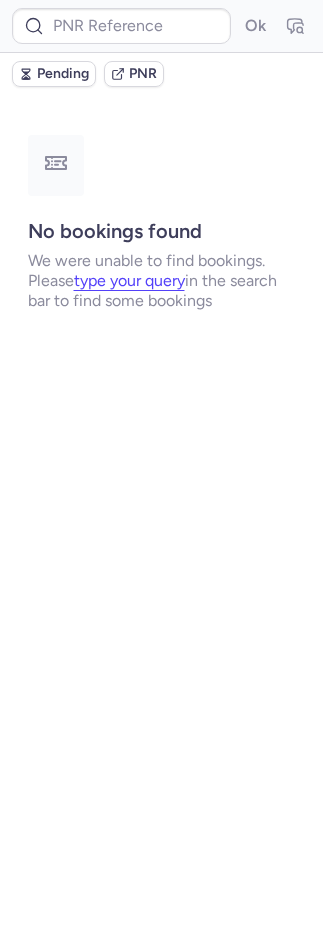 type on "CP6ASQ" 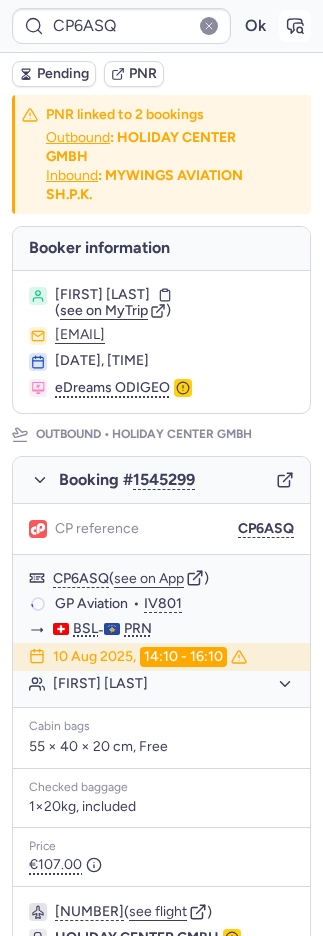 click 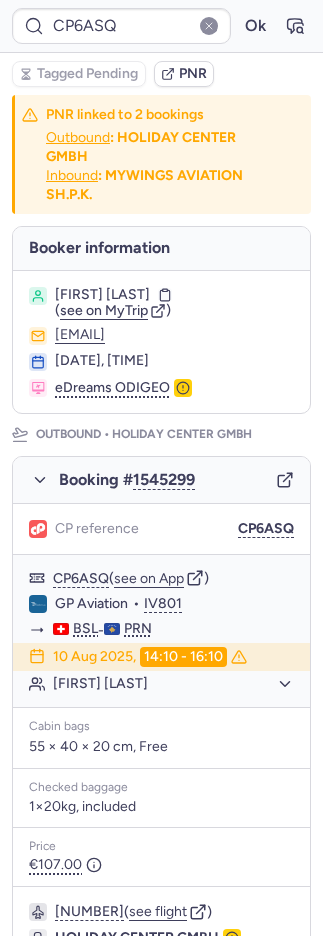 click on "PNR" at bounding box center (193, 74) 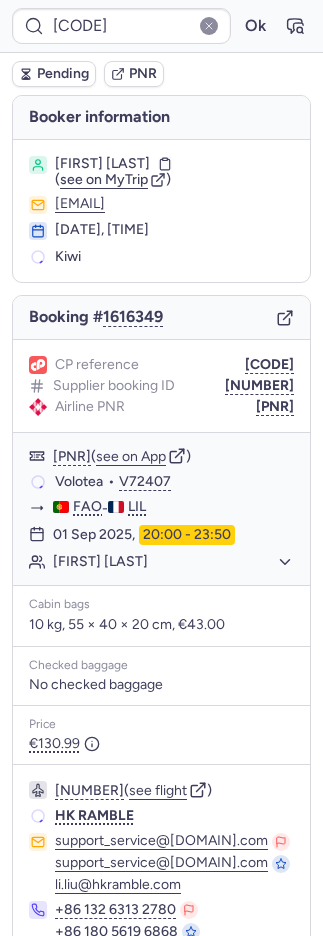 type on "[PNR]" 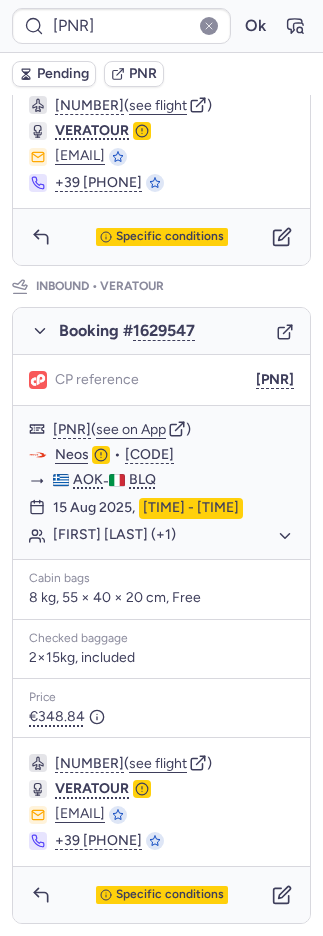 scroll, scrollTop: 800, scrollLeft: 0, axis: vertical 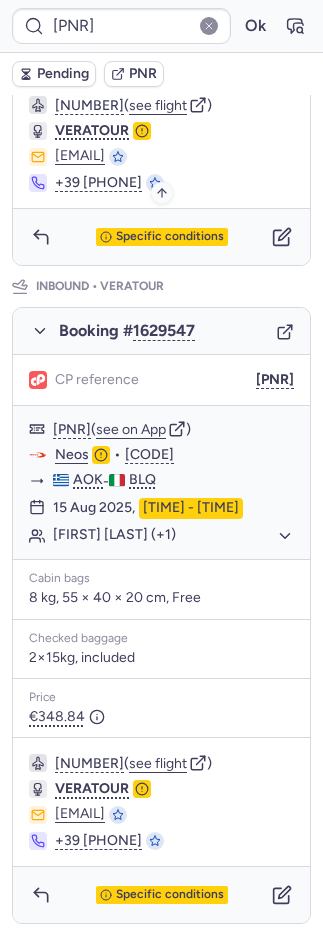 click on "Specific conditions" at bounding box center [170, 237] 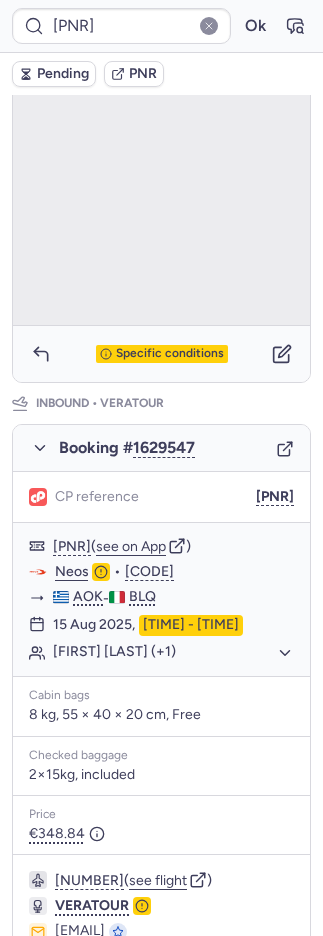 scroll, scrollTop: 733, scrollLeft: 0, axis: vertical 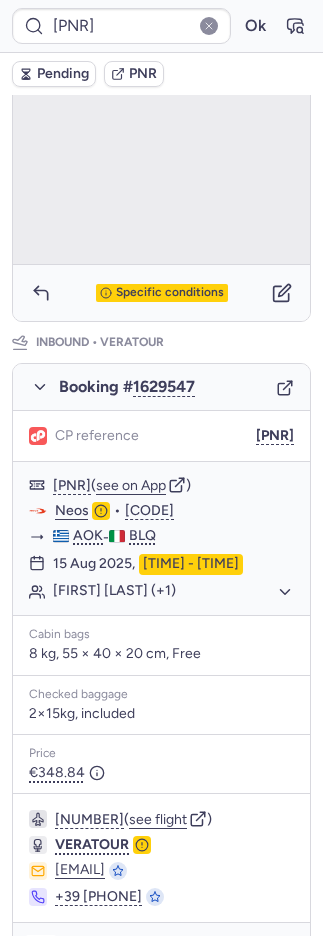 click 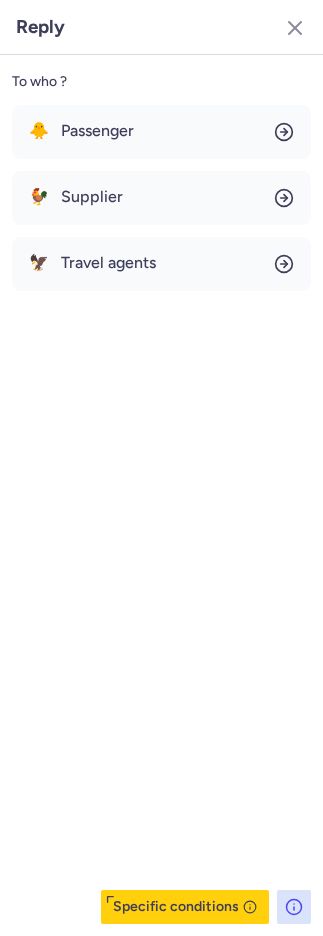 scroll, scrollTop: 800, scrollLeft: 0, axis: vertical 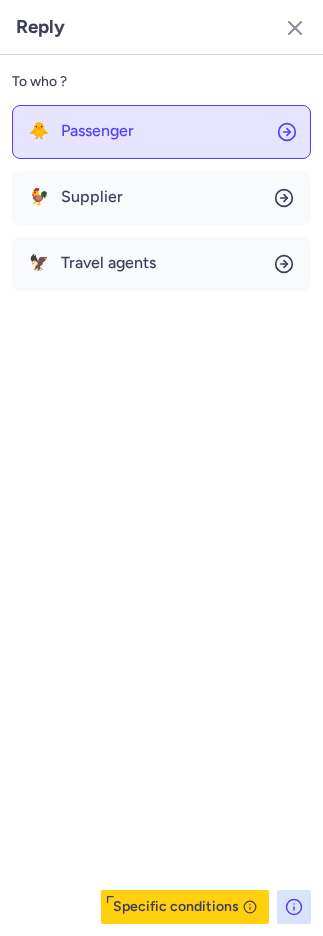 drag, startPoint x: 94, startPoint y: 130, endPoint x: 113, endPoint y: 134, distance: 19.416489 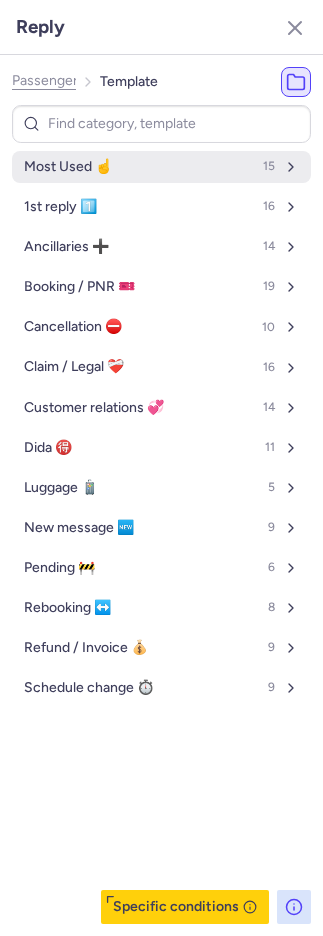 click on "Most Used ☝️ 15" at bounding box center [161, 167] 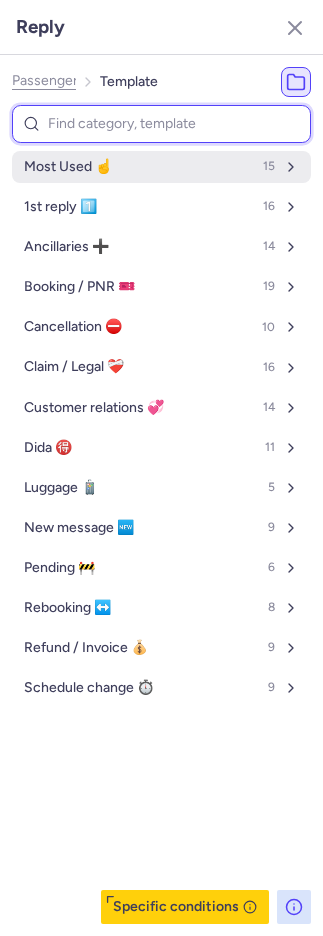 select on "en" 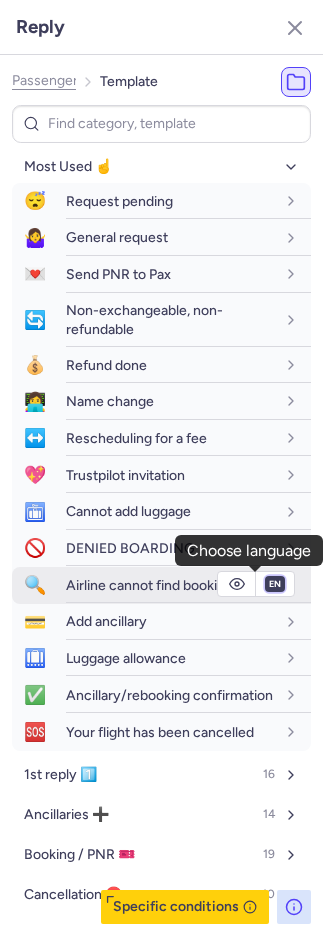 click on "fr en de nl pt es it ru" at bounding box center [275, 584] 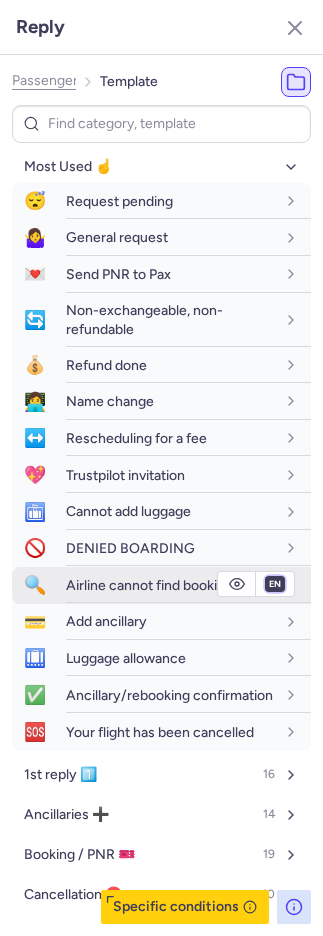 select on "it" 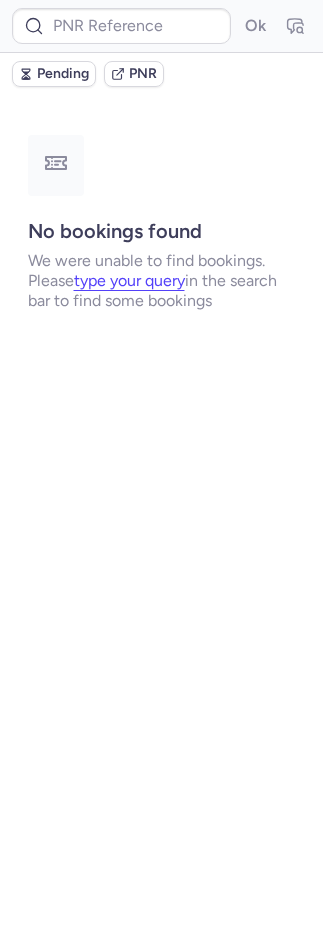 scroll, scrollTop: 0, scrollLeft: 0, axis: both 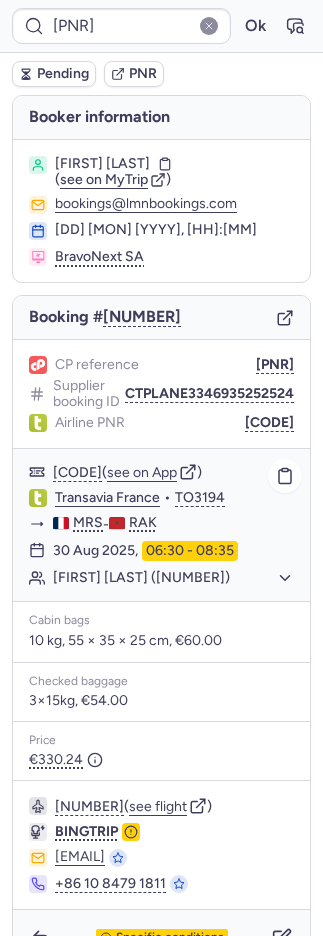 click on "[FIRST] [LAST] ([NUMBER])" 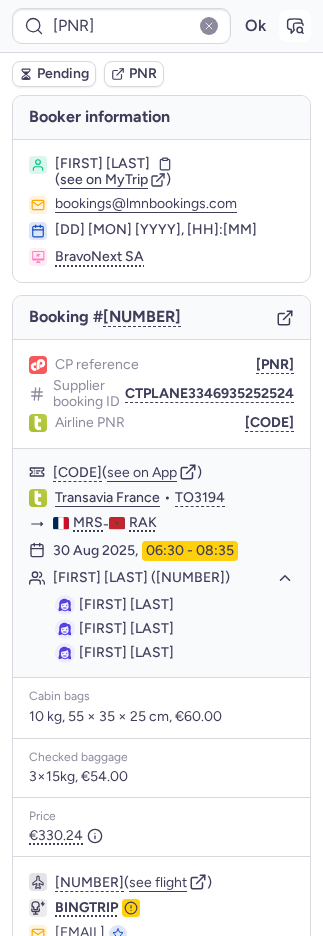 click at bounding box center (295, 26) 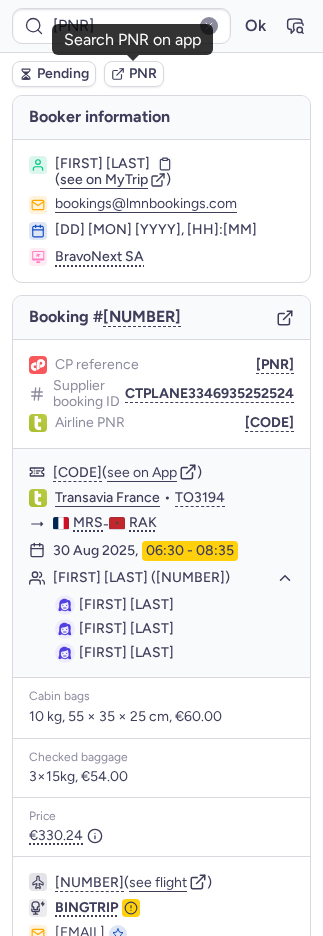 click on "PNR" at bounding box center [143, 74] 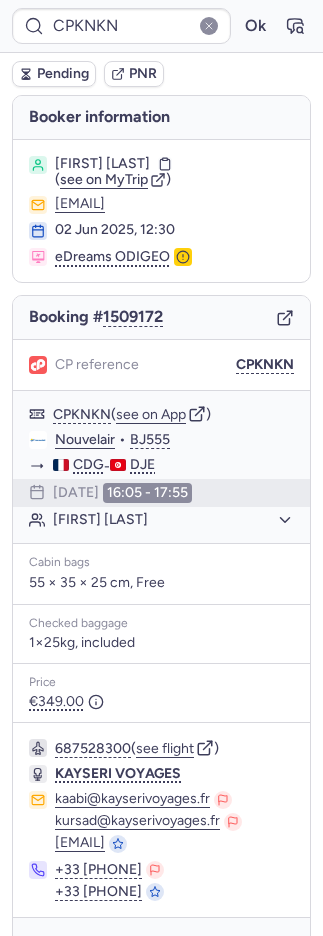 type on "[CODE]" 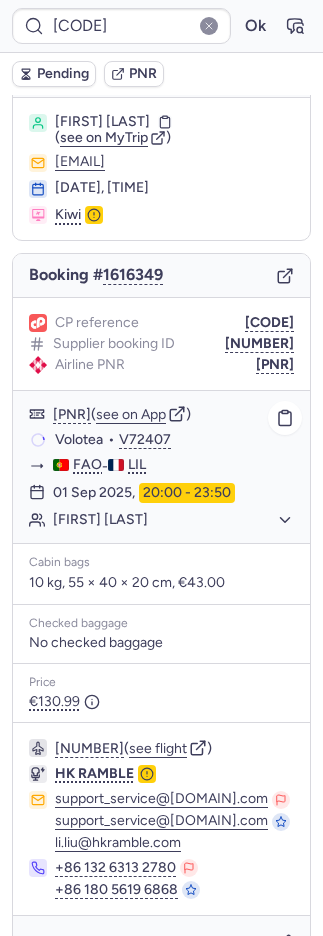 scroll, scrollTop: 142, scrollLeft: 0, axis: vertical 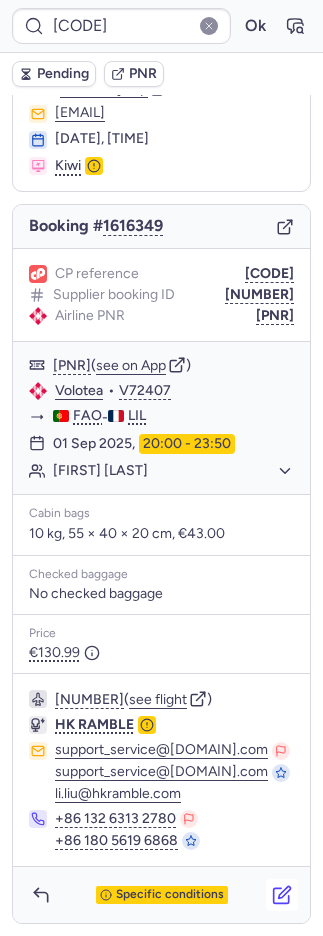 click 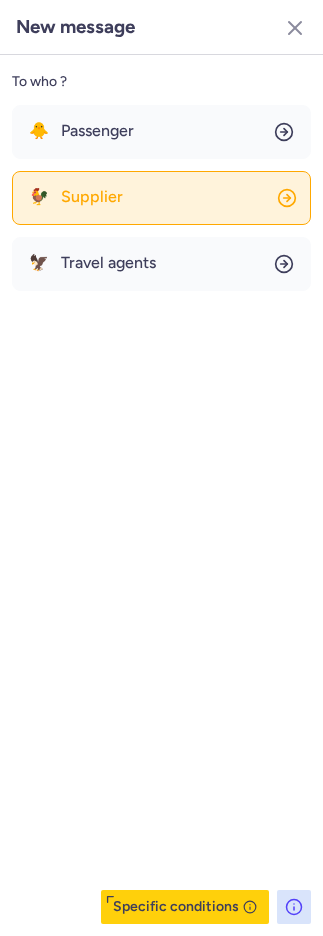 click on "🐓 Supplier" 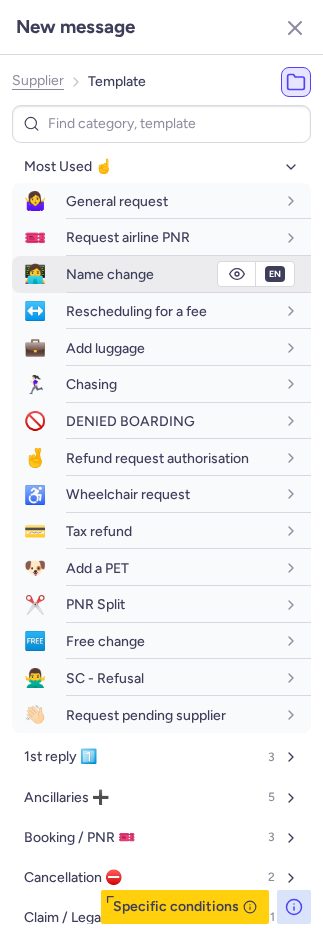 click on "Name change" at bounding box center (110, 274) 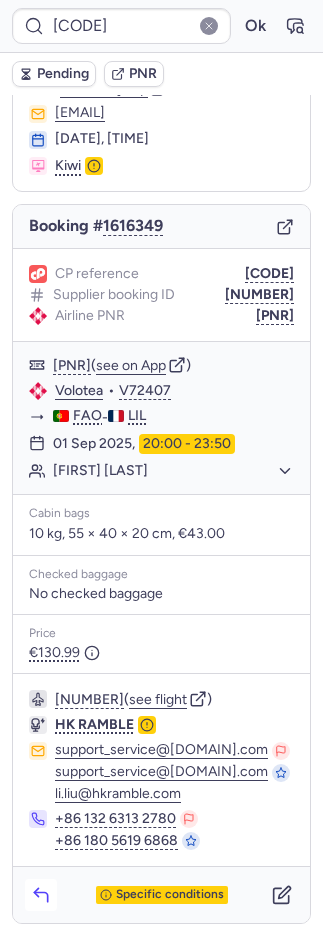 click 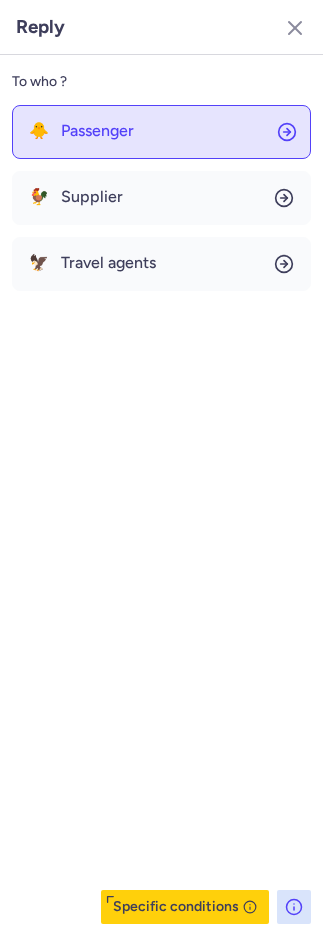 click on "Passenger" at bounding box center (97, 131) 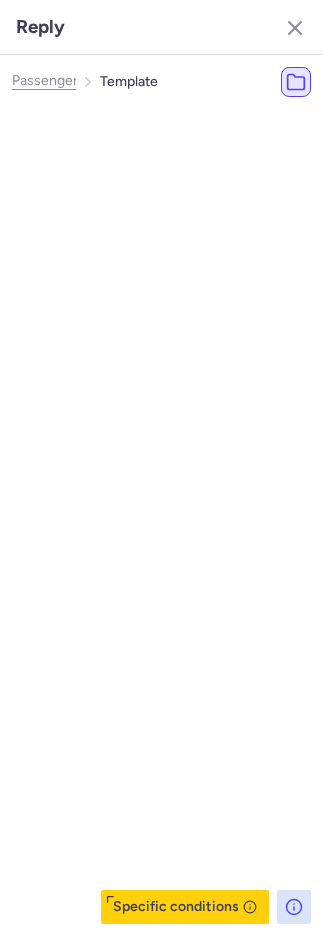 click on "Most Used ☝️ 15" at bounding box center [193, 167] 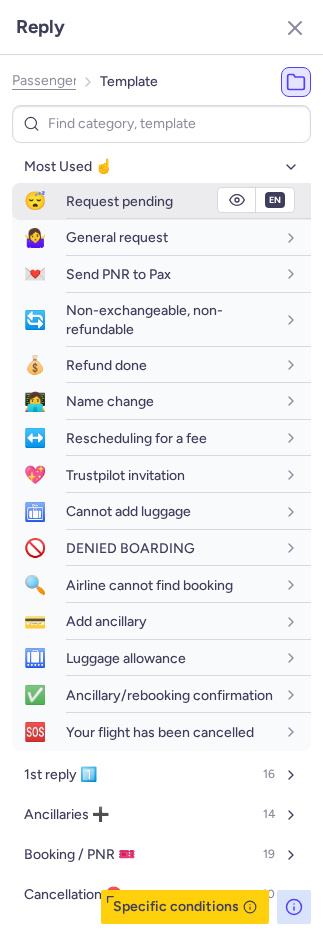 click on "Request pending" at bounding box center (119, 201) 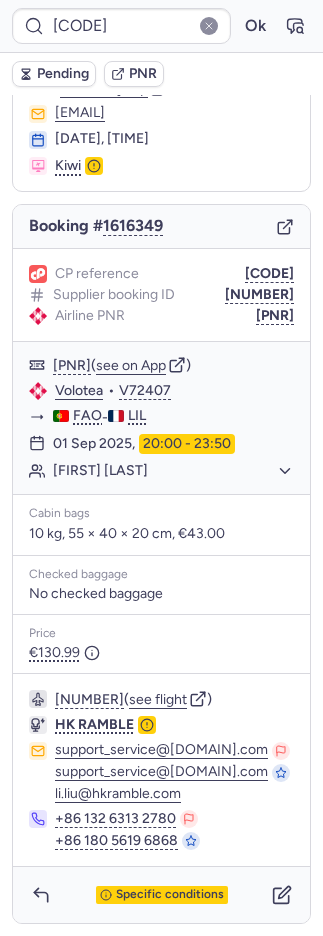 click on "Pending" at bounding box center [63, 74] 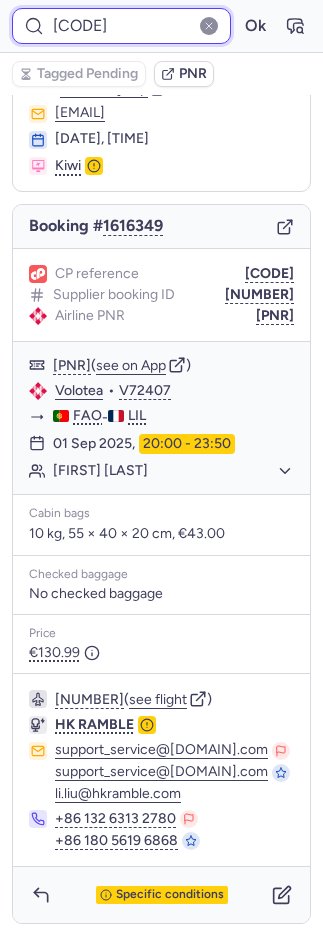 click on "[CODE]" at bounding box center (121, 26) 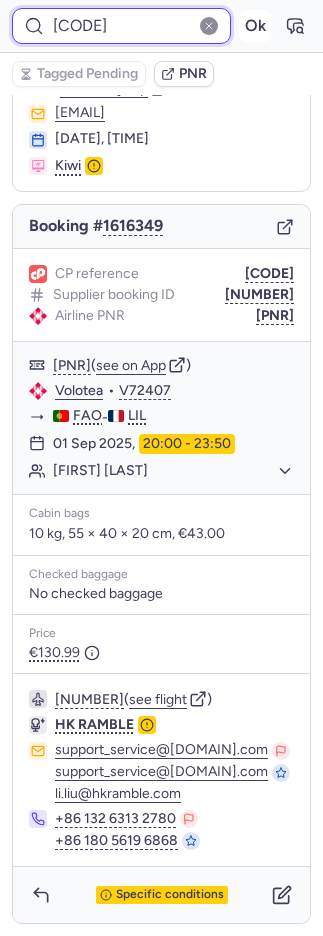 paste on "[NUMBER]" 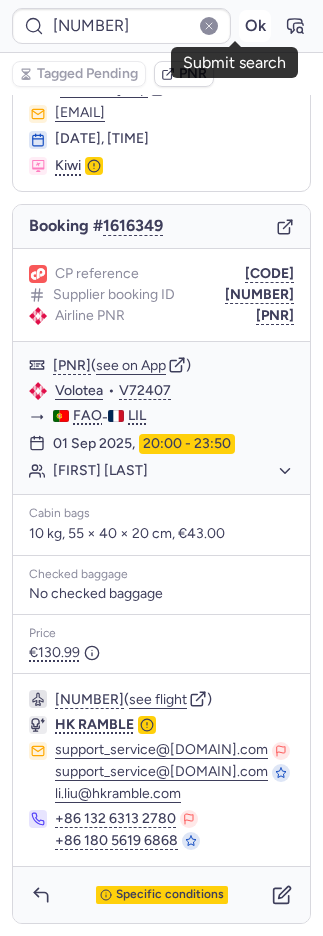 click on "Ok" at bounding box center [255, 26] 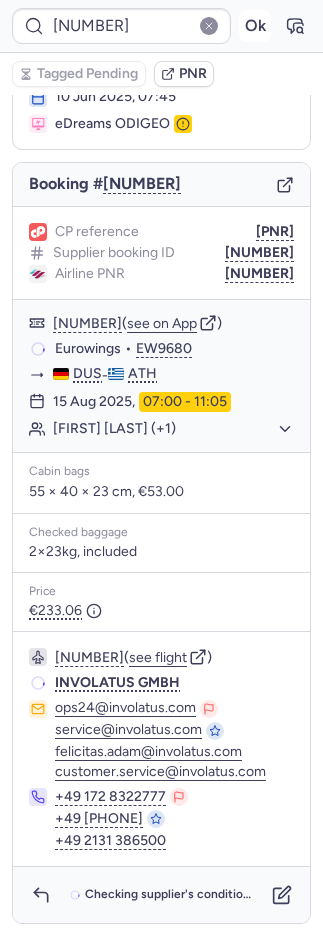scroll, scrollTop: 128, scrollLeft: 0, axis: vertical 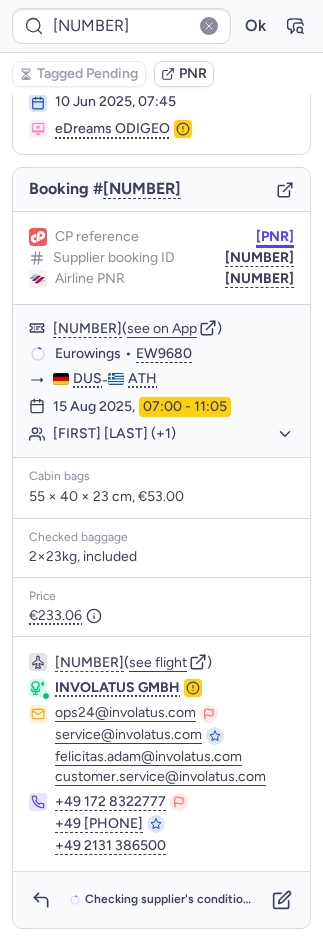 click on "[PNR]" at bounding box center [275, 237] 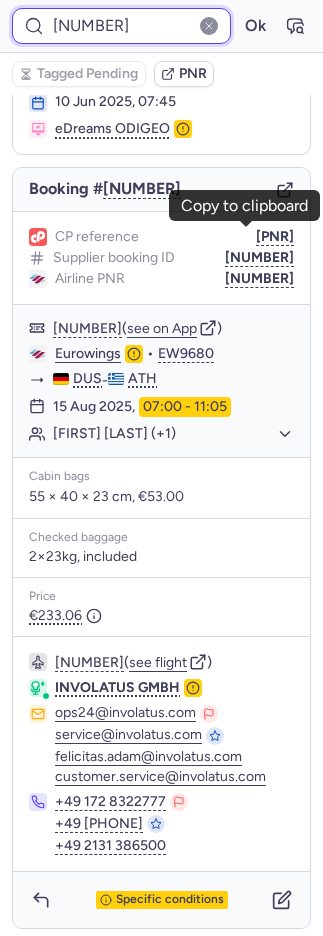 click on "[NUMBER]" at bounding box center (121, 26) 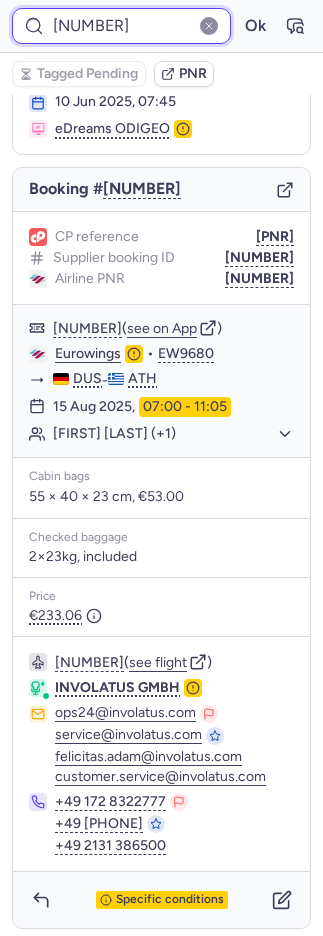 click on "[NUMBER]" at bounding box center (121, 26) 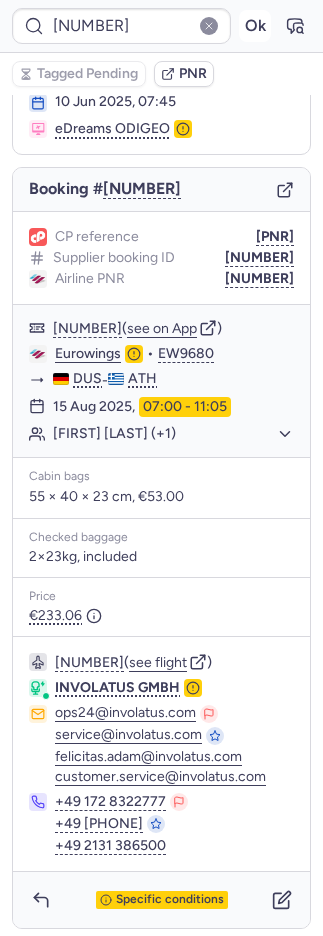 click on "Ok" at bounding box center (255, 26) 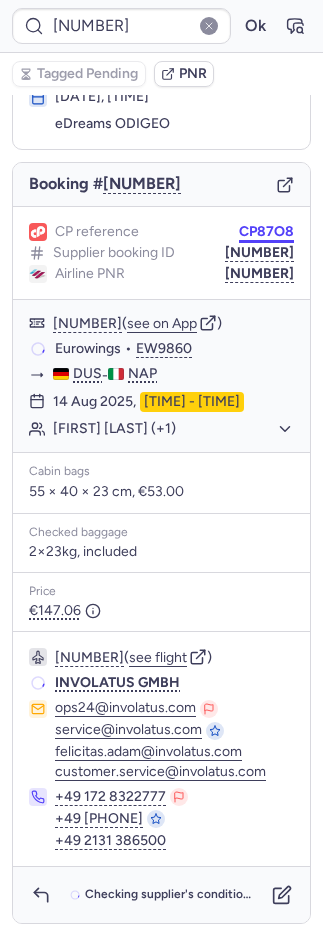 scroll, scrollTop: 128, scrollLeft: 0, axis: vertical 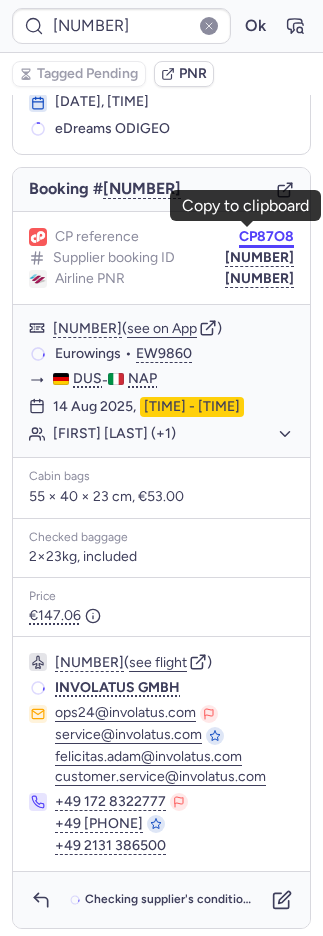 click on "CP87O8" at bounding box center (266, 237) 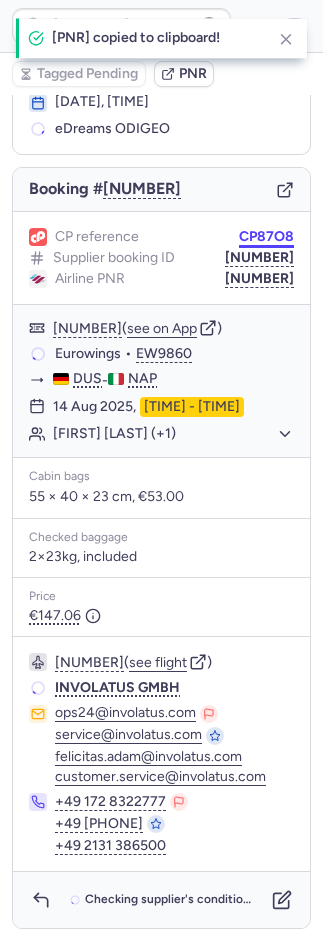 click on "CP87O8" at bounding box center [266, 237] 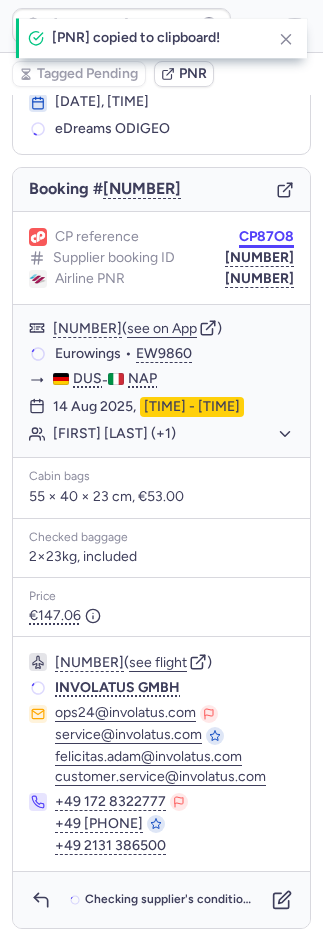 click on "CP87O8" at bounding box center (266, 237) 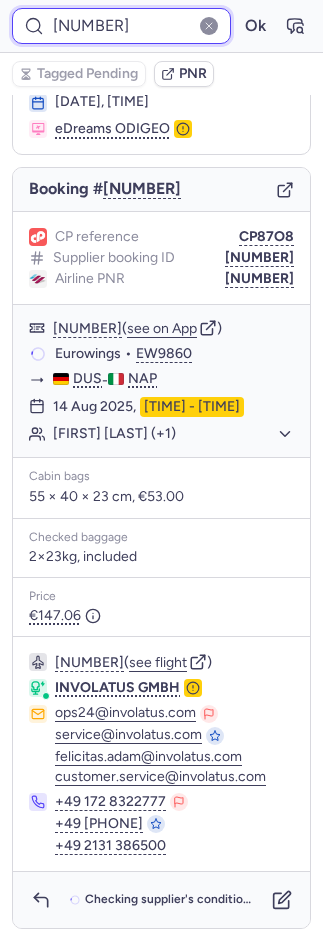 click on "[NUMBER]" at bounding box center (121, 26) 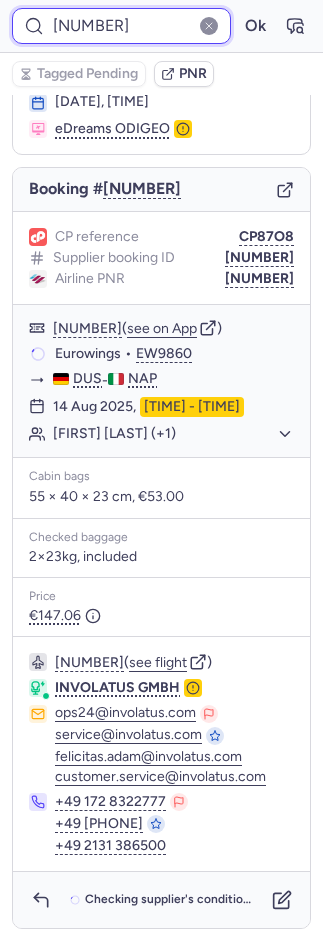 click on "[NUMBER]" at bounding box center (121, 26) 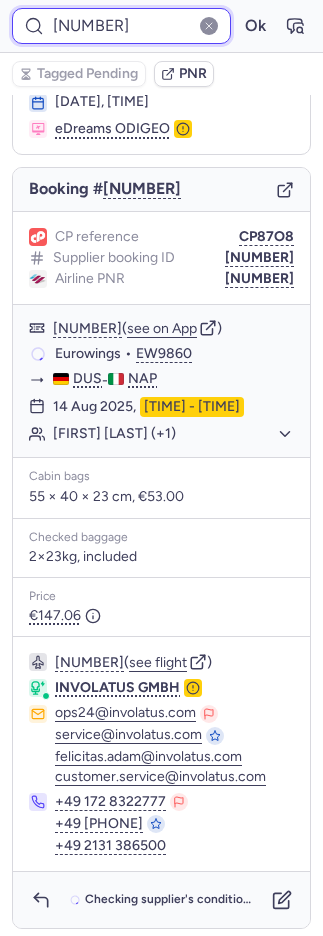 click on "[NUMBER]" at bounding box center [121, 26] 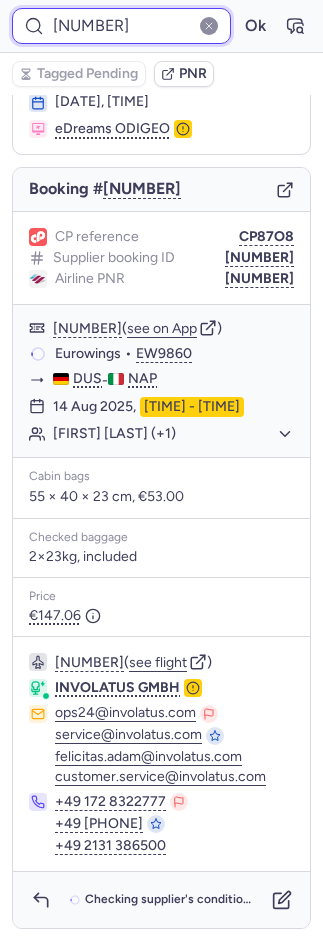 click on "[NUMBER]" at bounding box center [121, 26] 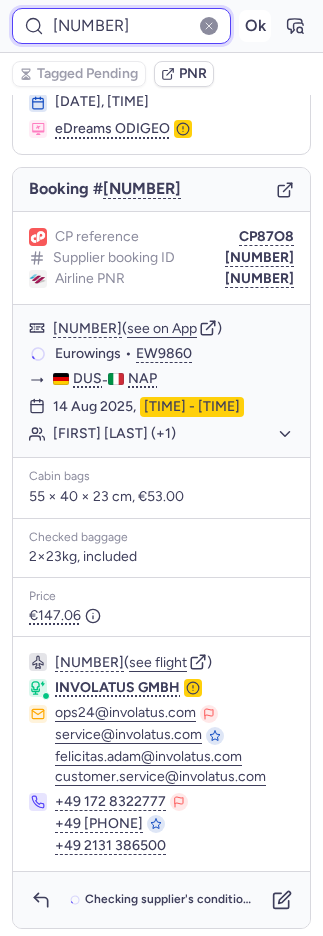 paste on "[NUMBER]" 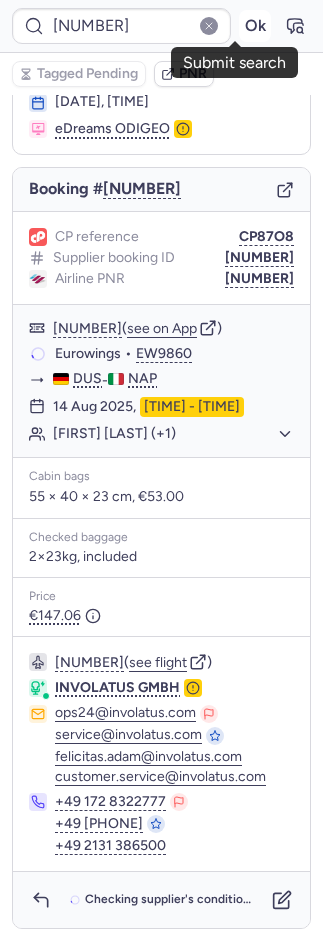click on "Ok" at bounding box center [255, 26] 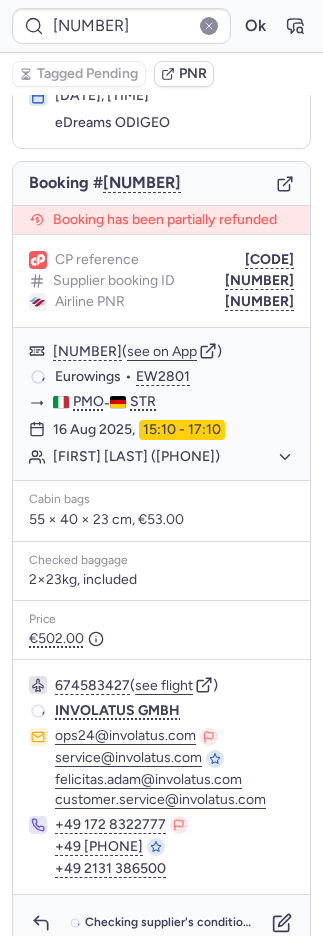 scroll, scrollTop: 128, scrollLeft: 0, axis: vertical 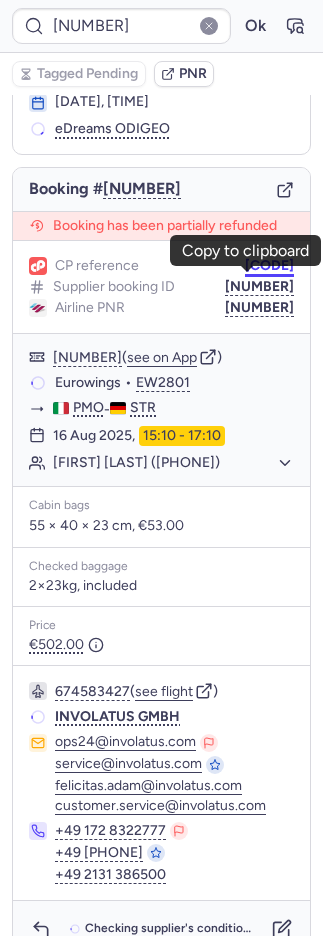 click on "[CODE]" at bounding box center (269, 266) 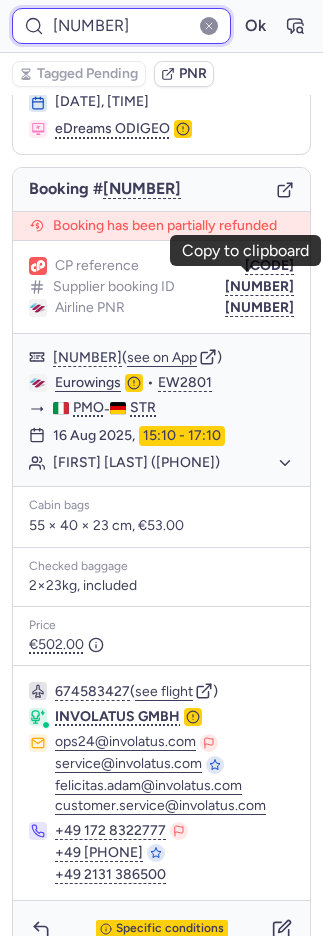 click on "[NUMBER]" at bounding box center (121, 26) 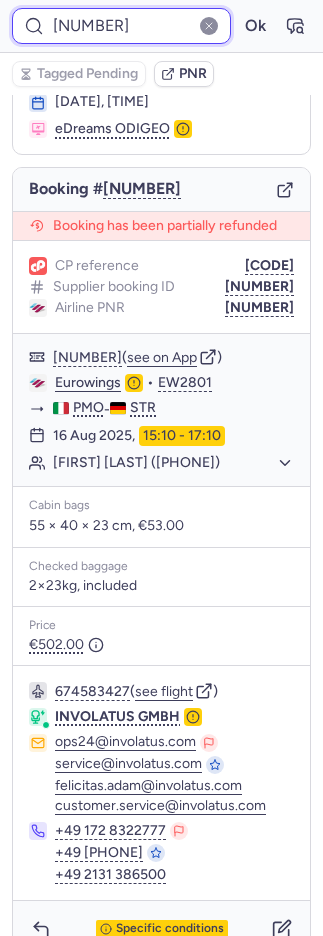 drag, startPoint x: 166, startPoint y: 28, endPoint x: 193, endPoint y: 34, distance: 27.658634 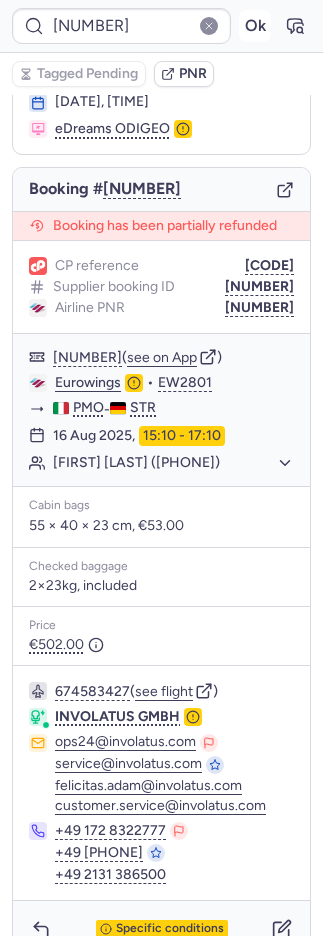 click on "[NUMBER]  Ok" at bounding box center [161, 26] 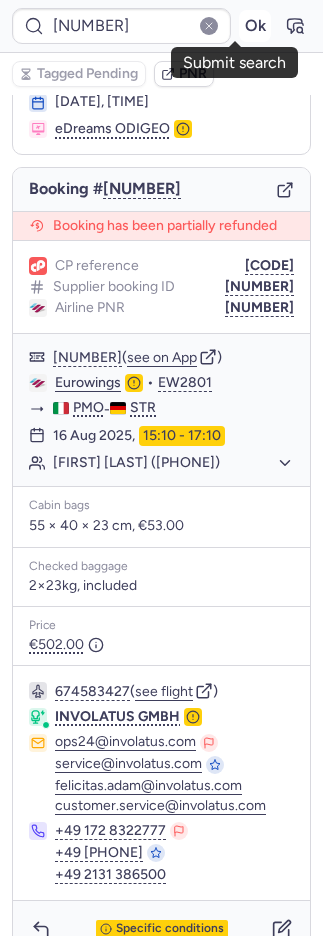 click on "Ok" at bounding box center (255, 26) 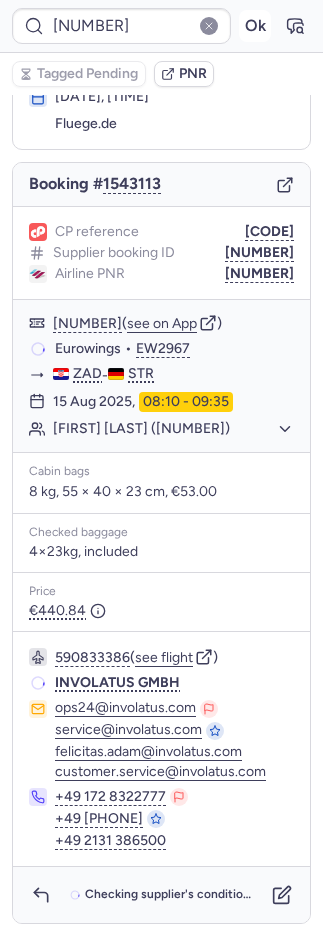 scroll, scrollTop: 128, scrollLeft: 0, axis: vertical 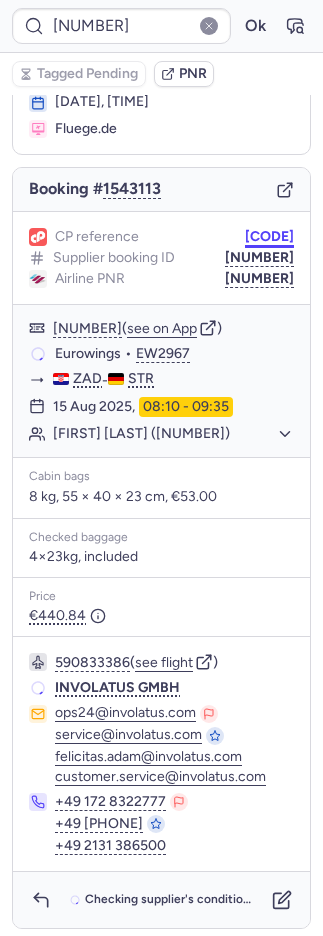 click on "[CODE]" at bounding box center (269, 237) 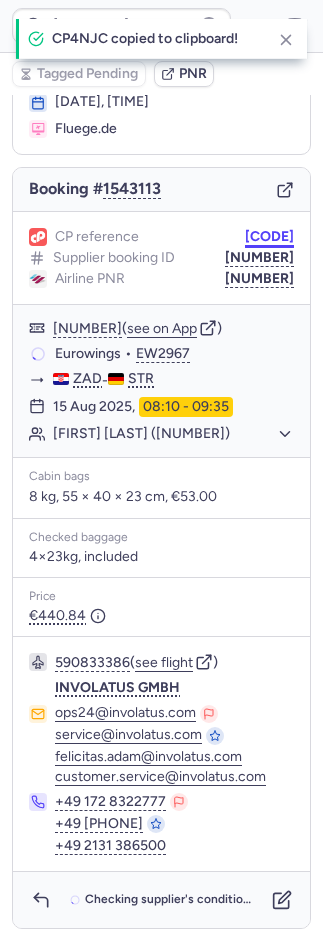 click on "[CODE]" at bounding box center (269, 237) 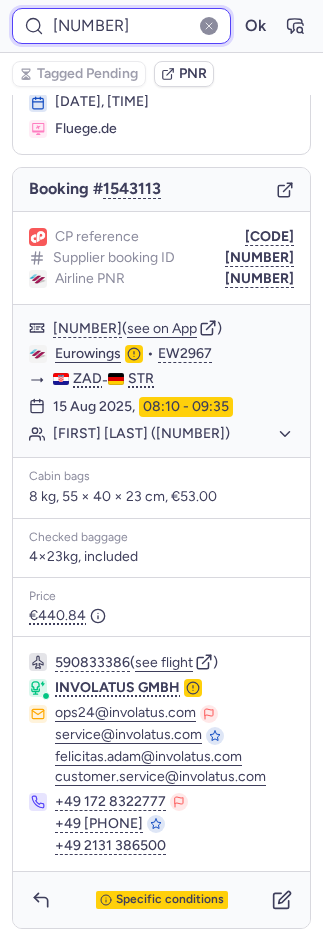 click on "[NUMBER]" at bounding box center [121, 26] 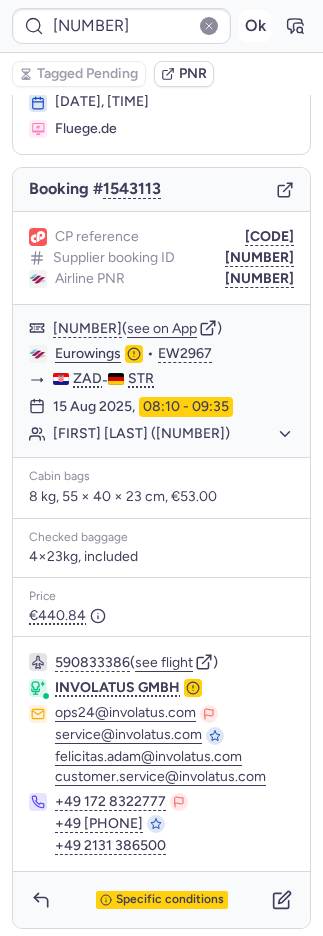 click on "Ok" at bounding box center [255, 26] 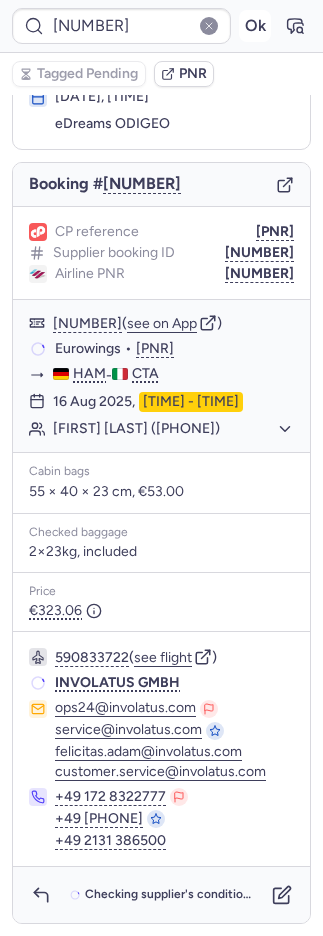 scroll, scrollTop: 128, scrollLeft: 0, axis: vertical 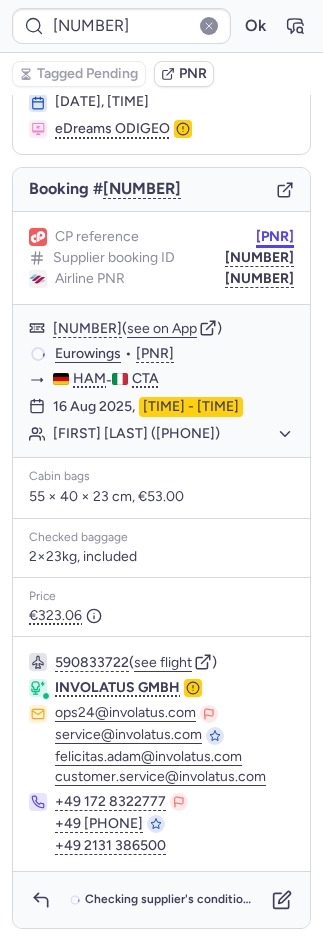 click on "[PNR]" at bounding box center [275, 237] 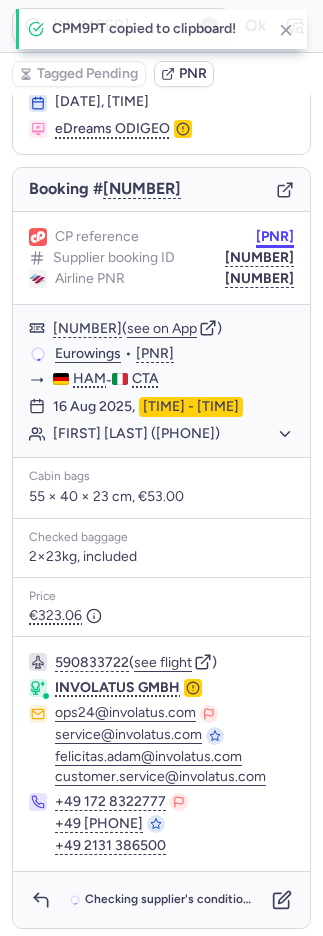 click on "[PNR]" at bounding box center (275, 237) 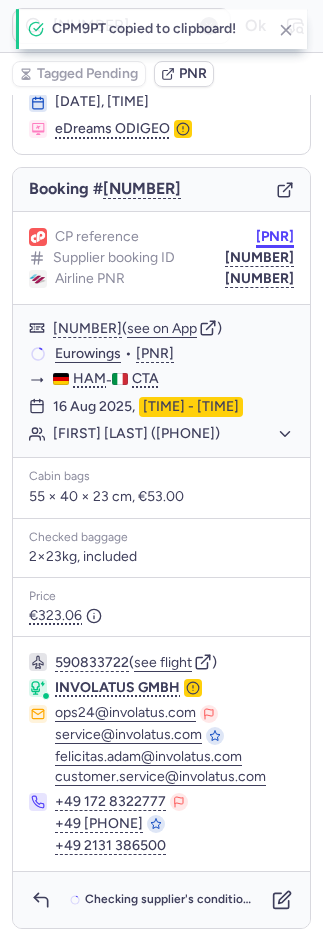 click on "[PNR]" at bounding box center [275, 237] 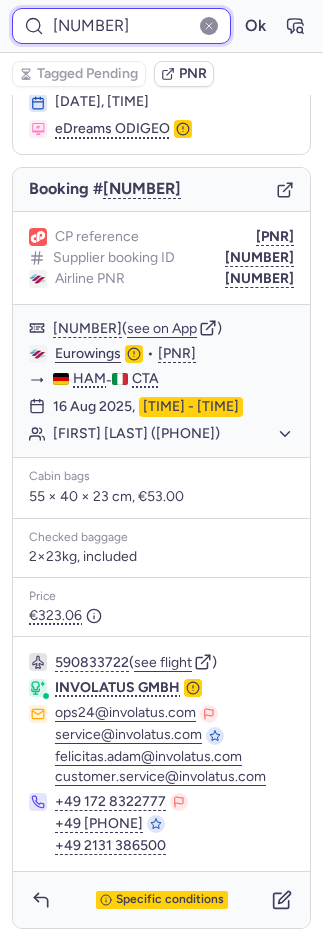 click on "[NUMBER]" at bounding box center (121, 26) 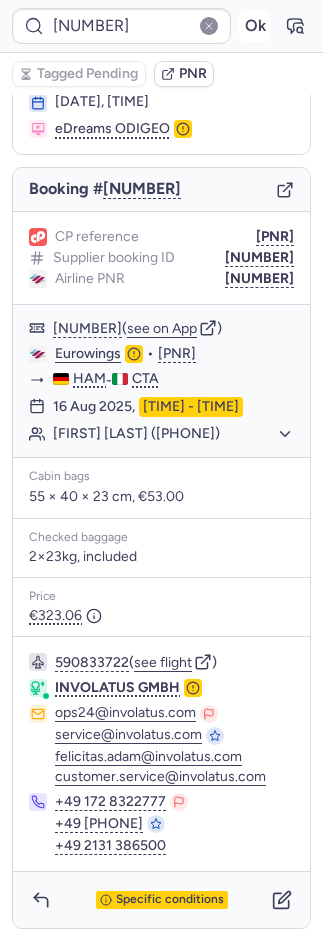 drag, startPoint x: 222, startPoint y: 28, endPoint x: 238, endPoint y: 25, distance: 16.27882 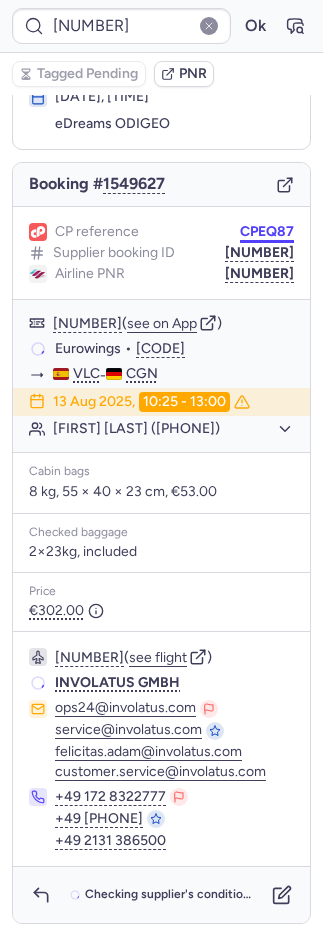 scroll, scrollTop: 128, scrollLeft: 0, axis: vertical 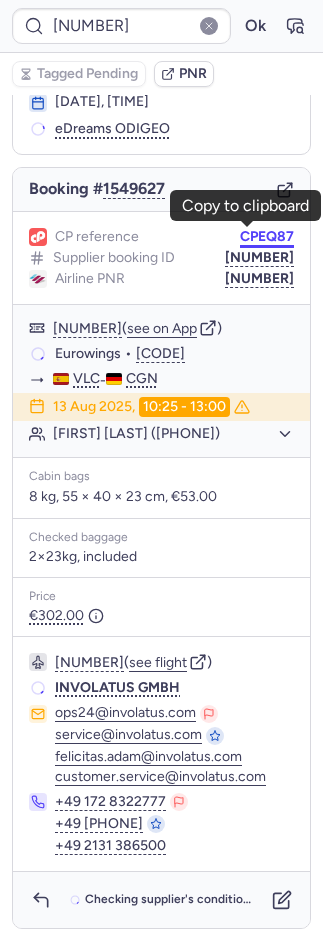 click on "CPEQ87" at bounding box center (267, 237) 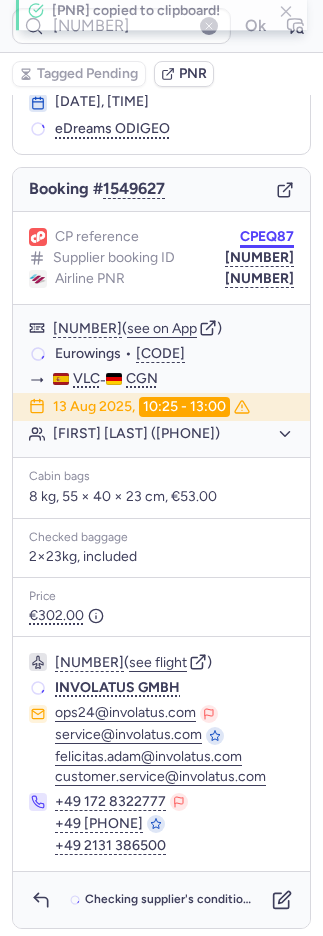 click on "CPEQ87" at bounding box center (267, 237) 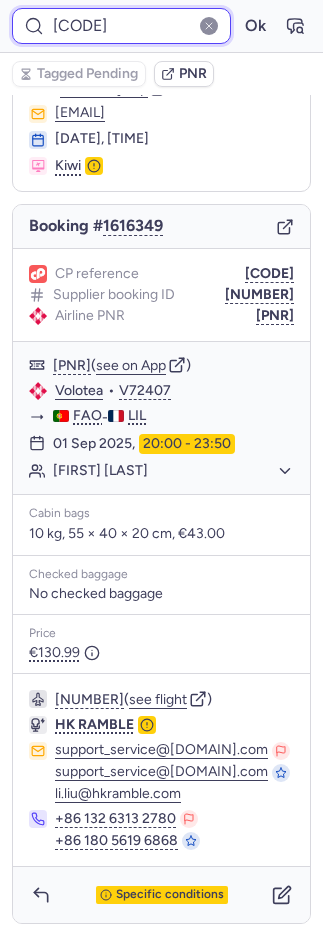 click on "[CODE]" at bounding box center [121, 26] 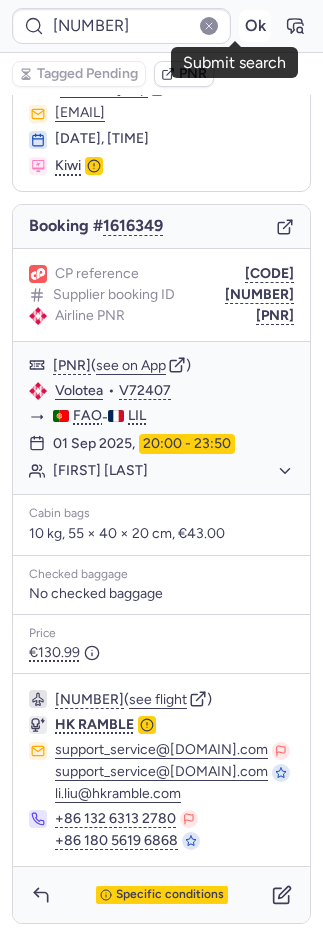 click on "Ok" at bounding box center (255, 26) 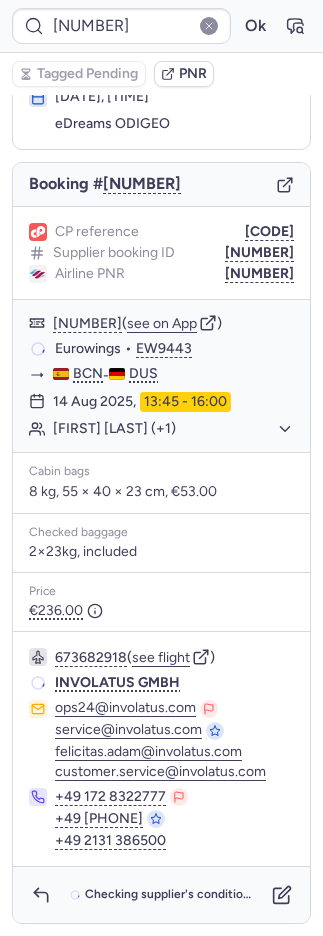 scroll, scrollTop: 128, scrollLeft: 0, axis: vertical 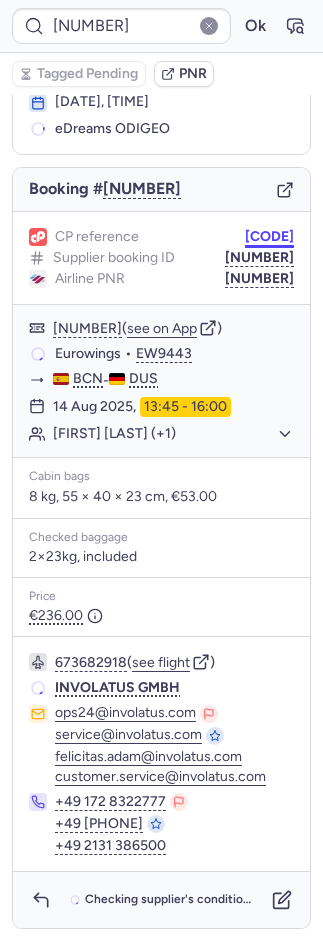 click on "[CODE]" at bounding box center [269, 237] 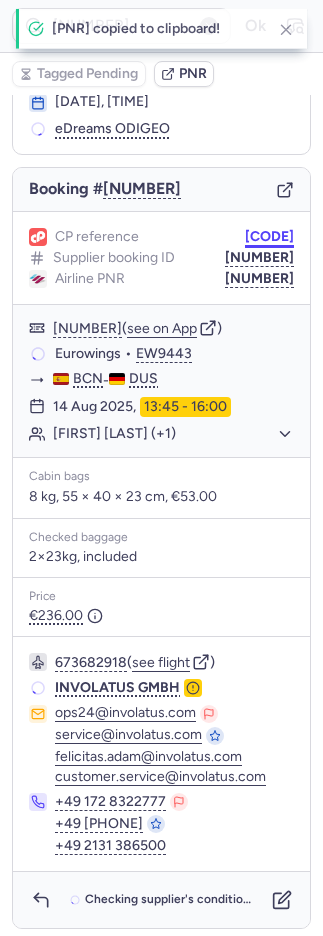 click on "[CODE]" at bounding box center (269, 237) 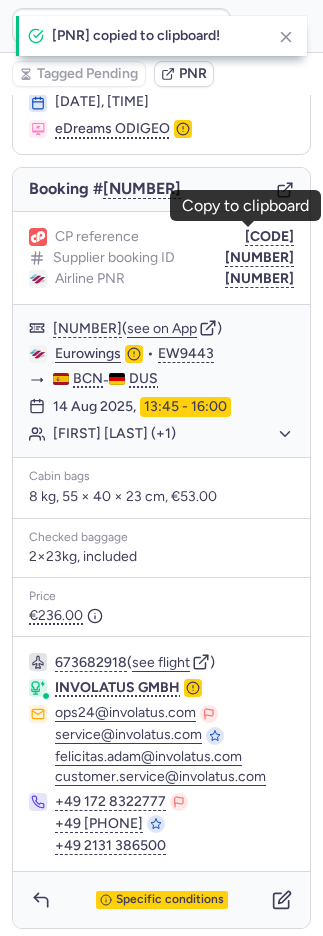 click 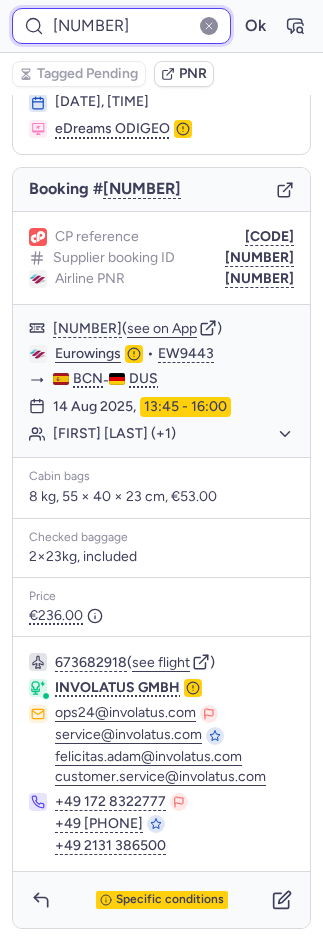 click on "[NUMBER]" at bounding box center [121, 26] 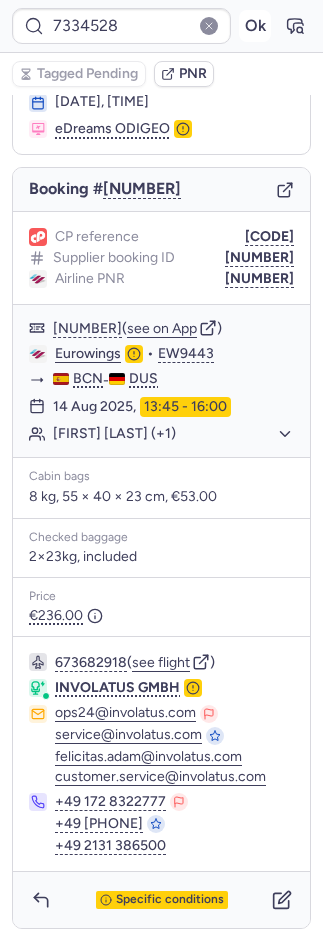 click on "Ok" at bounding box center (255, 26) 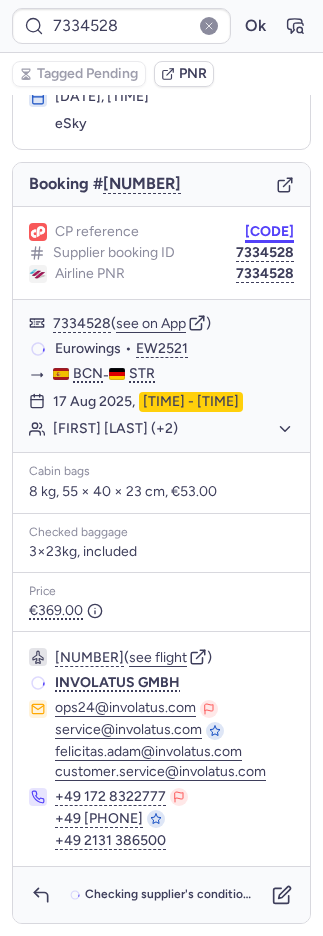 scroll, scrollTop: 128, scrollLeft: 0, axis: vertical 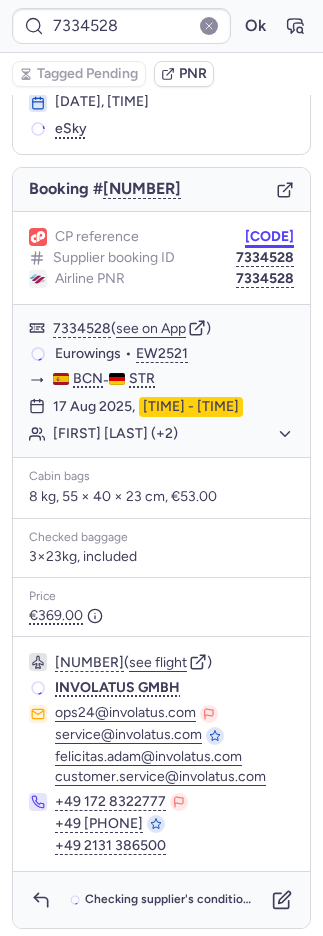 click on "[CODE]" at bounding box center (269, 237) 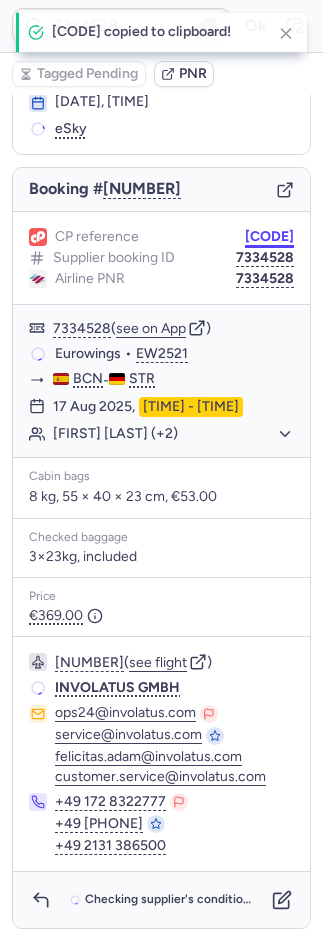 click on "[CODE]" at bounding box center (269, 237) 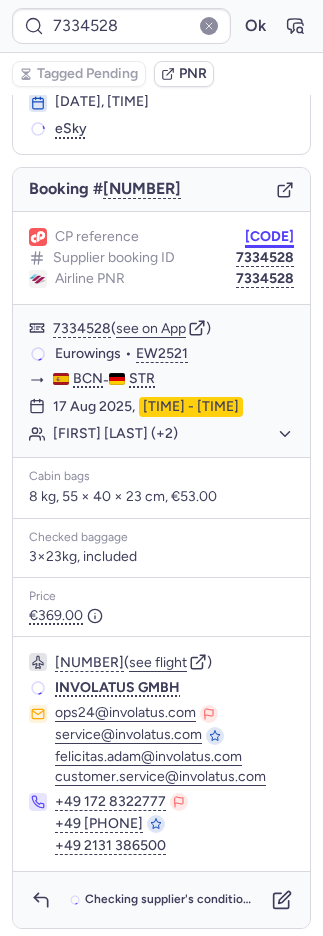 click on "[CODE]" at bounding box center [269, 237] 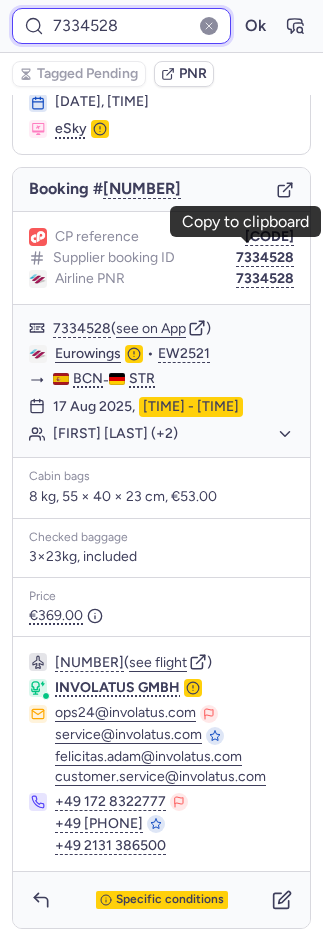 click on "7334528" at bounding box center [121, 26] 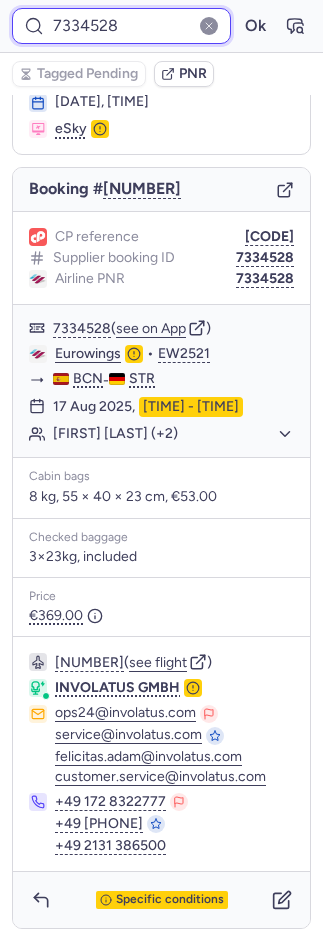 drag, startPoint x: 142, startPoint y: 20, endPoint x: 152, endPoint y: 25, distance: 11.18034 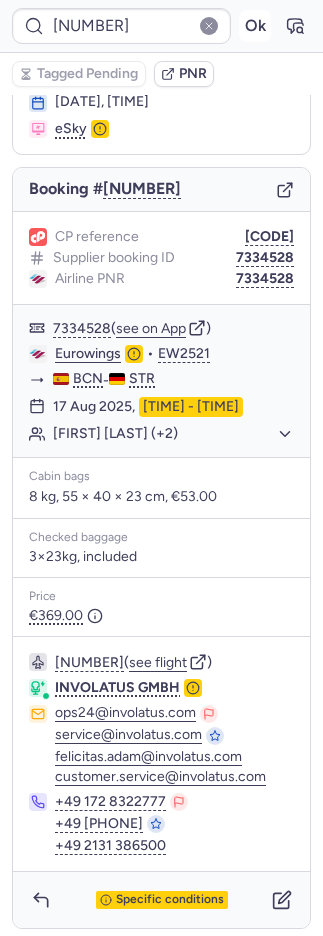 click on "Ok" at bounding box center (255, 26) 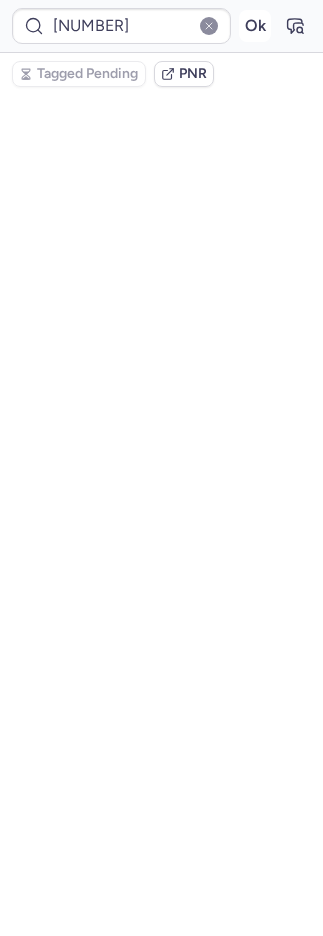 scroll, scrollTop: 0, scrollLeft: 0, axis: both 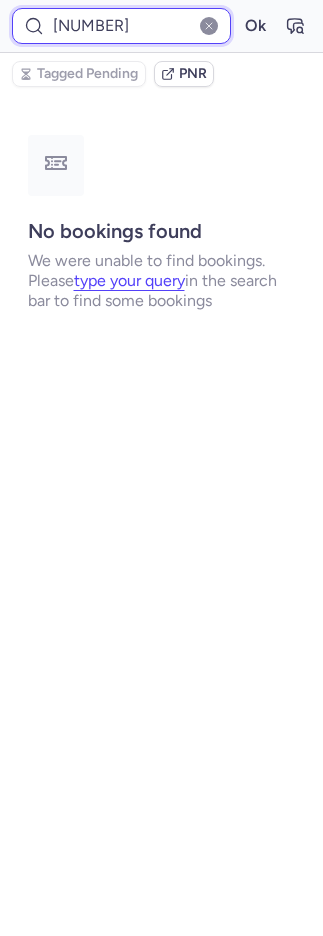 click on "[NUMBER]" at bounding box center (121, 26) 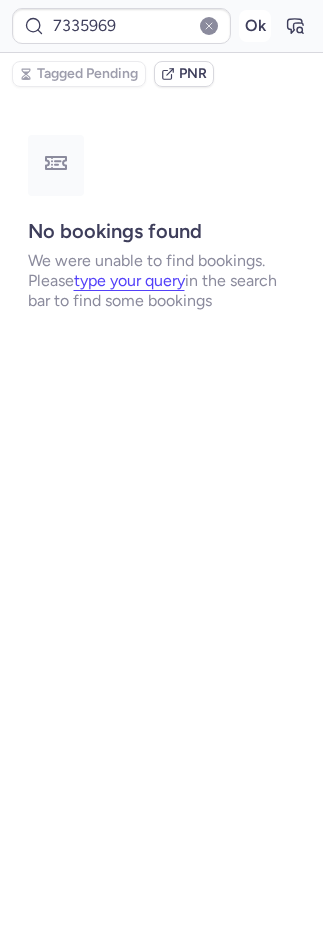 click on "Ok" at bounding box center (255, 26) 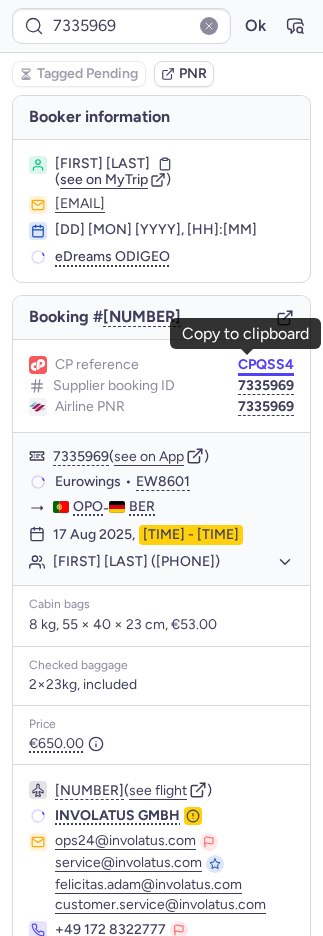 click on "CPQSS4" at bounding box center [266, 365] 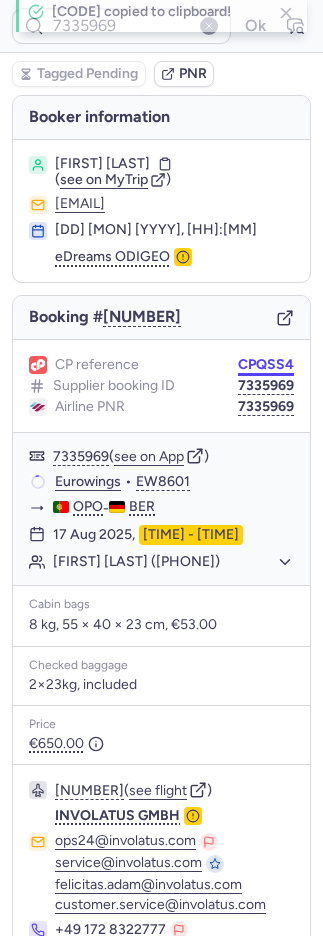 click on "CPQSS4" at bounding box center (266, 365) 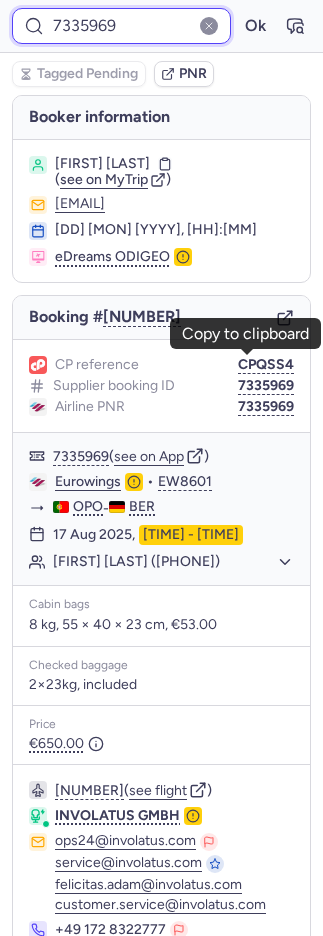 click on "7335969" at bounding box center [121, 26] 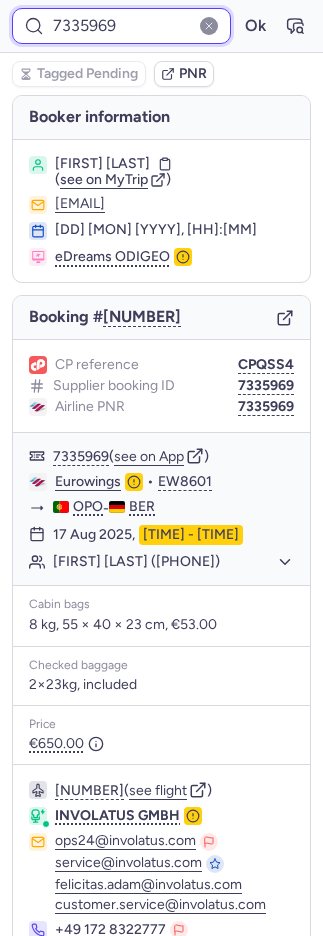 click on "7335969" at bounding box center (121, 26) 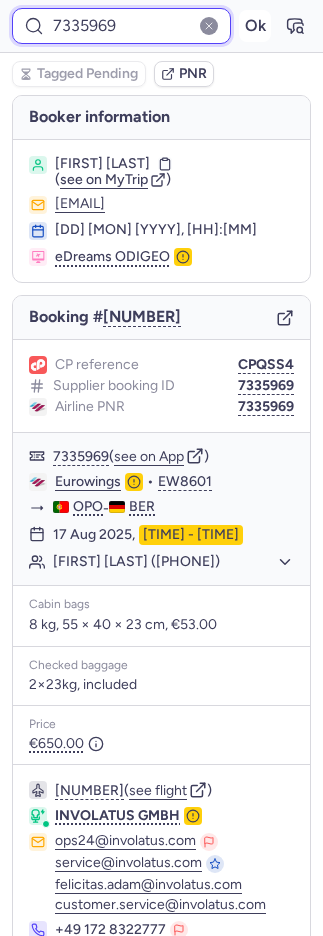 paste on "47" 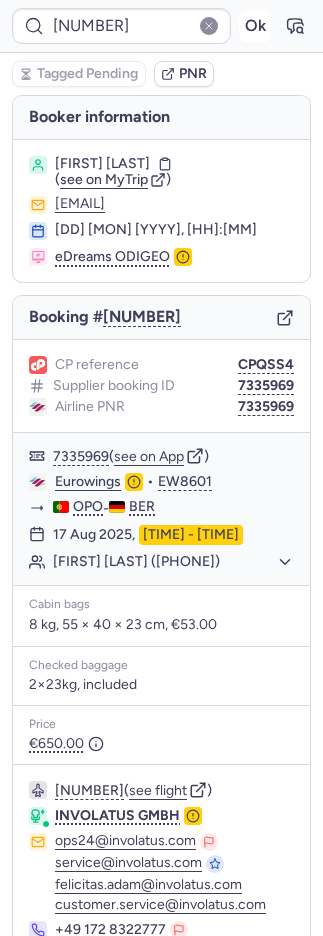 click on "Ok" at bounding box center [255, 26] 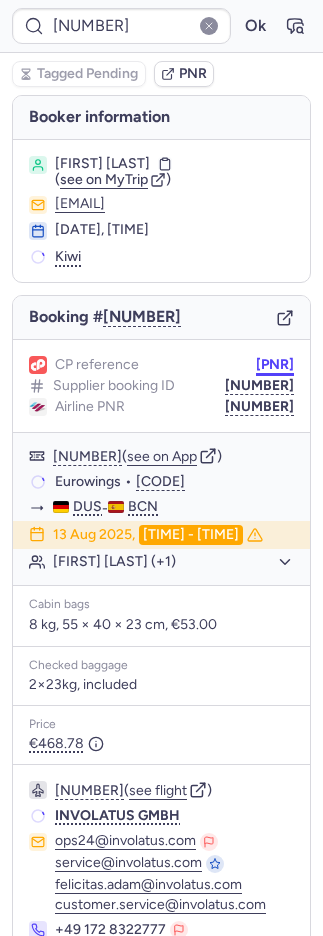 click on "[PNR]" at bounding box center (275, 365) 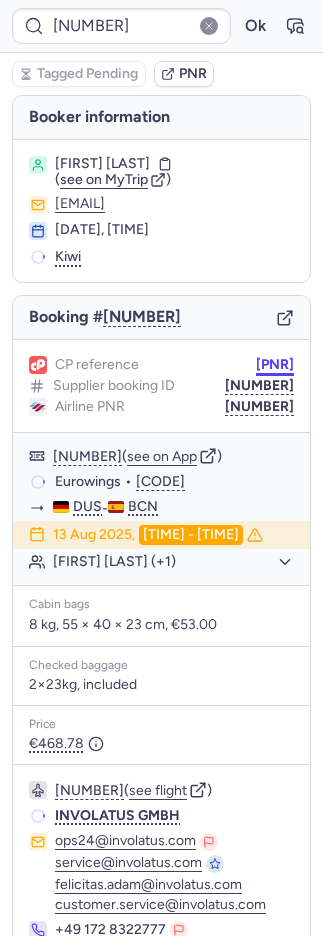 click on "[PNR]" at bounding box center (275, 365) 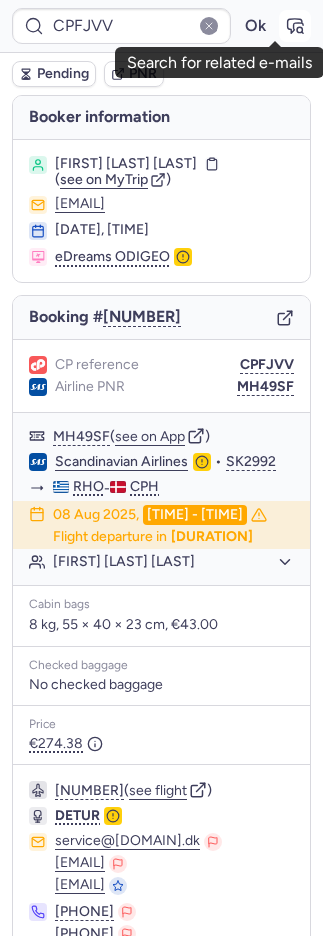 click 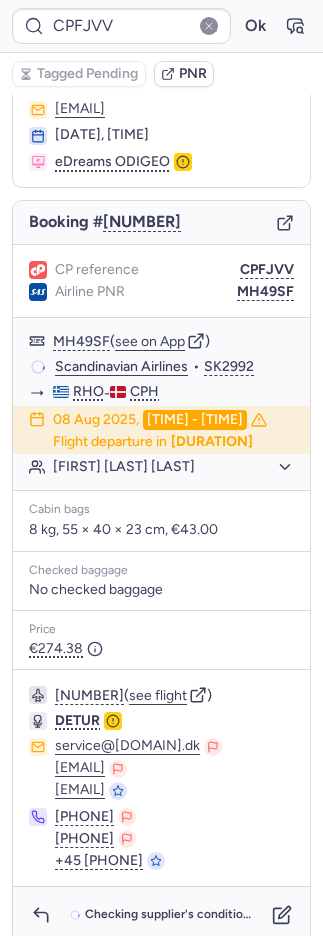 scroll, scrollTop: 160, scrollLeft: 0, axis: vertical 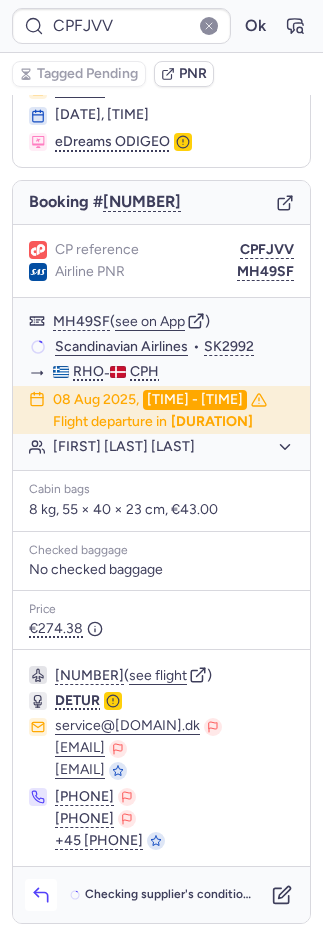 click at bounding box center (41, 895) 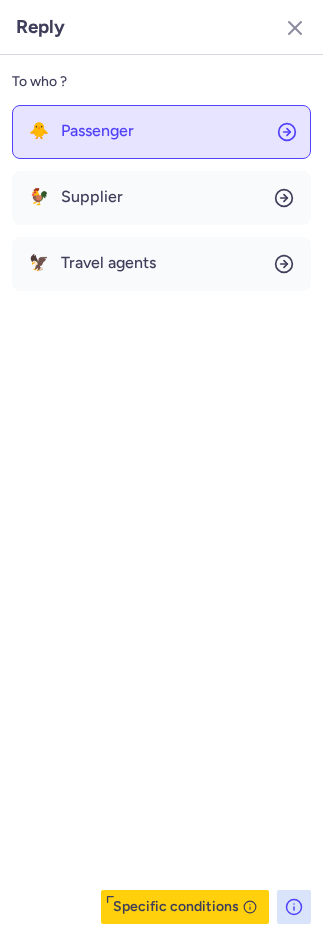 click on "🐥 Passenger" 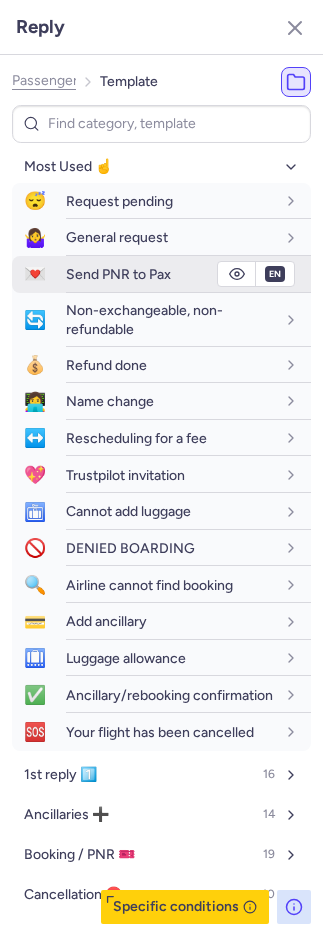 click on "Send PNR to Pax" at bounding box center [188, 274] 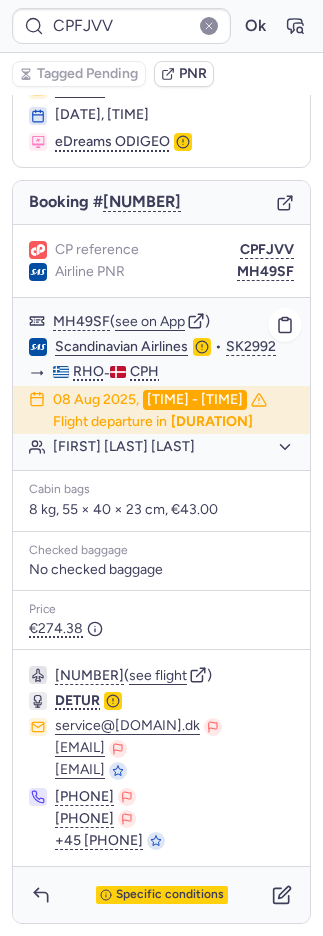click on "Scandinavian Airlines" 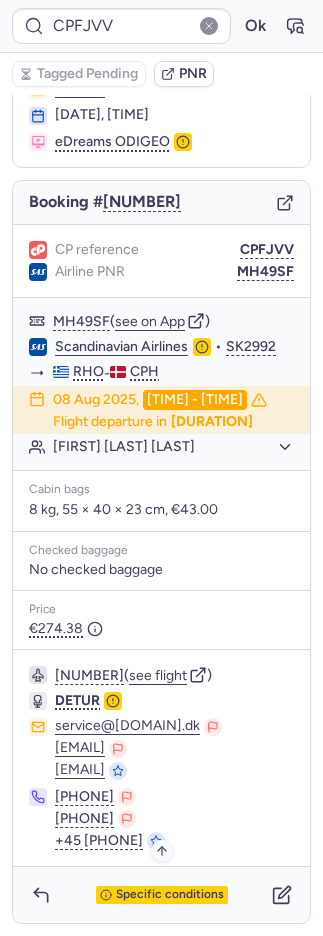 click 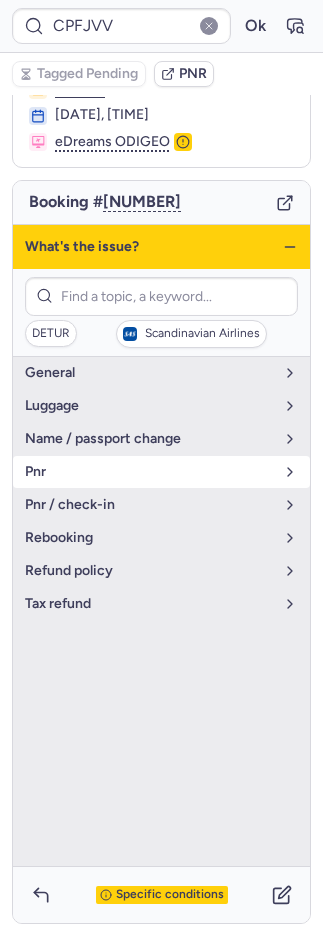 click on "pnr" at bounding box center (149, 472) 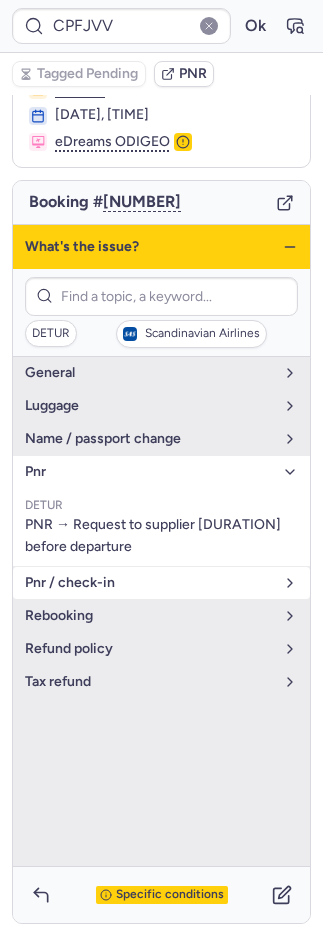 click on "pnr / check-in" at bounding box center [149, 583] 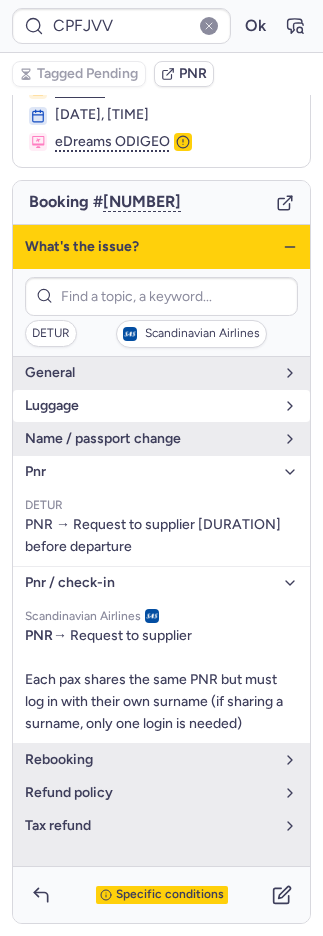 click on "luggage" at bounding box center (149, 406) 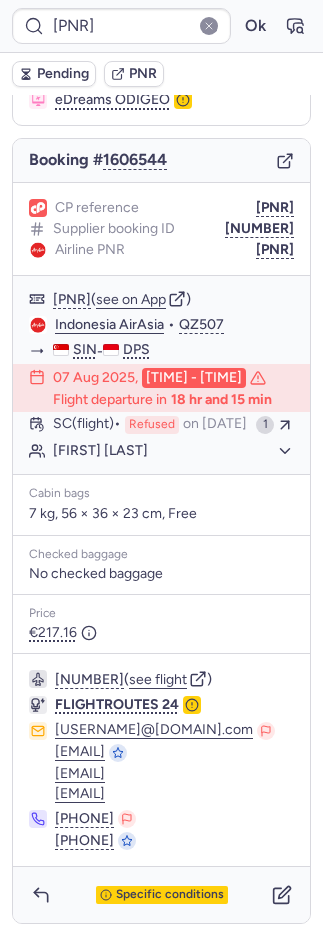 scroll, scrollTop: 228, scrollLeft: 0, axis: vertical 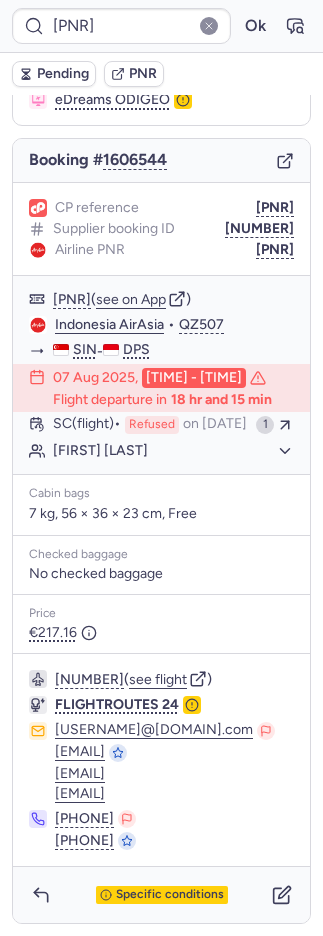click on "Pending" at bounding box center (63, 74) 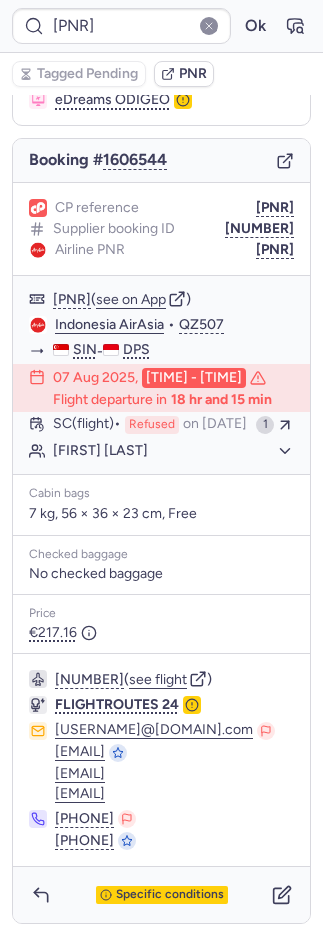 click on "PNR" at bounding box center [193, 74] 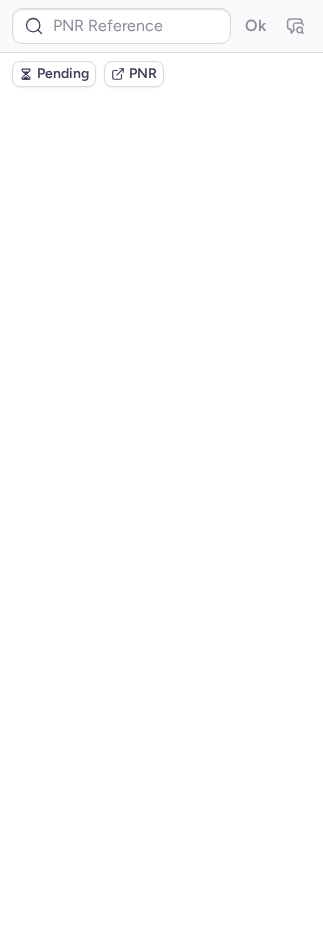 scroll, scrollTop: 0, scrollLeft: 0, axis: both 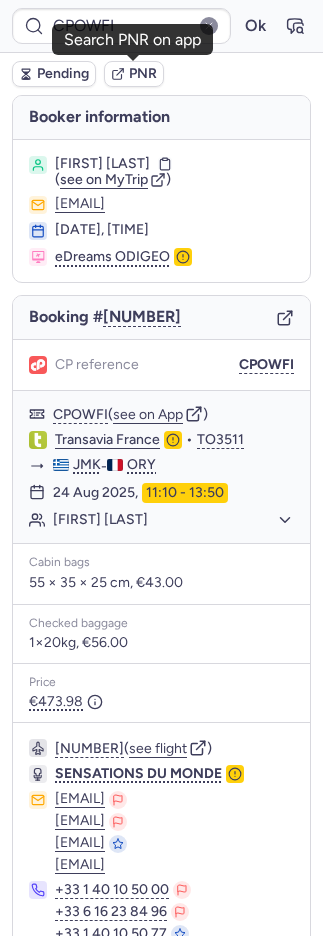 click on "PNR" at bounding box center [134, 74] 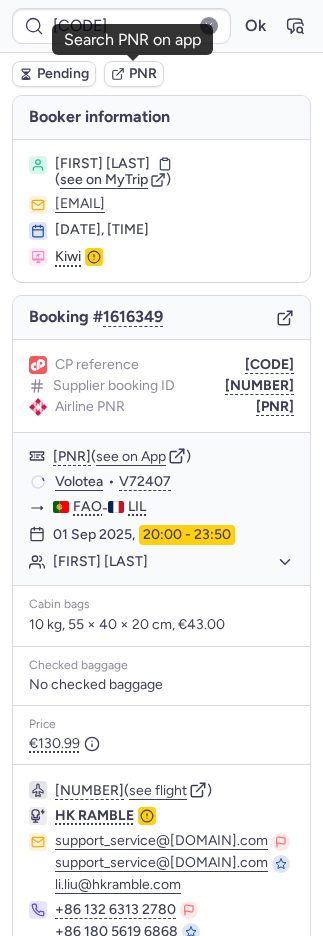 click on "PNR" at bounding box center [143, 74] 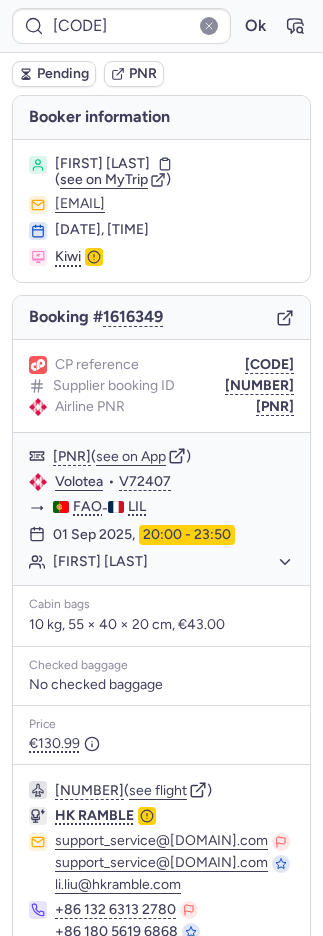 click on "CPYPM2  Ok" at bounding box center (161, 26) 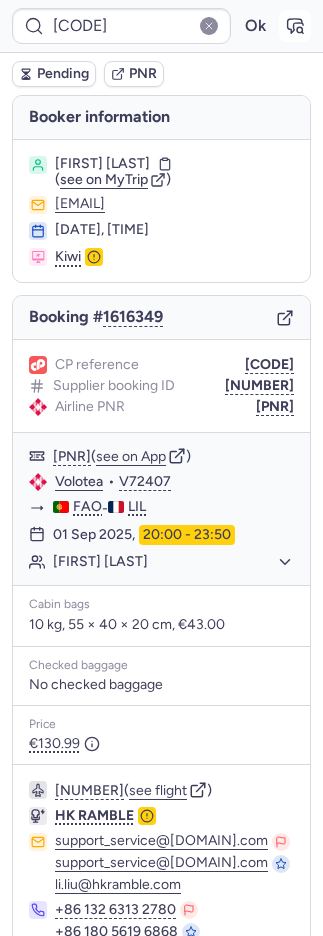 click 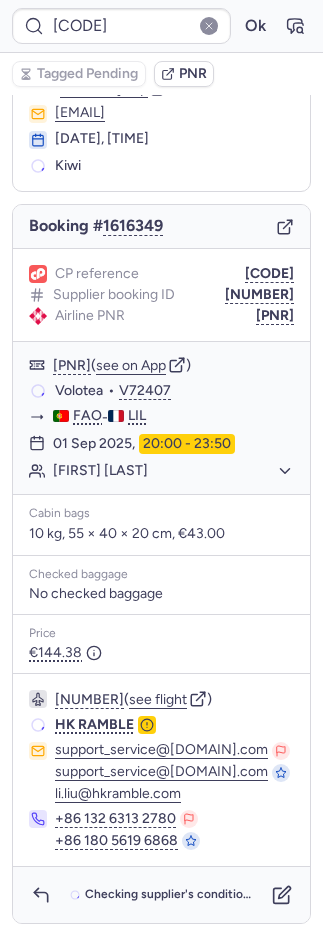 scroll, scrollTop: 142, scrollLeft: 0, axis: vertical 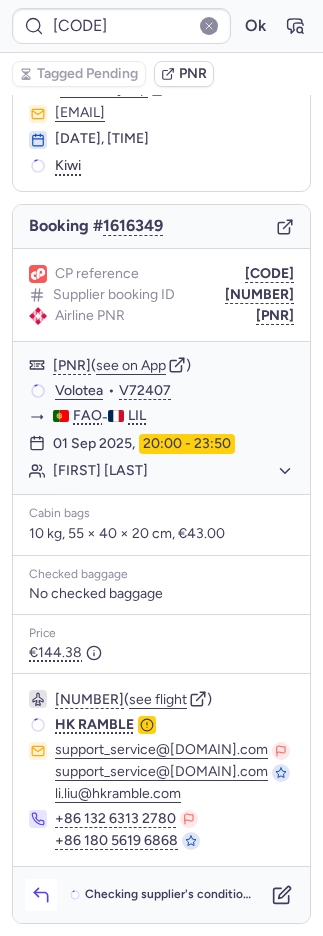 click 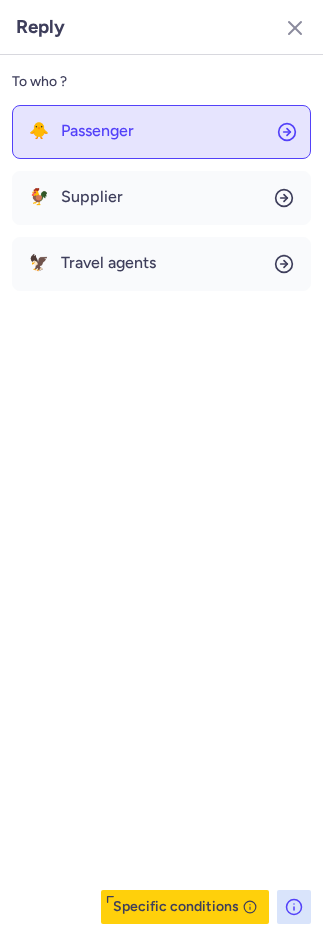 click on "🐥 Passenger" 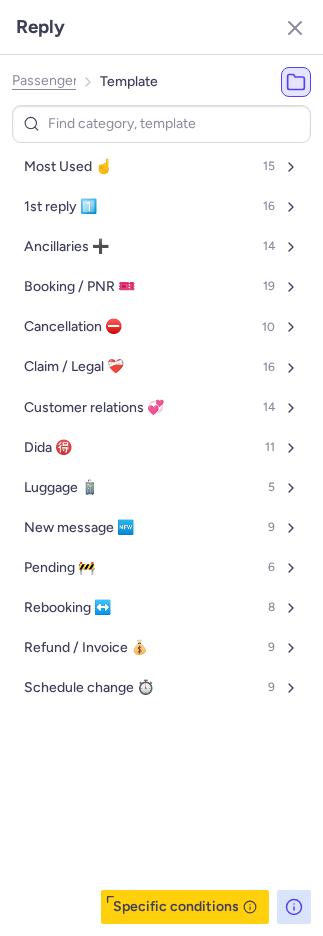 click on "Most Used ☝️ 15" at bounding box center (161, 167) 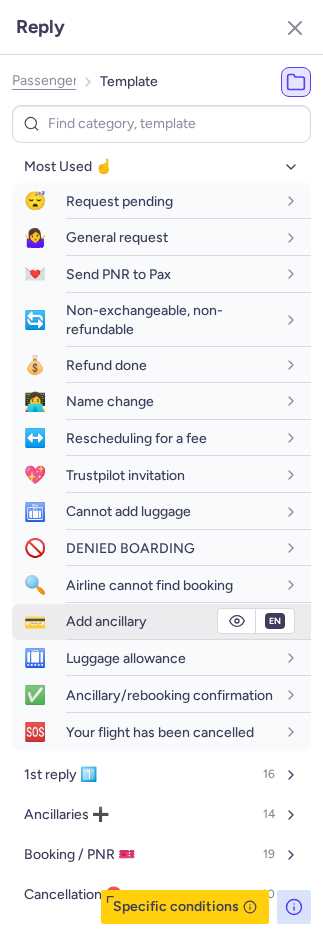 click on "Add ancillary" at bounding box center (106, 621) 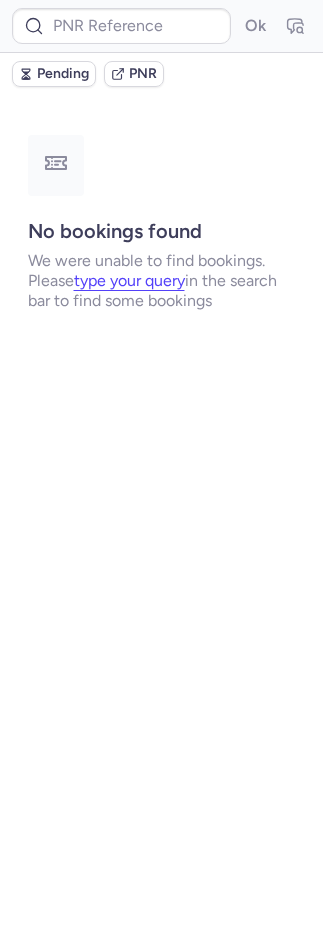 scroll, scrollTop: 0, scrollLeft: 0, axis: both 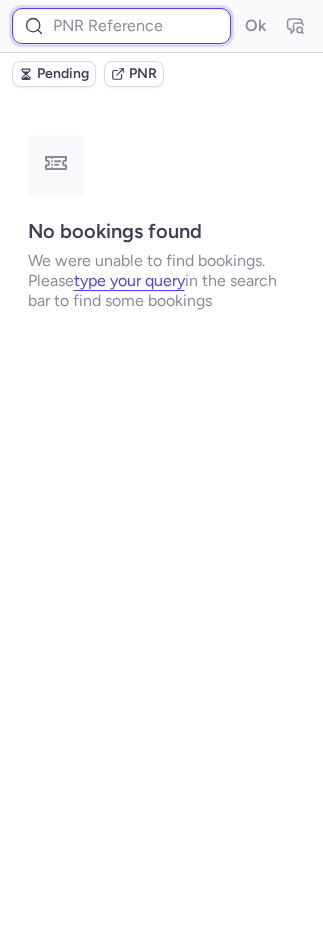 click at bounding box center [121, 26] 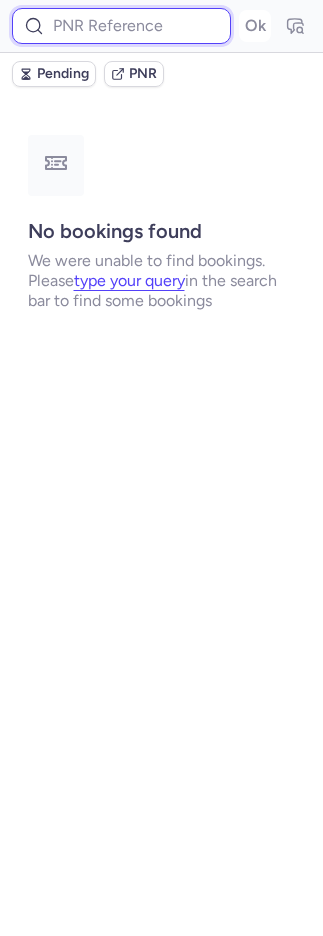 paste on "[NUMBER] [NUMBER] [NUMBER] [NUMBER] [NUMBER] [NUMBER] [NUMBER] [NUMBER] [NUMBER] [NUMBER]" 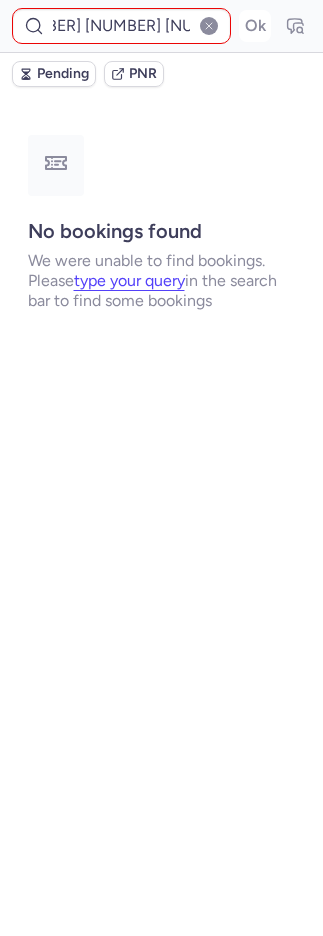 scroll, scrollTop: 0, scrollLeft: 0, axis: both 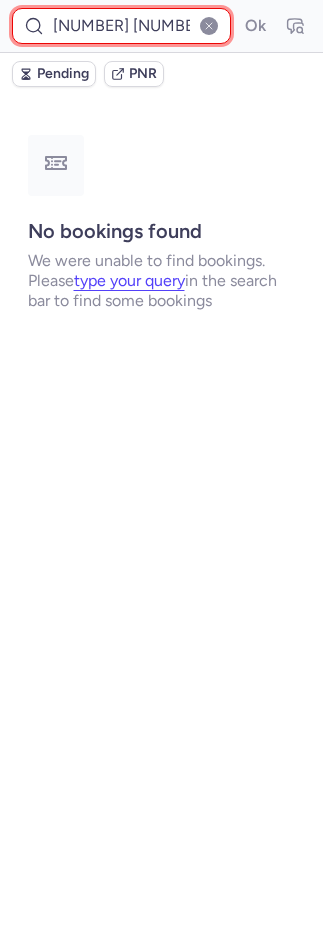click on "[NUMBER] [NUMBER] [NUMBER] [NUMBER] [NUMBER] [NUMBER] [NUMBER] [NUMBER] [NUMBER] [NUMBER]" at bounding box center (121, 26) 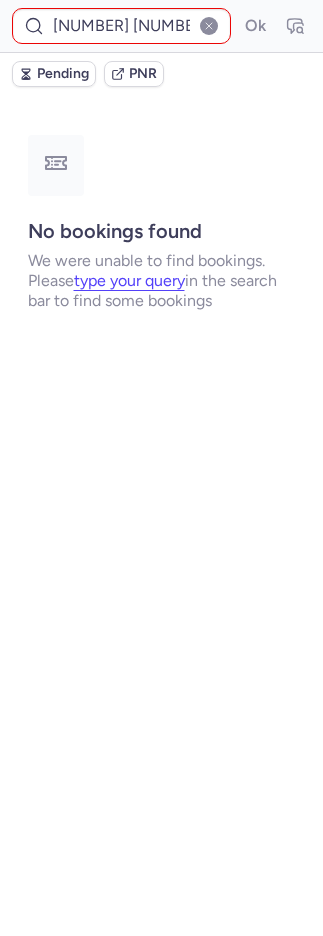 click at bounding box center [209, 26] 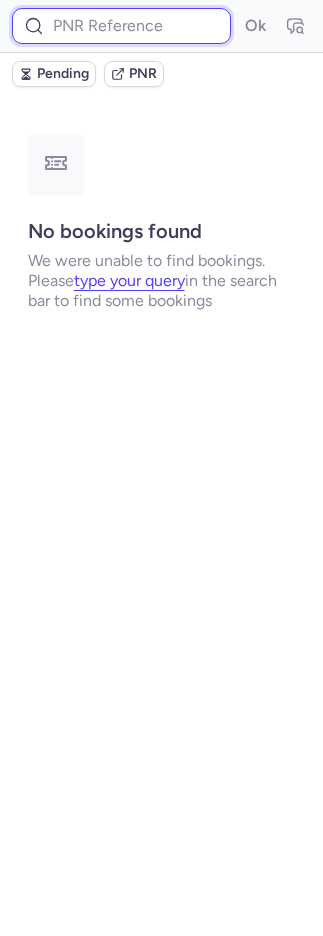 click at bounding box center [121, 26] 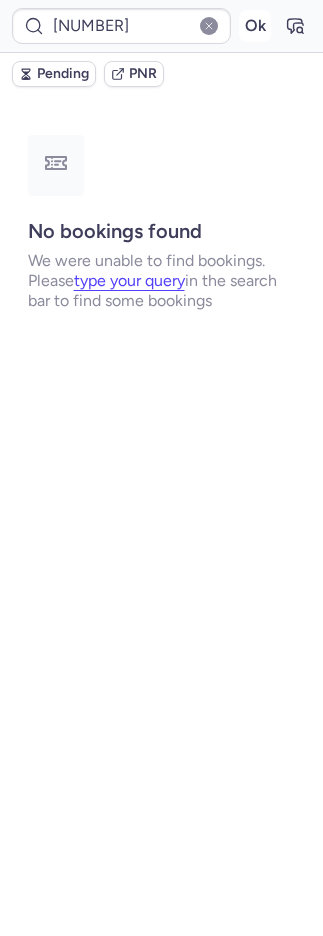 click on "Ok" at bounding box center [255, 26] 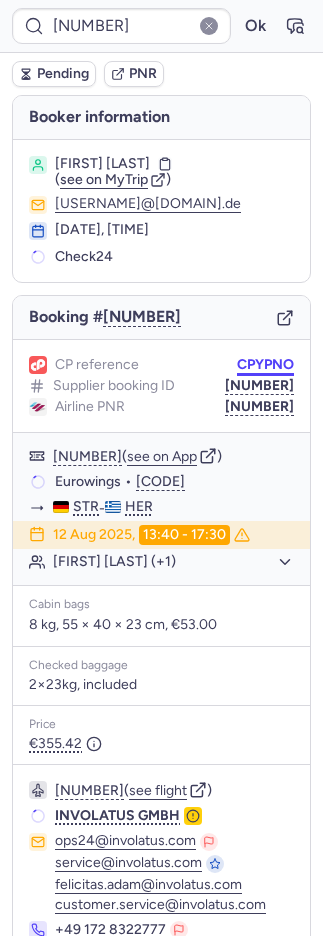 click on "CPYPNO" at bounding box center [265, 365] 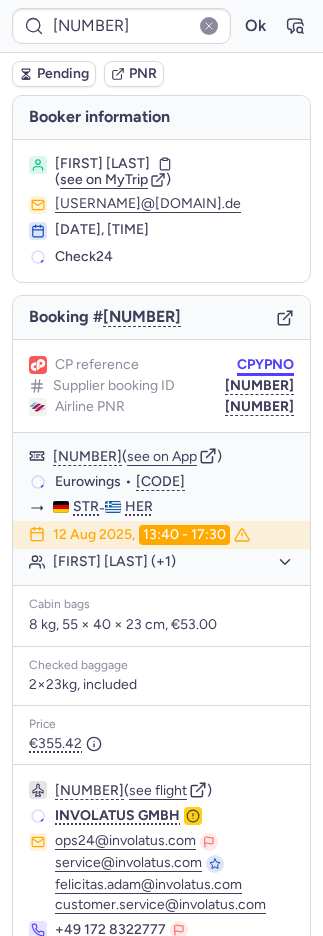 click on "CPYPNO" at bounding box center (265, 365) 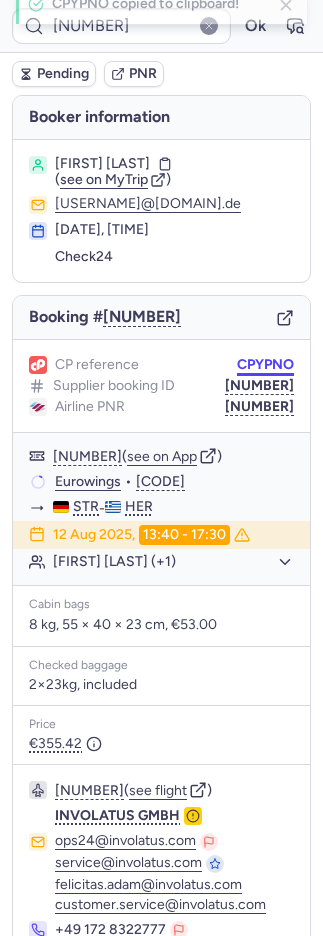 click on "CPYPNO" at bounding box center [265, 365] 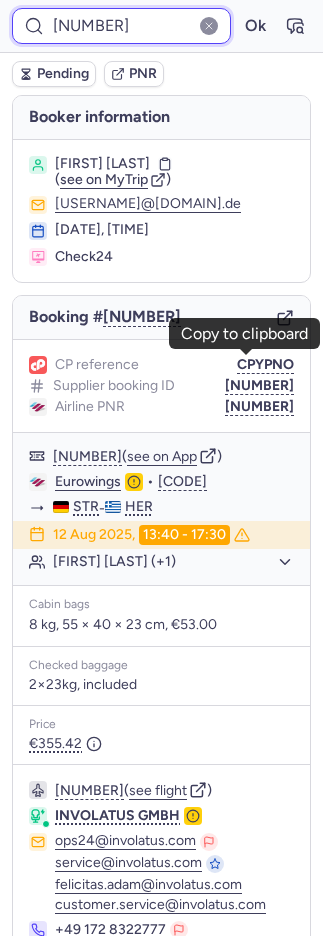 click on "[NUMBER]" at bounding box center (121, 26) 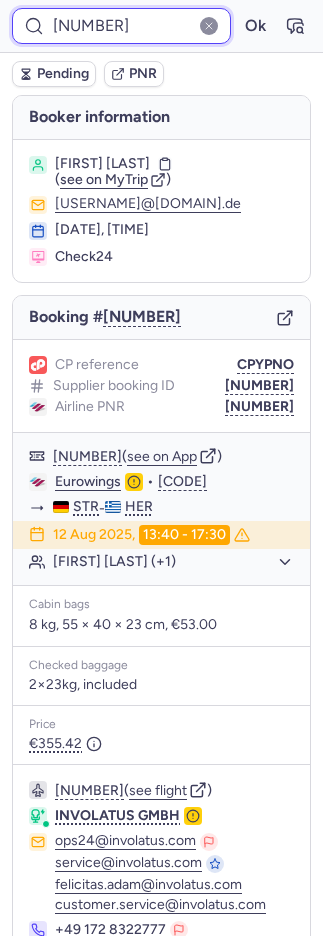 click on "[NUMBER]" at bounding box center [121, 26] 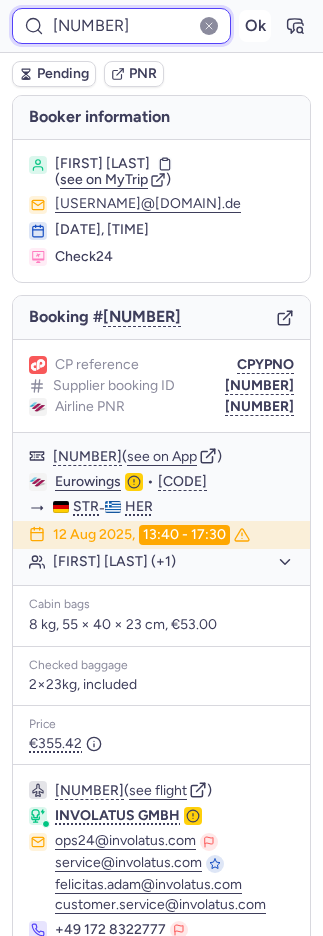 paste on "[NUMBER]" 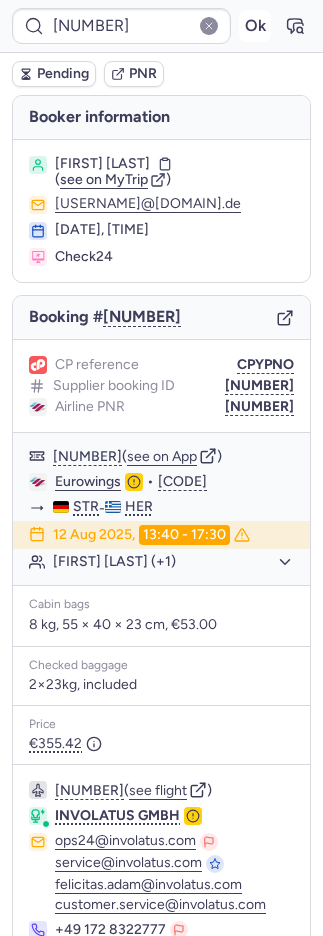 click on "Ok" at bounding box center [255, 26] 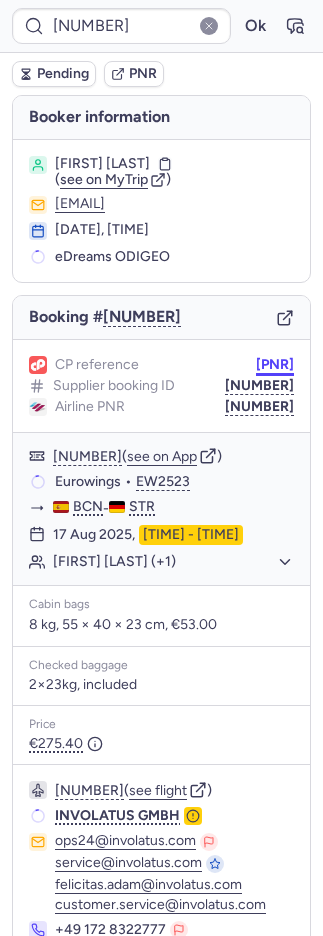 click on "[PNR]" at bounding box center [275, 365] 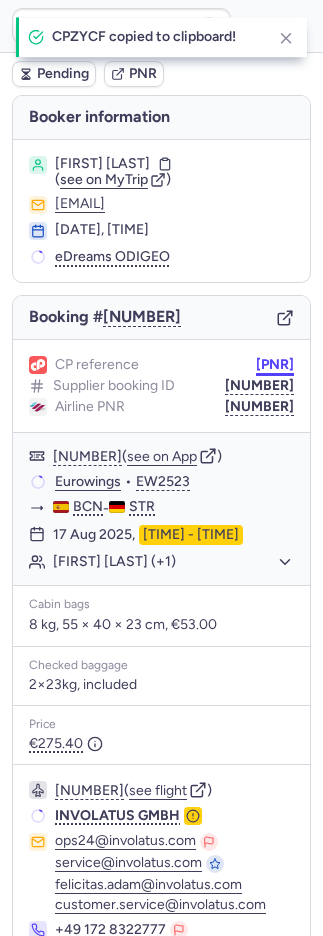 click on "[PNR]" at bounding box center (275, 365) 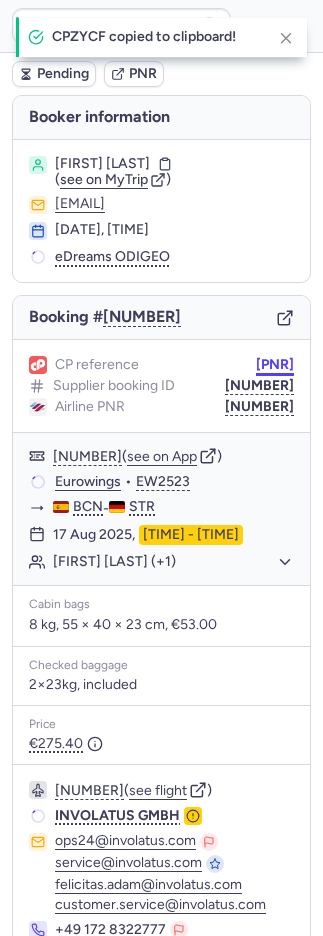 click on "[PNR]" at bounding box center (275, 365) 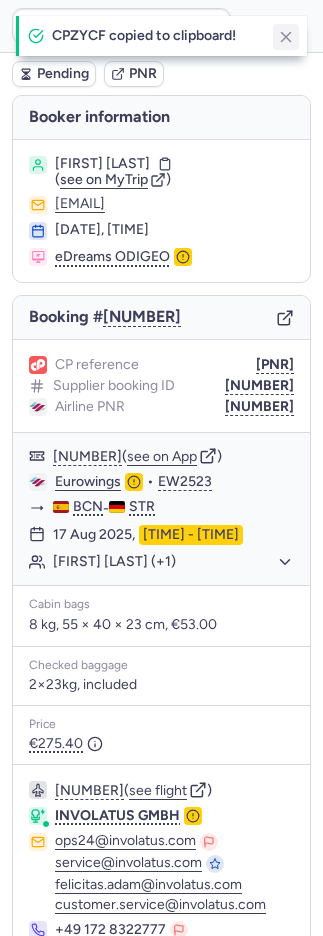 click 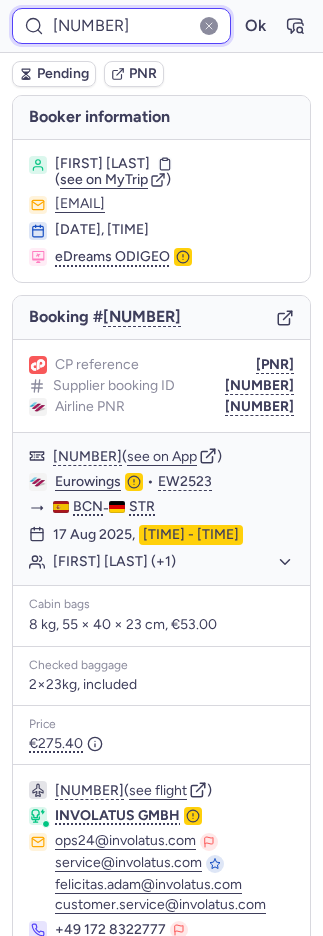 click on "[NUMBER]" at bounding box center (121, 26) 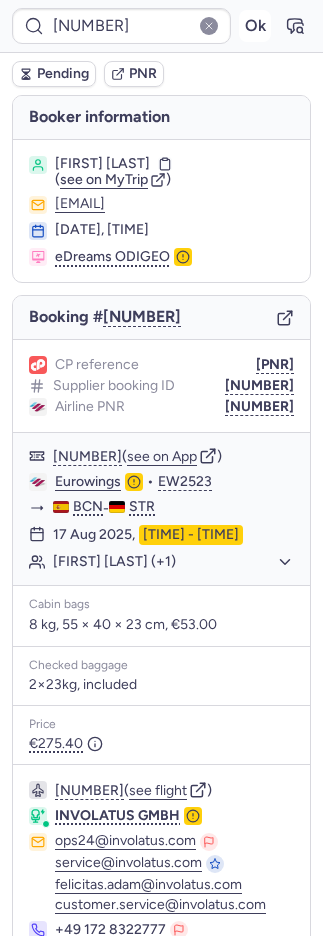 click on "Ok" at bounding box center [255, 26] 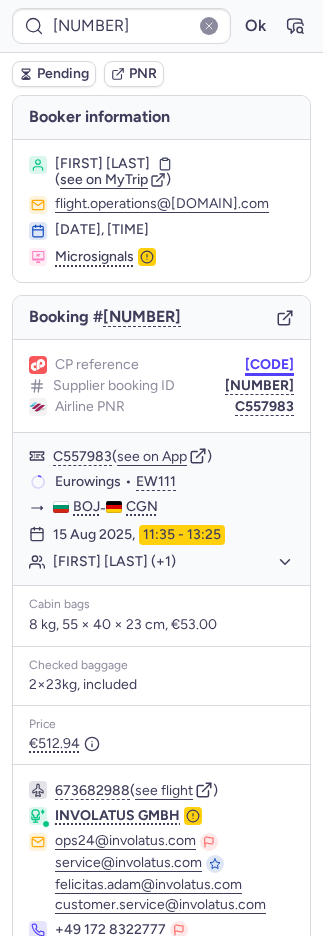 click on "[CODE]" at bounding box center (269, 365) 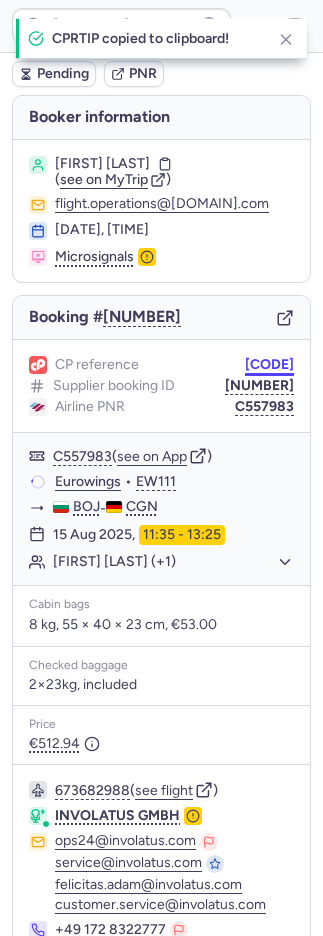 click on "[CODE]" at bounding box center (269, 365) 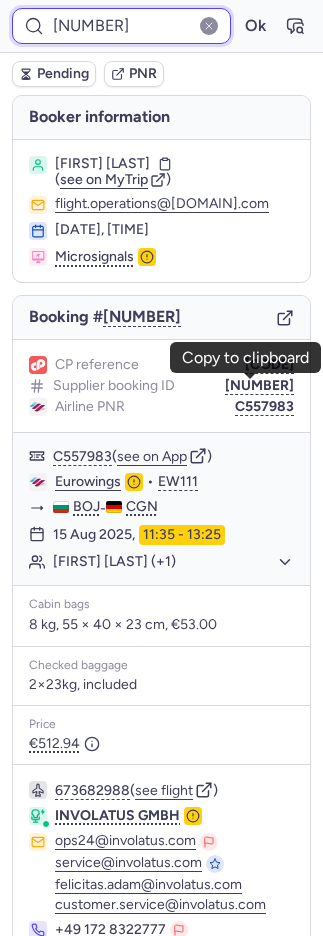 click on "[NUMBER]" at bounding box center (121, 26) 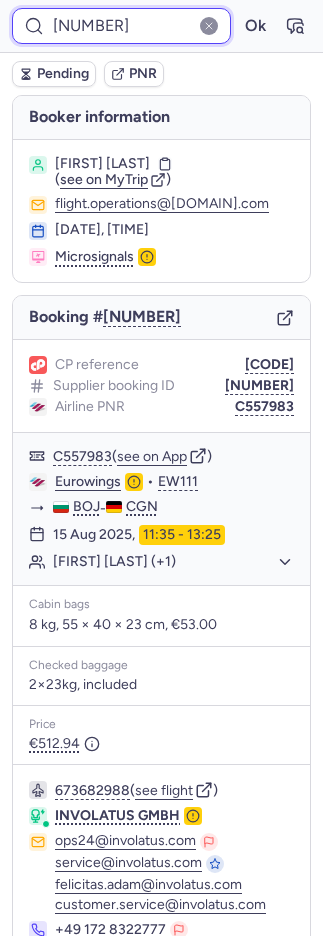 click on "[NUMBER]" at bounding box center (121, 26) 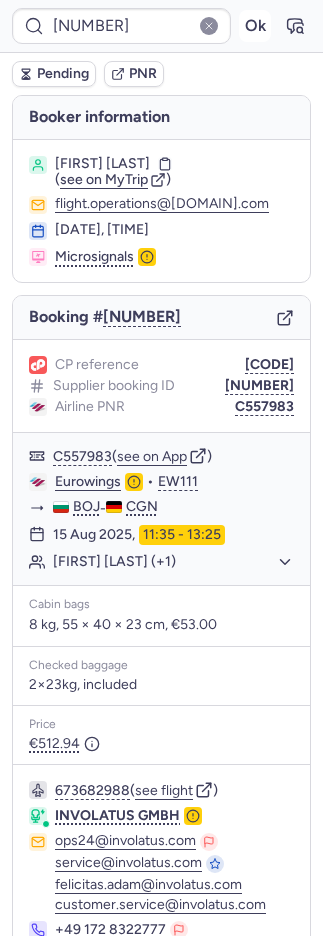 click on "Ok" at bounding box center [255, 26] 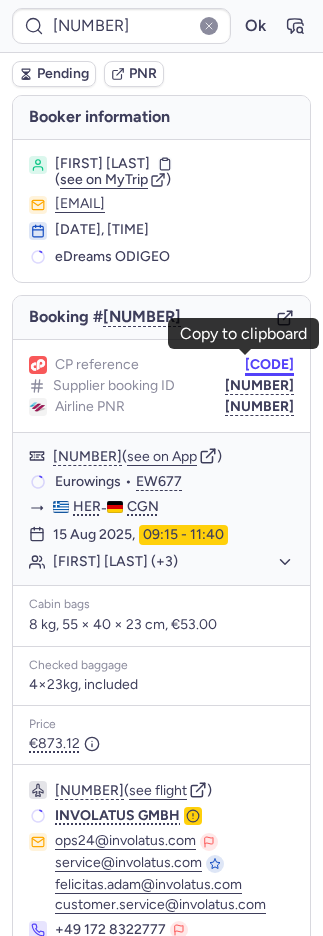 click on "[CODE]" at bounding box center [269, 365] 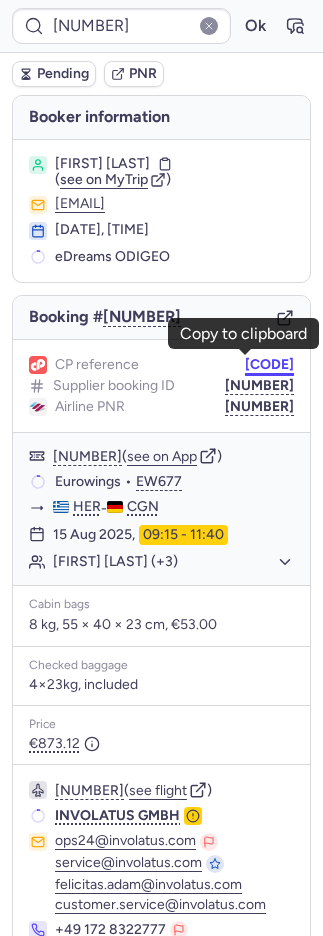 click on "[CODE]" at bounding box center [269, 365] 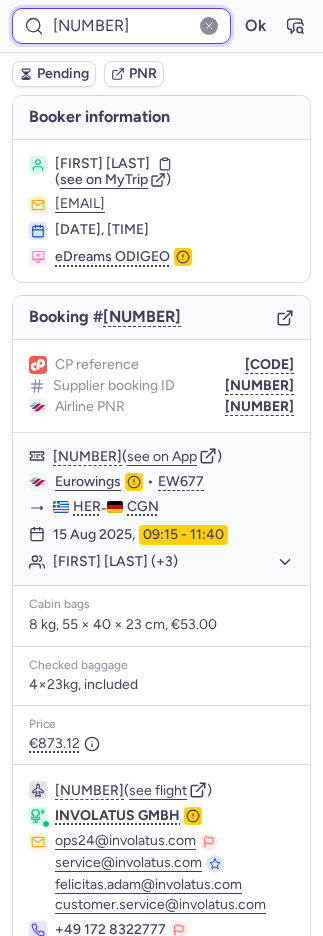 click on "[NUMBER]" at bounding box center (121, 26) 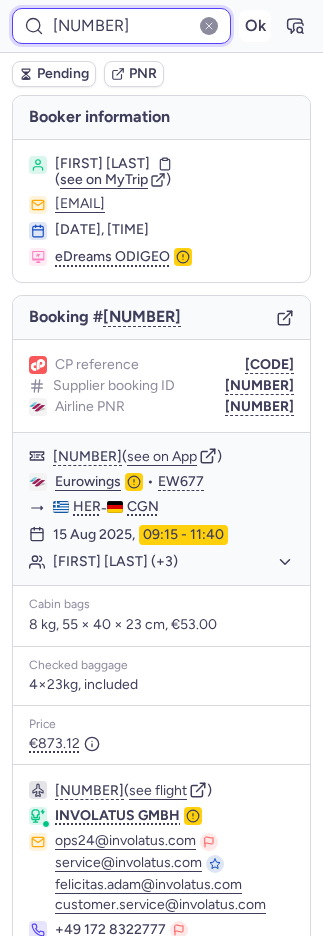 paste on "[NUMBER]" 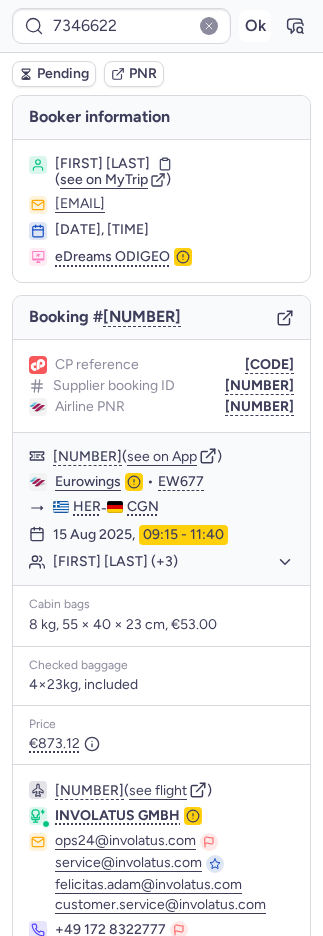 click on "Ok" at bounding box center [255, 26] 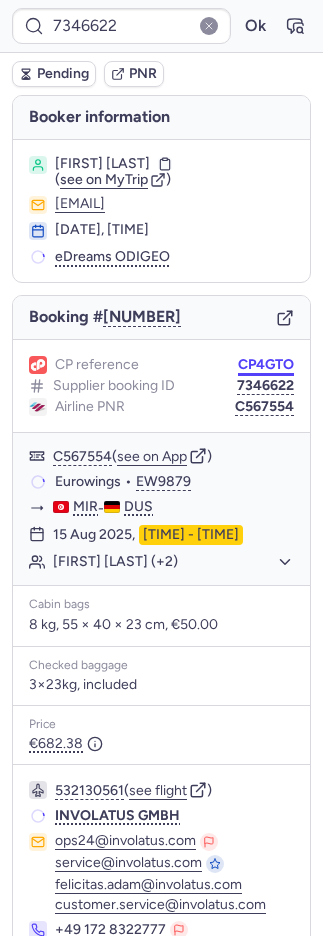 click on "CP4GTO" at bounding box center (266, 365) 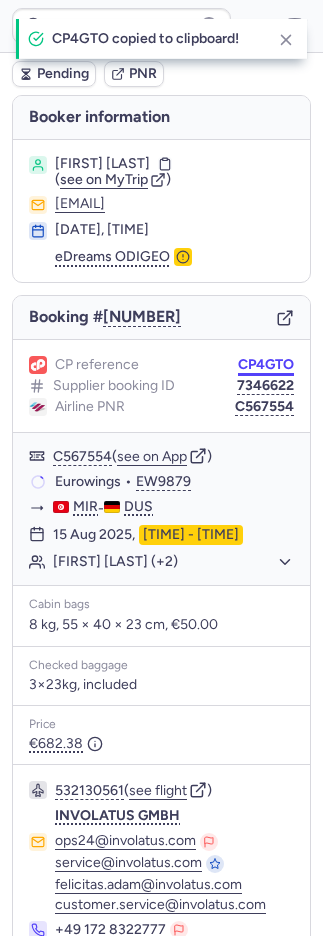 click on "CP4GTO" at bounding box center [266, 365] 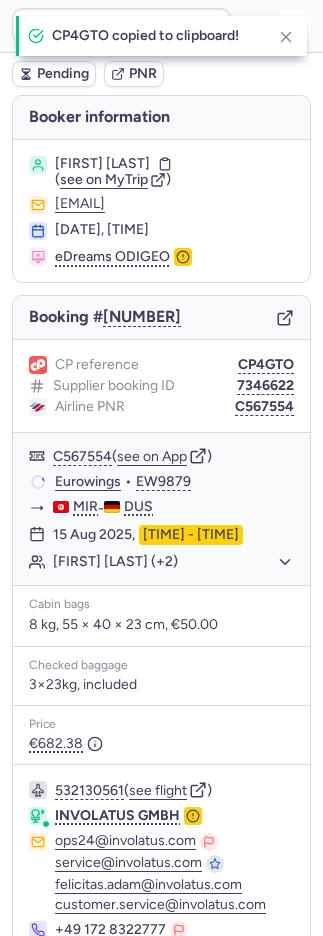click 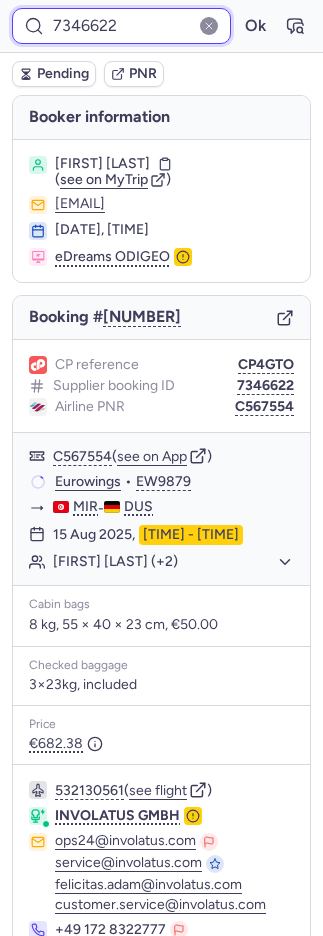 click on "7346622" at bounding box center (121, 26) 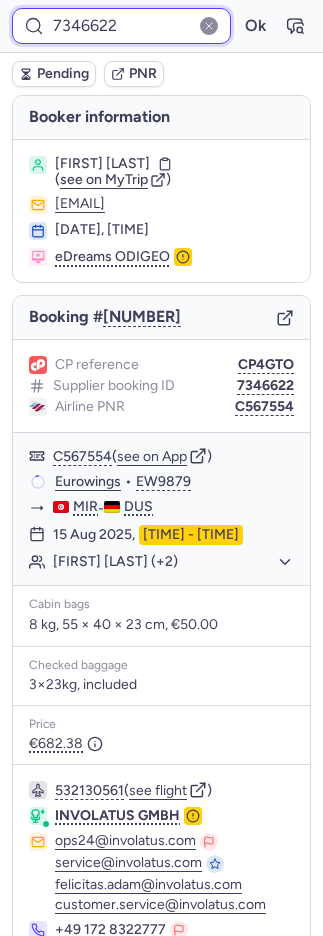 click on "7346622" at bounding box center [121, 26] 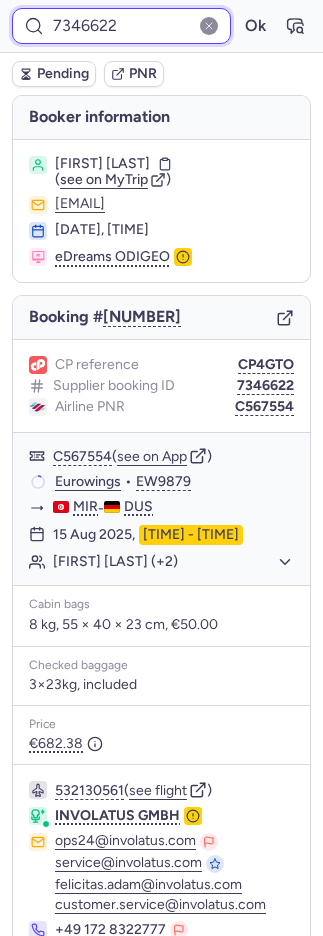 paste on "[NUMBER]" 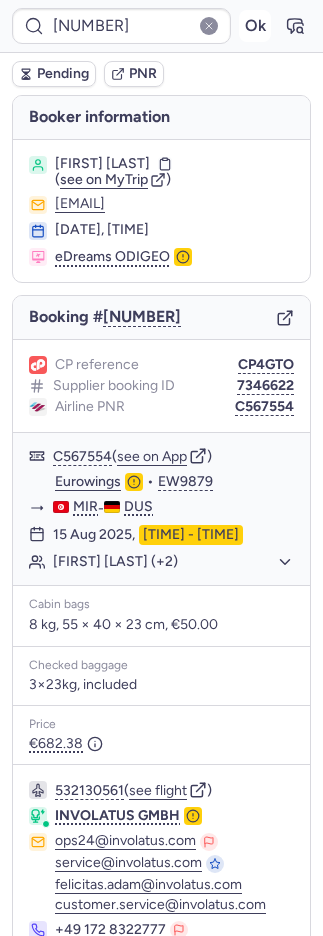 click on "Ok" at bounding box center [255, 26] 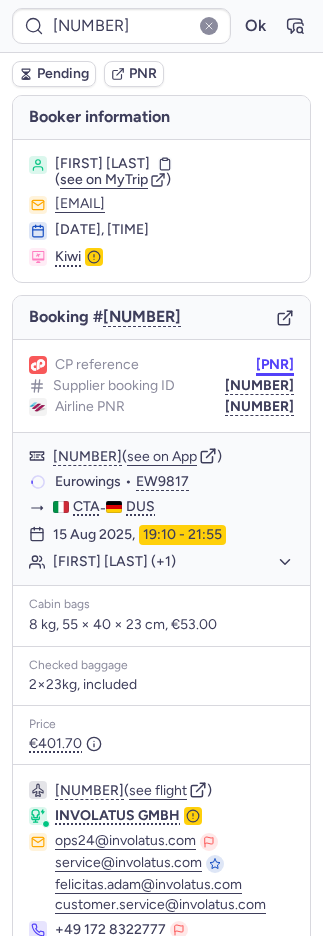 click on "[PNR]" at bounding box center [275, 365] 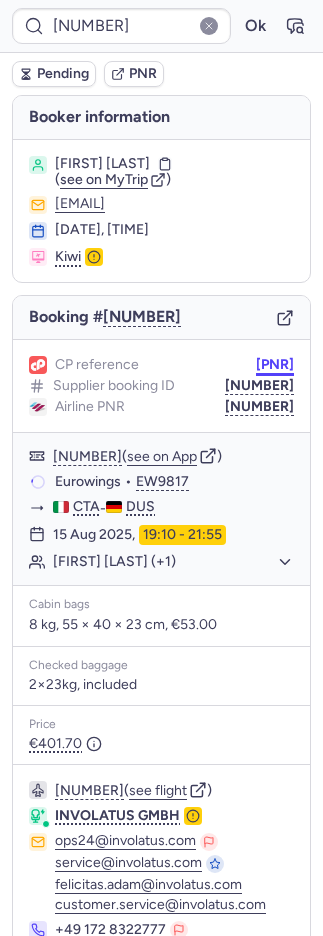 click on "[PNR]" at bounding box center (275, 365) 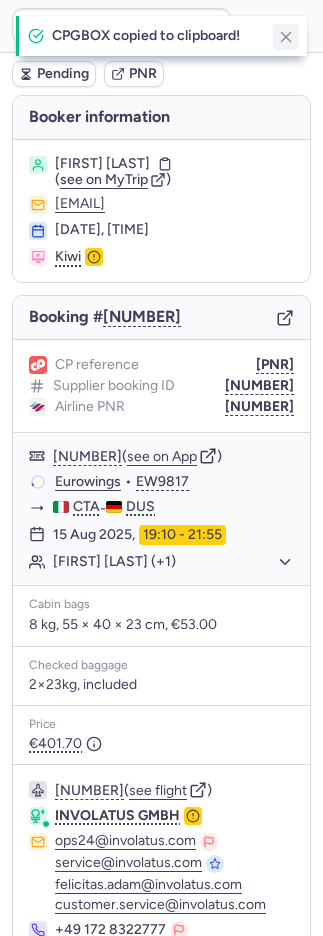 click on "CPGBOX copied to clipboard!" at bounding box center (161, 36) 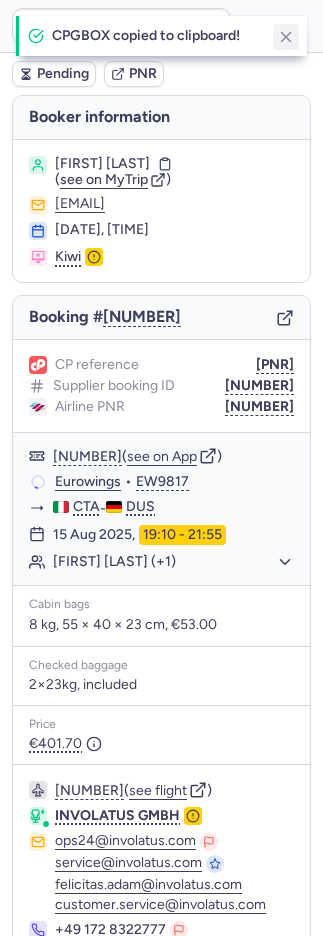 click 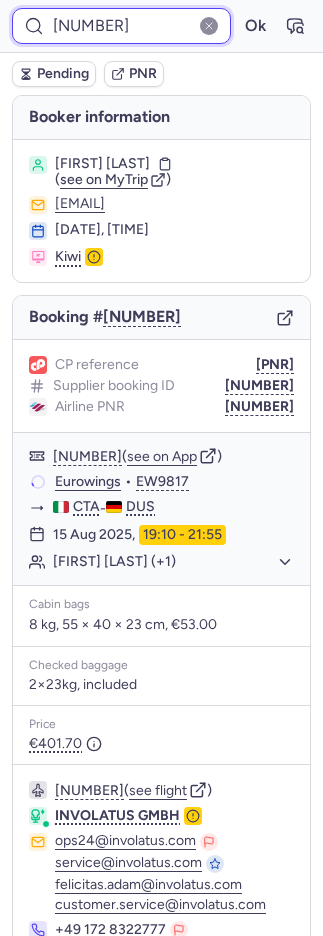 click on "[NUMBER]" at bounding box center (121, 26) 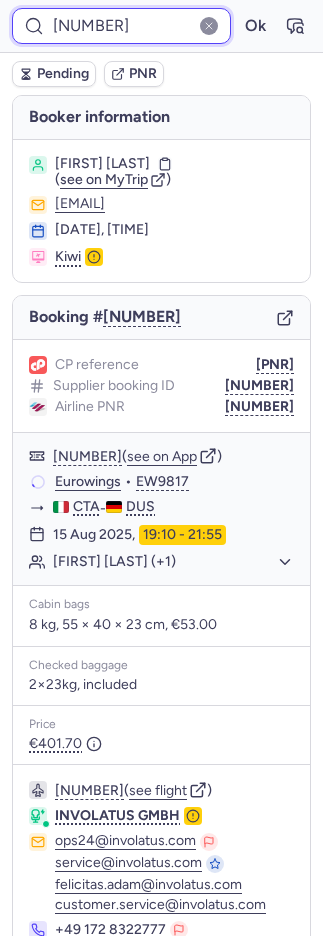 click on "[NUMBER]" at bounding box center (121, 26) 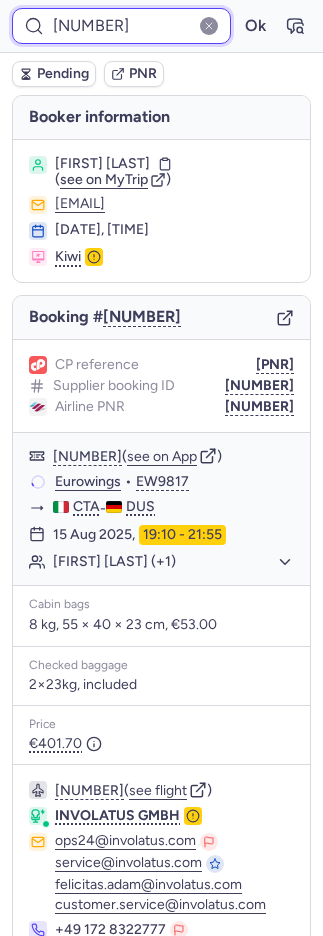 paste on "[NUMBER]" 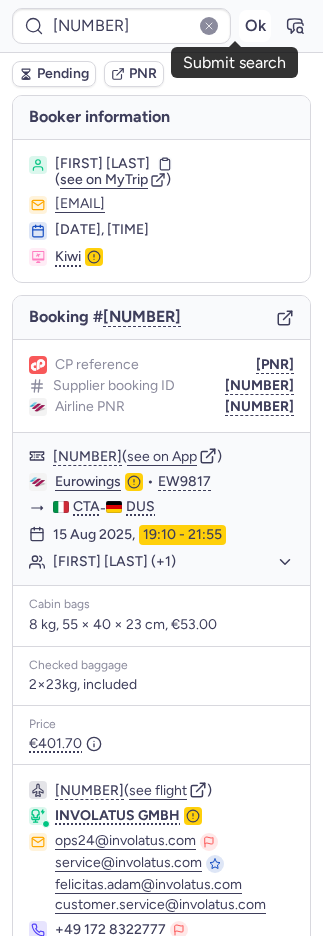 click on "Ok" at bounding box center (255, 26) 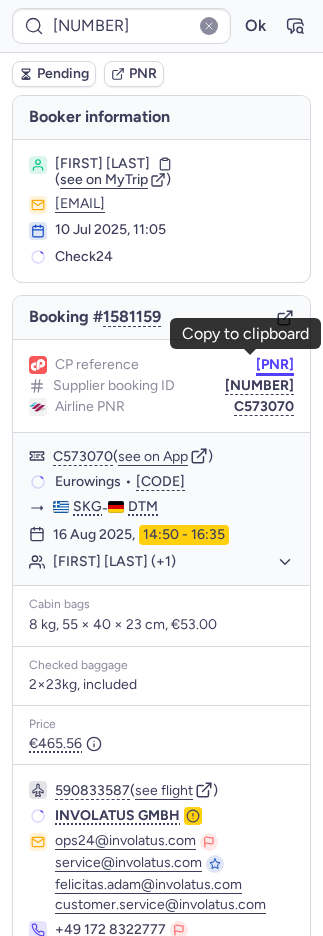 click on "[PNR]" at bounding box center (275, 365) 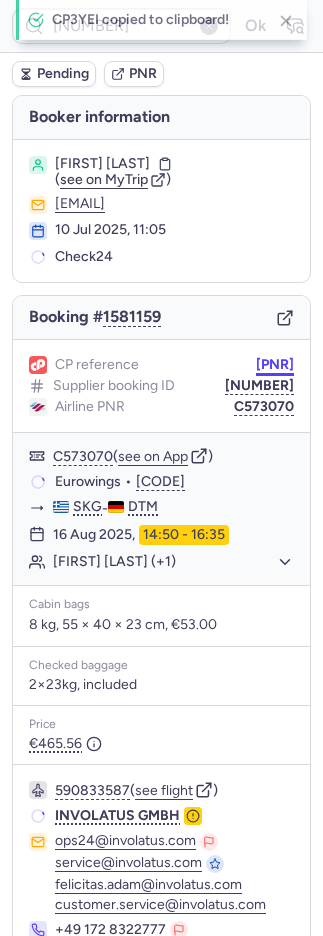 click on "[PNR]" at bounding box center [275, 365] 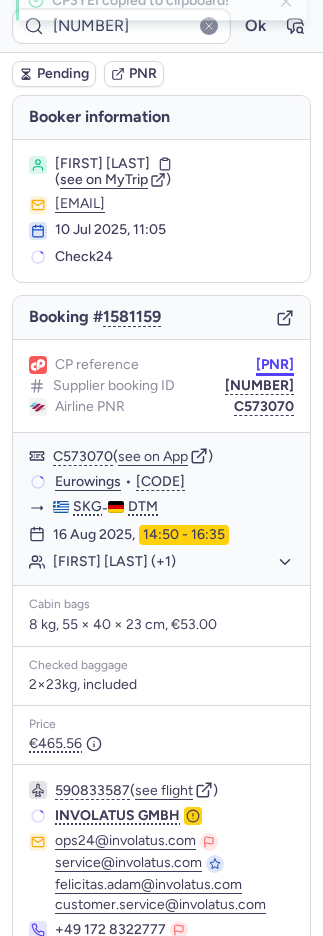 click on "[PNR]" at bounding box center (275, 365) 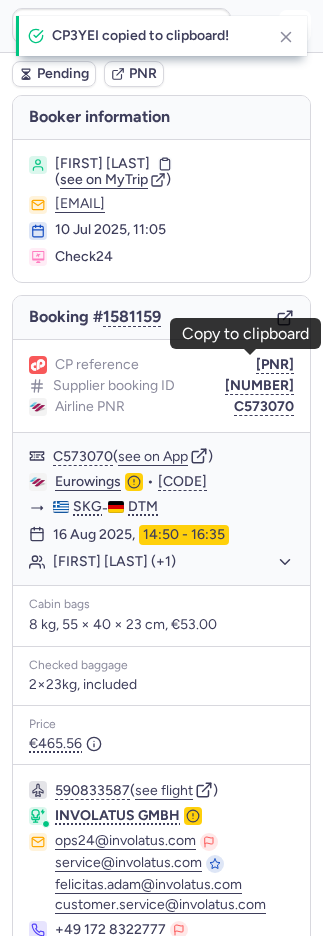 drag, startPoint x: 289, startPoint y: 34, endPoint x: 280, endPoint y: 39, distance: 10.29563 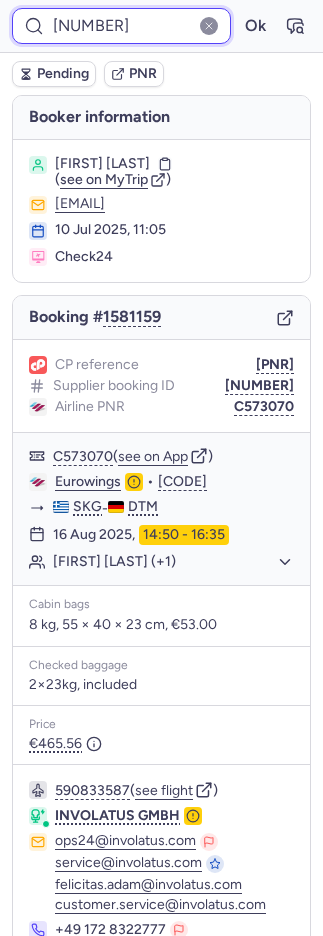 click on "[NUMBER]" at bounding box center [121, 26] 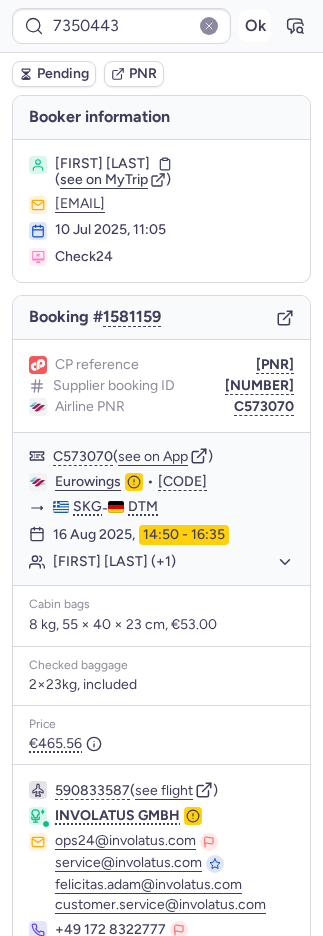 click on "Ok" at bounding box center [255, 26] 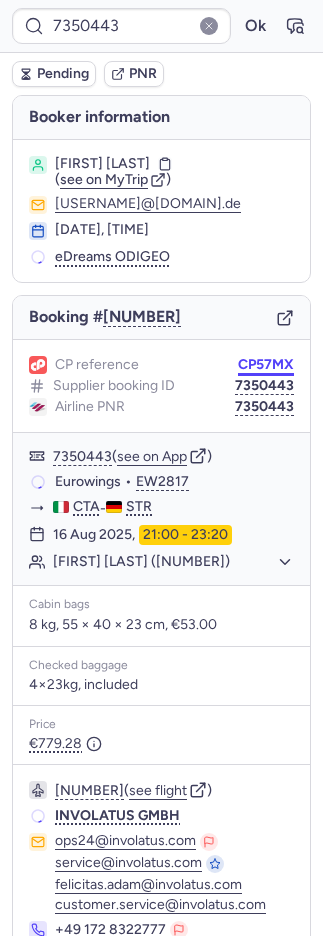 click on "CP57MX" at bounding box center (266, 365) 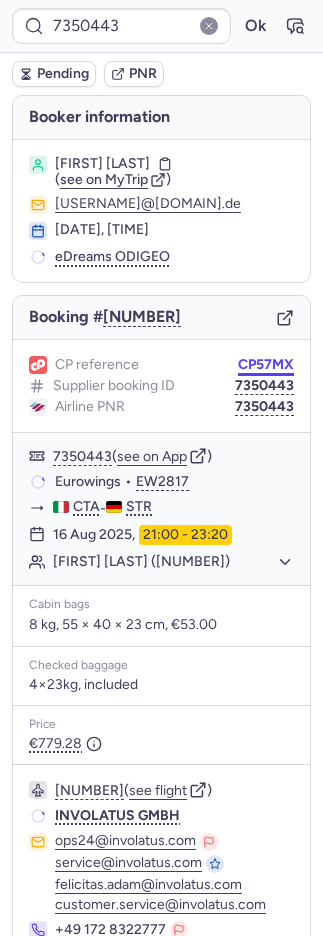 click on "CP57MX" at bounding box center (266, 365) 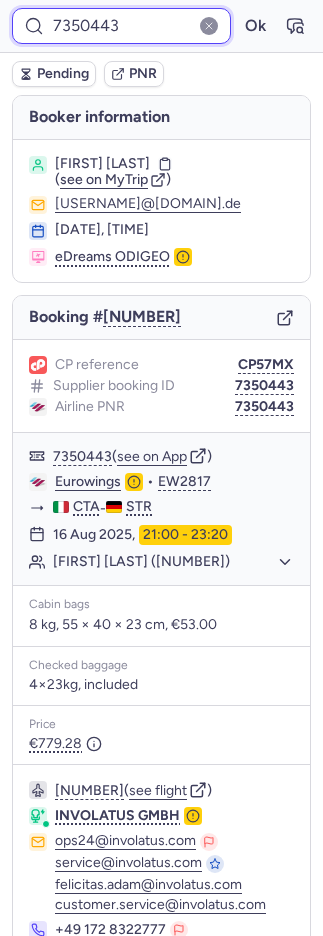 click on "7350443" at bounding box center [121, 26] 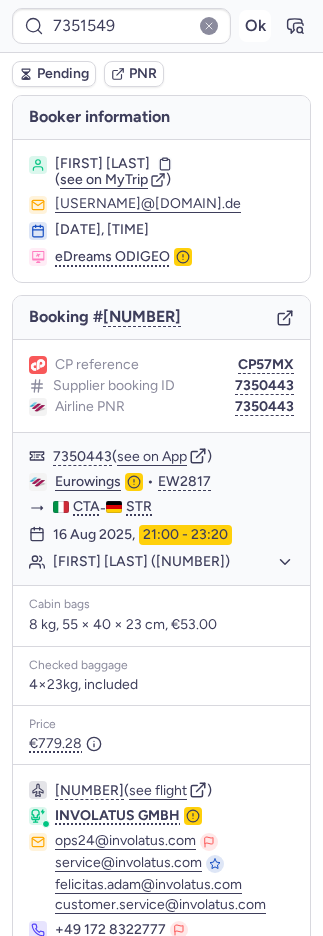 click on "Ok" at bounding box center (255, 26) 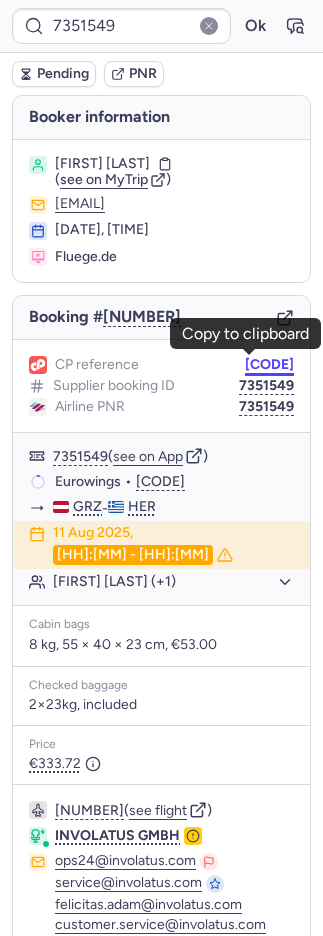 click on "[CODE]" at bounding box center (269, 365) 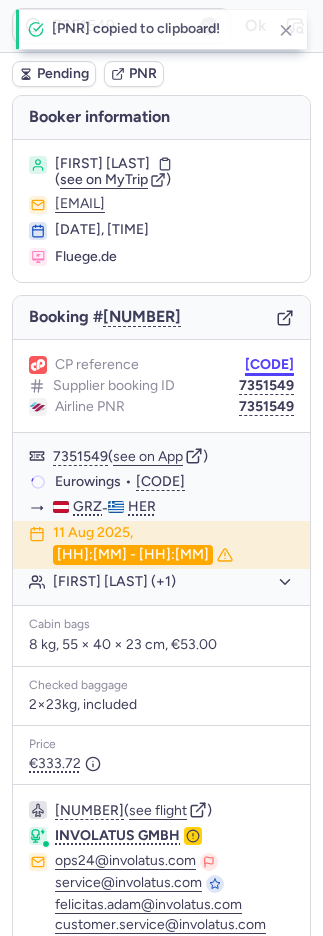 click on "[CODE]" at bounding box center [269, 365] 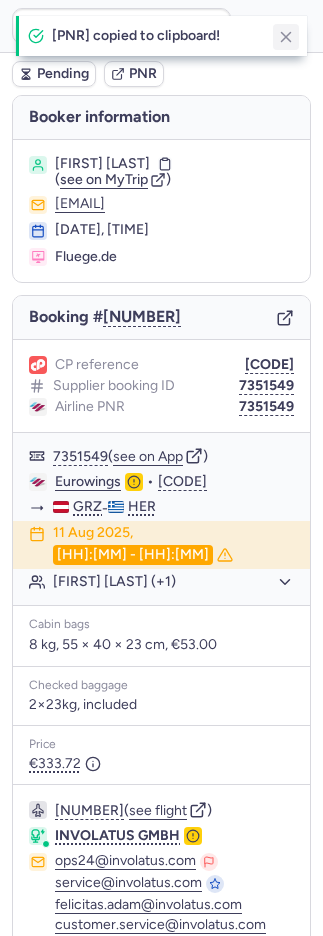 click 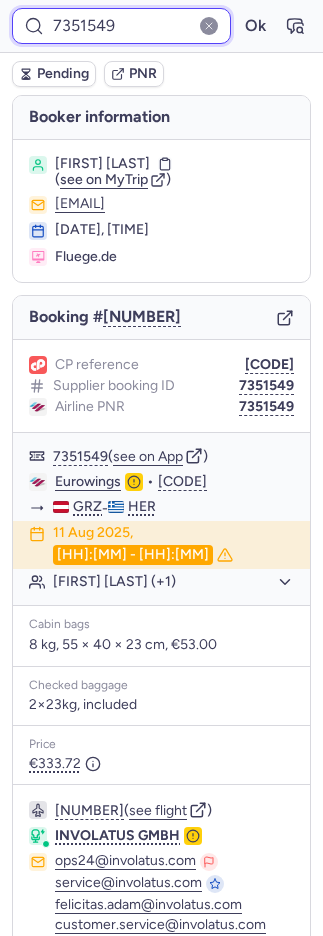 click on "7351549" at bounding box center (121, 26) 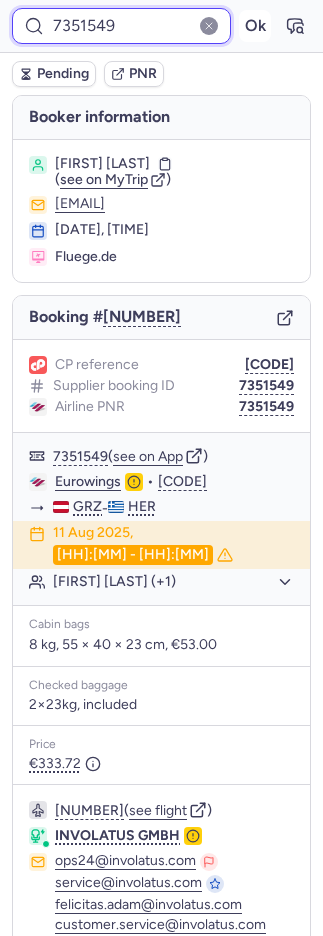 paste on "[NUMBER]" 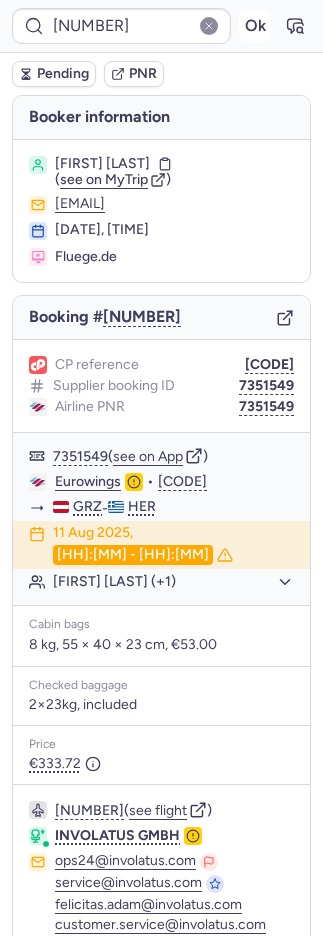 click on "Ok" at bounding box center (255, 26) 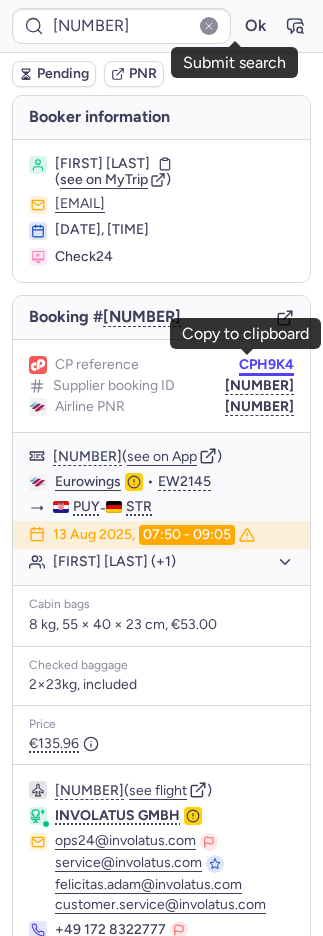click on "CPH9K4" at bounding box center [266, 365] 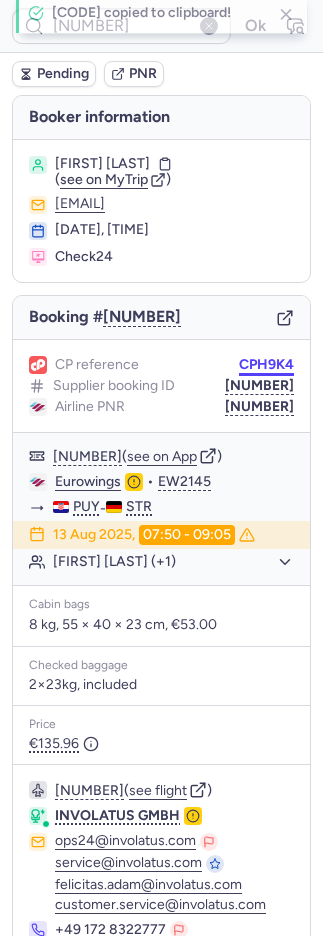 click on "CPH9K4" at bounding box center (266, 365) 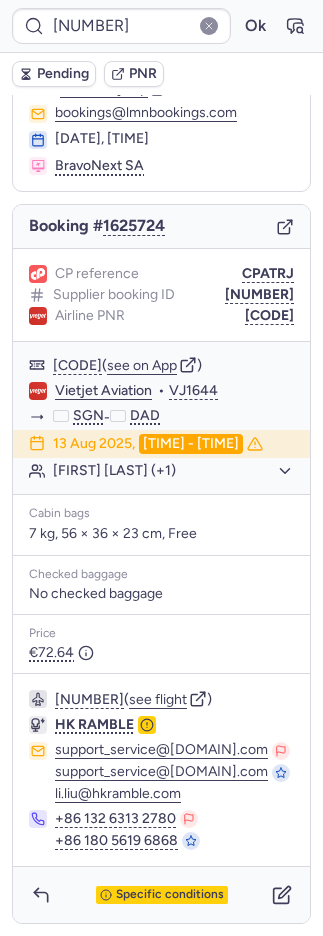 scroll, scrollTop: 142, scrollLeft: 0, axis: vertical 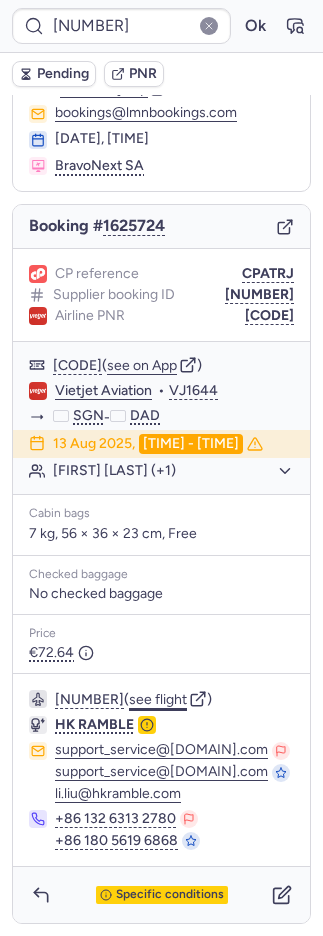click on "see flight" 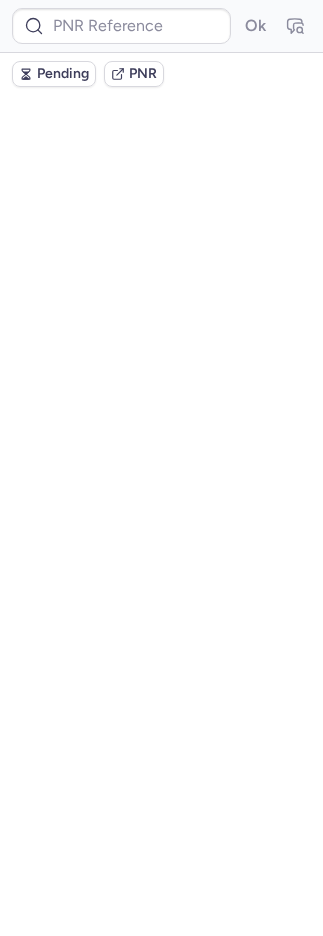 scroll, scrollTop: 0, scrollLeft: 0, axis: both 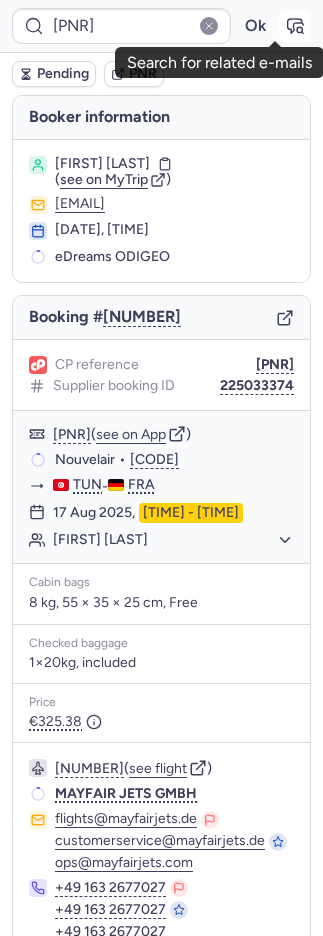 click 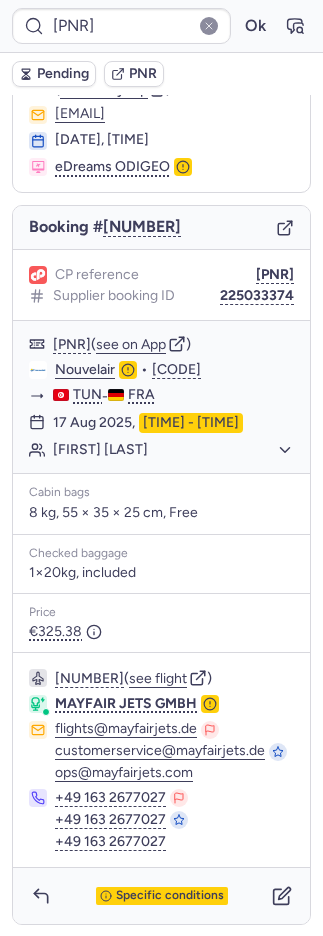 scroll, scrollTop: 106, scrollLeft: 0, axis: vertical 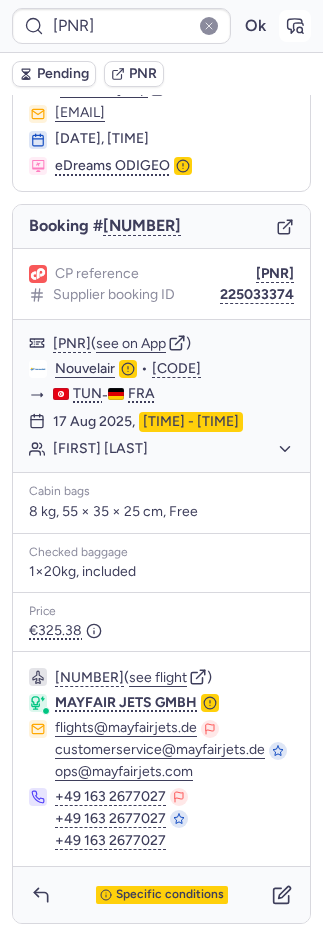click 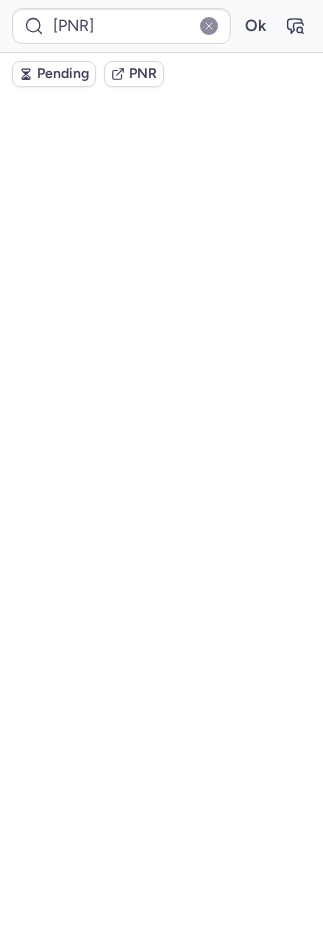 scroll, scrollTop: 0, scrollLeft: 0, axis: both 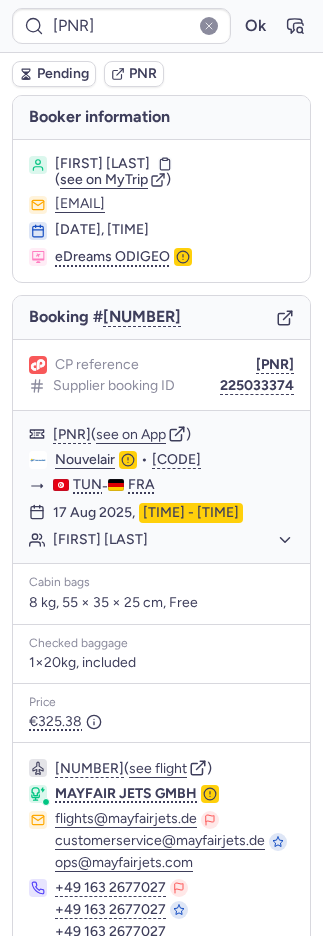 click 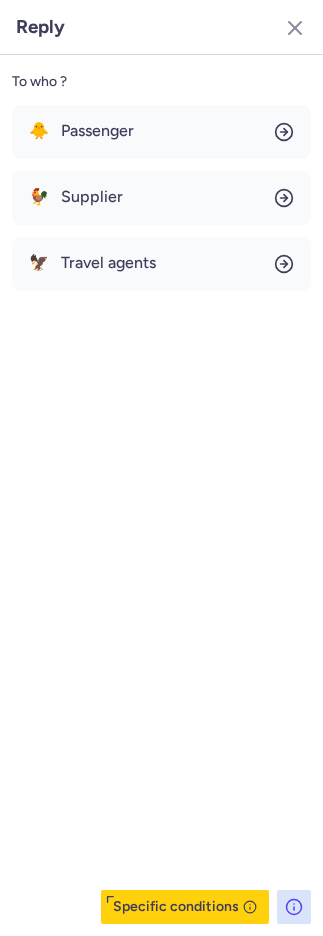 scroll, scrollTop: 106, scrollLeft: 0, axis: vertical 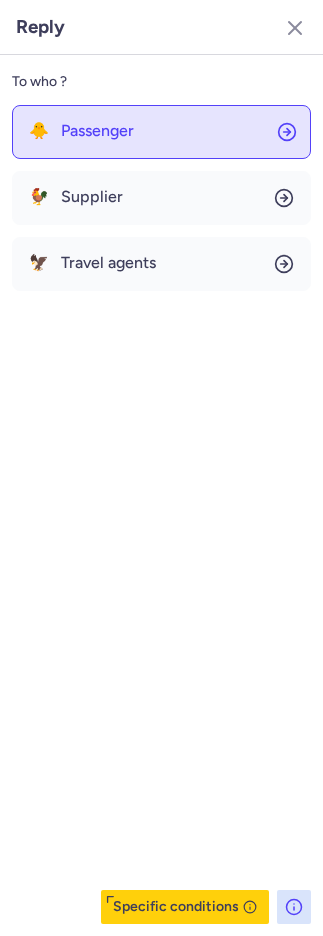 click on "🐥 Passenger" 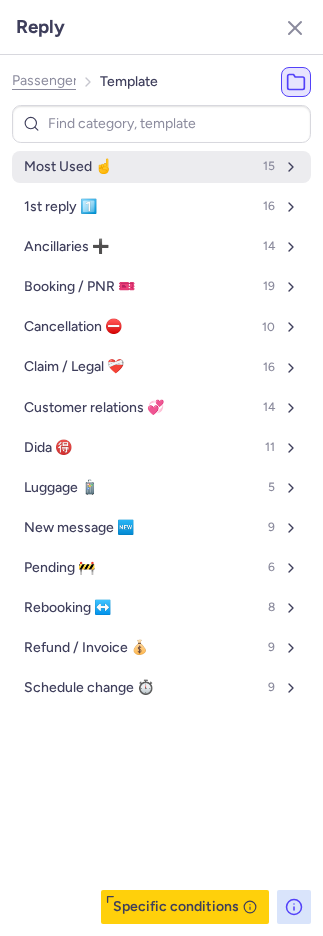 click on "Most Used ☝️ 15" at bounding box center (161, 167) 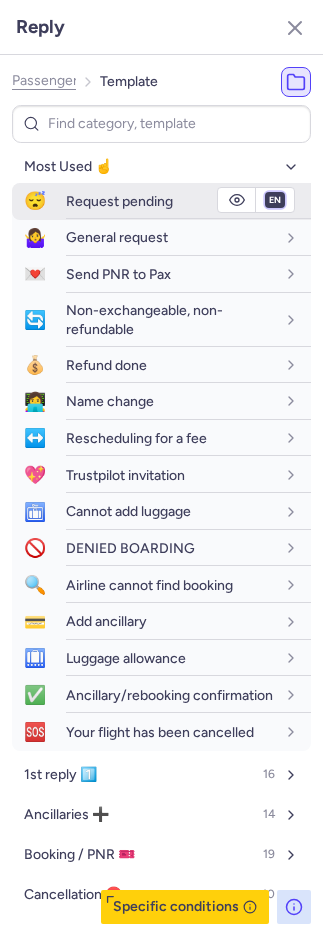 click on "fr en de nl pt es it ru" at bounding box center [275, 200] 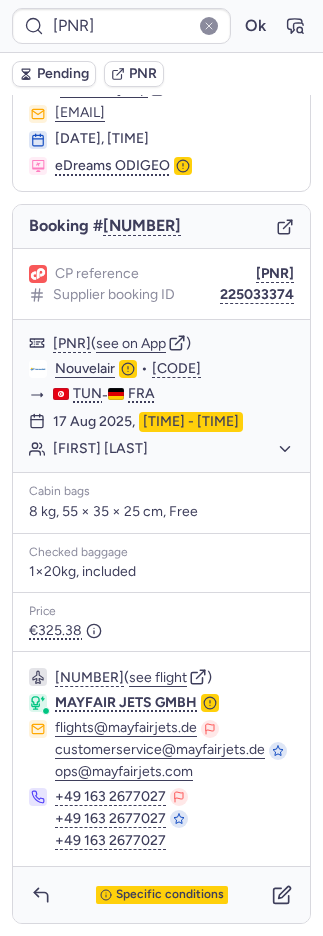click on "Pending" at bounding box center [63, 74] 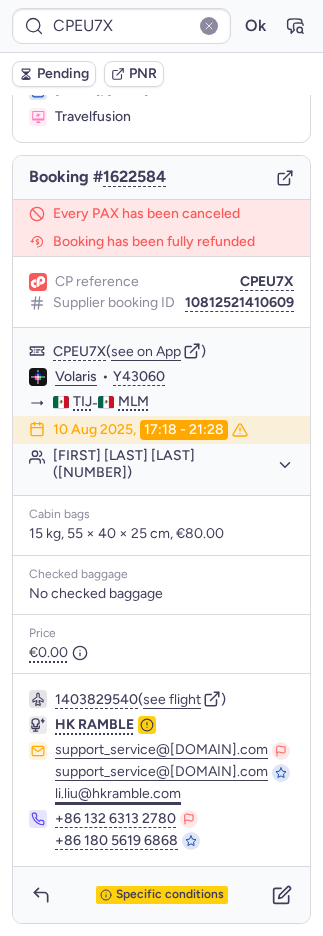 scroll, scrollTop: 207, scrollLeft: 0, axis: vertical 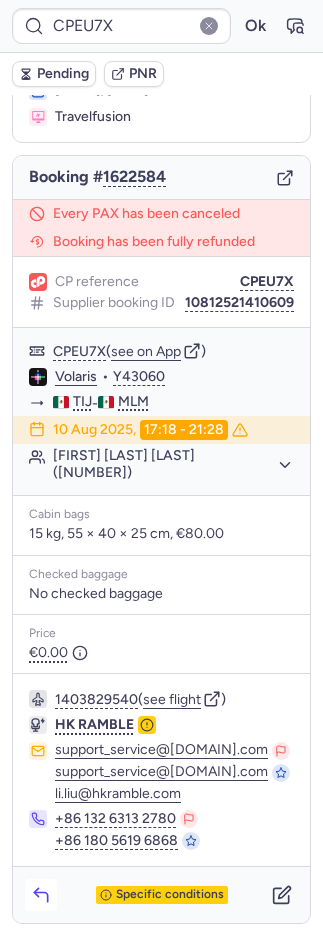 click 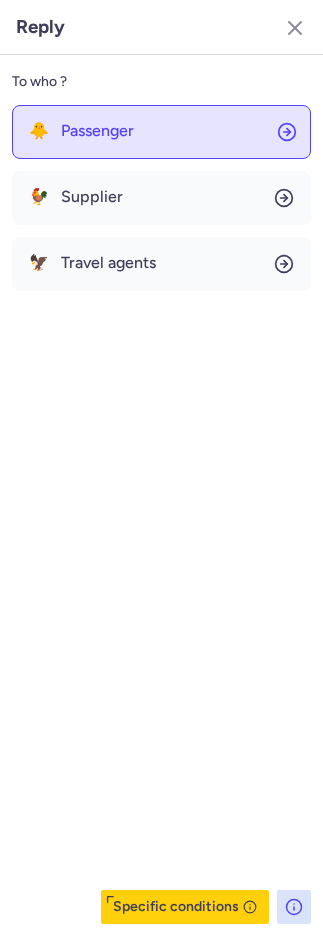 click on "🐥 Passenger" 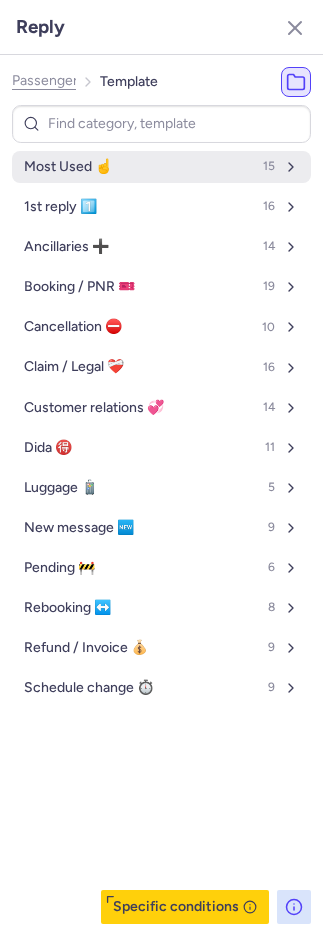 click on "Most Used ☝️ 15" at bounding box center (161, 167) 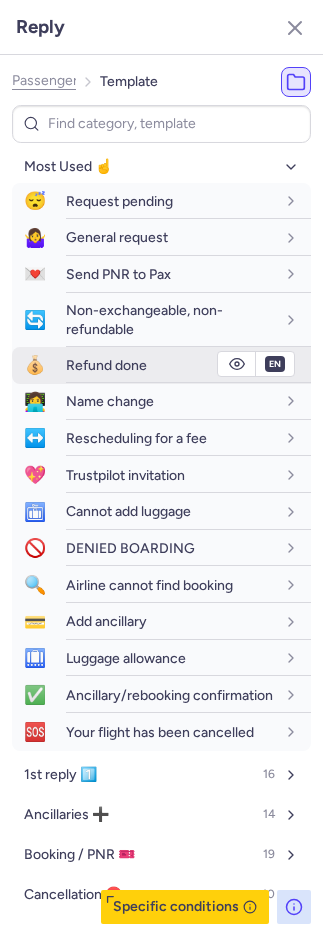 click on "Refund done" at bounding box center (106, 365) 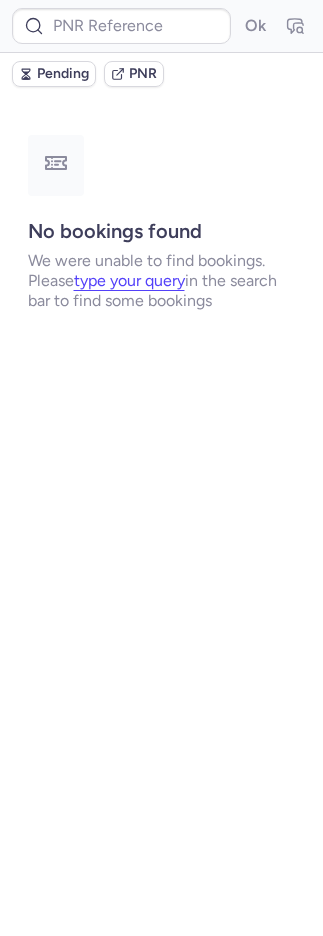 scroll, scrollTop: 0, scrollLeft: 0, axis: both 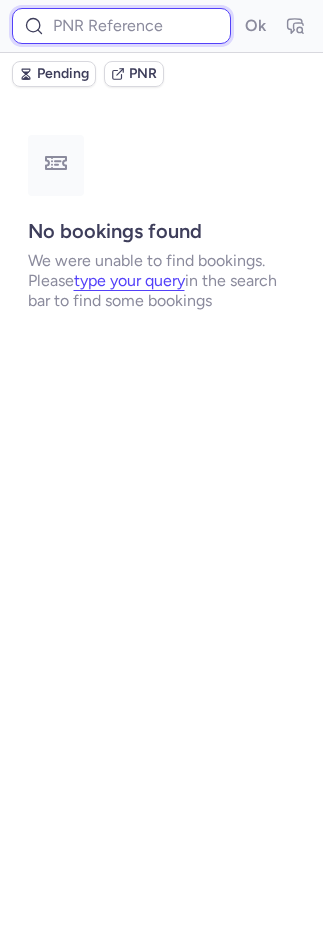 click at bounding box center [121, 26] 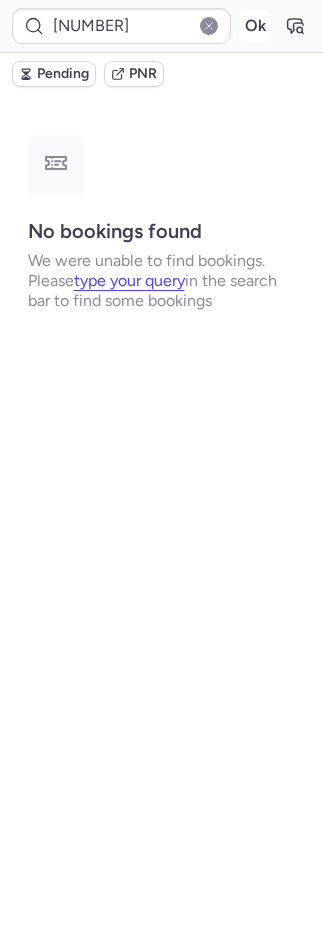 click on "Ok" at bounding box center [255, 26] 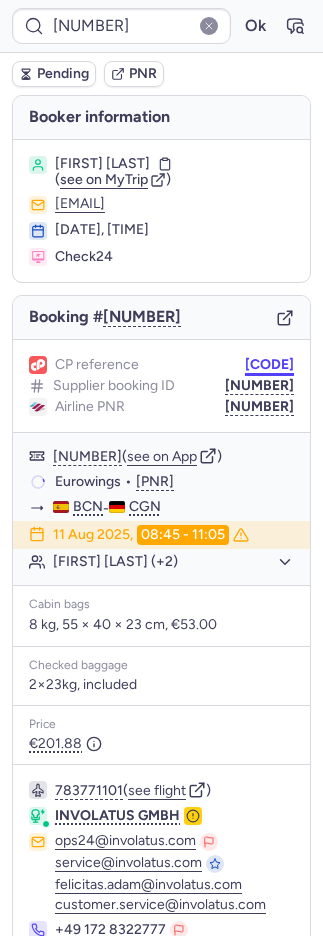click on "[CODE]" at bounding box center (269, 365) 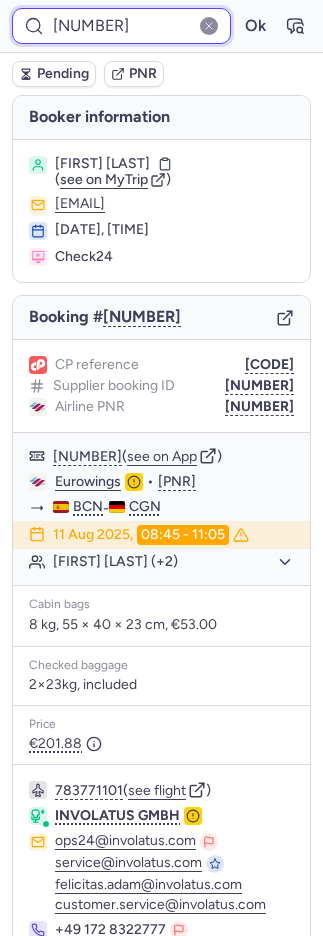 click on "[NUMBER]" at bounding box center (121, 26) 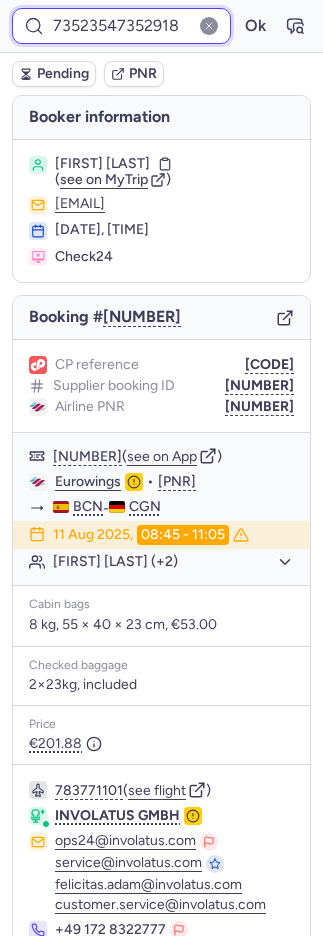 scroll, scrollTop: 0, scrollLeft: 6, axis: horizontal 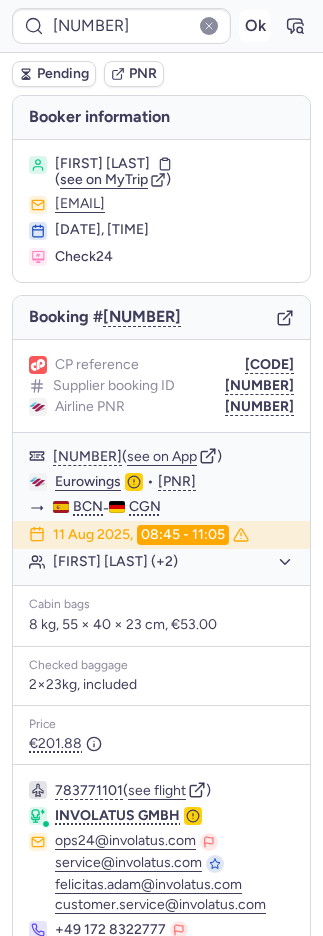 click on "Ok" at bounding box center (255, 26) 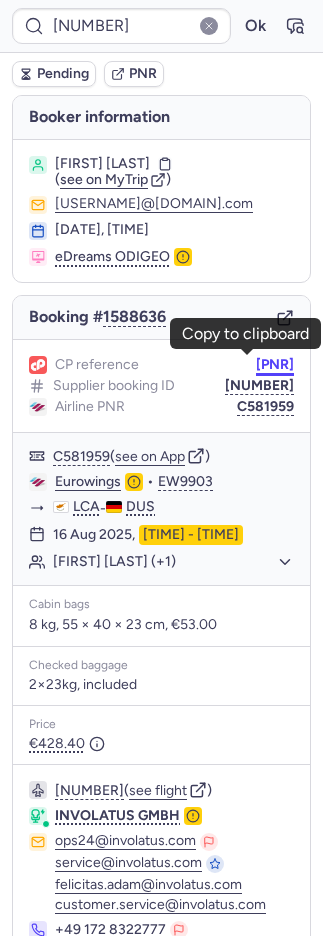 click on "[PNR]" at bounding box center [275, 365] 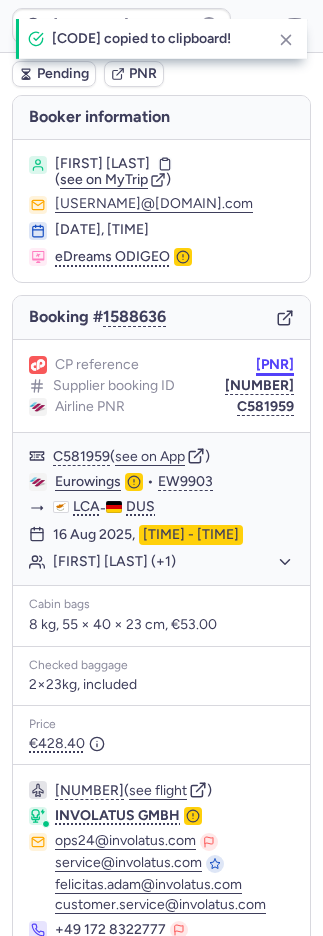 click on "[PNR]" at bounding box center (275, 365) 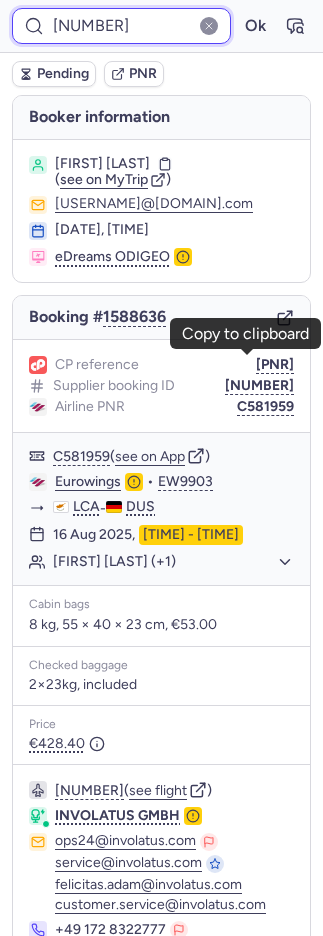 click on "[NUMBER]" at bounding box center (121, 26) 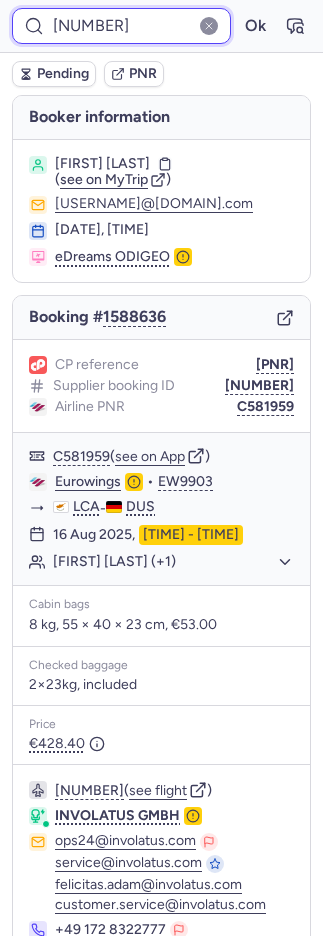 click on "[NUMBER]" at bounding box center (121, 26) 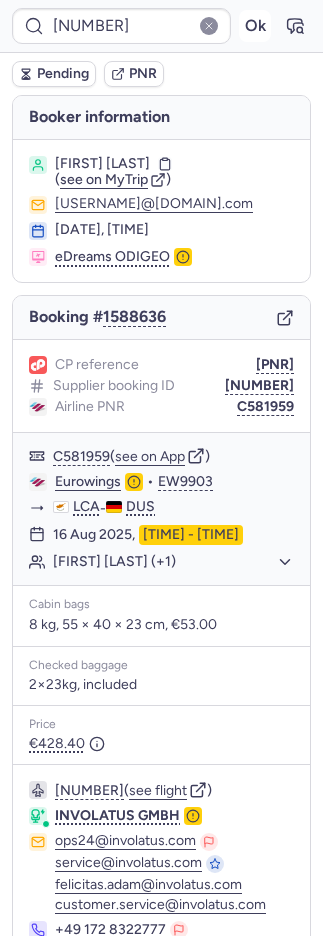 click on "Ok" at bounding box center (255, 26) 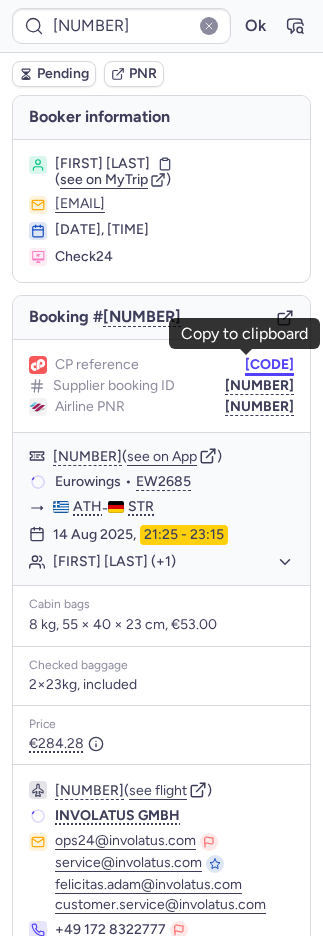 click on "[CODE]" at bounding box center [269, 365] 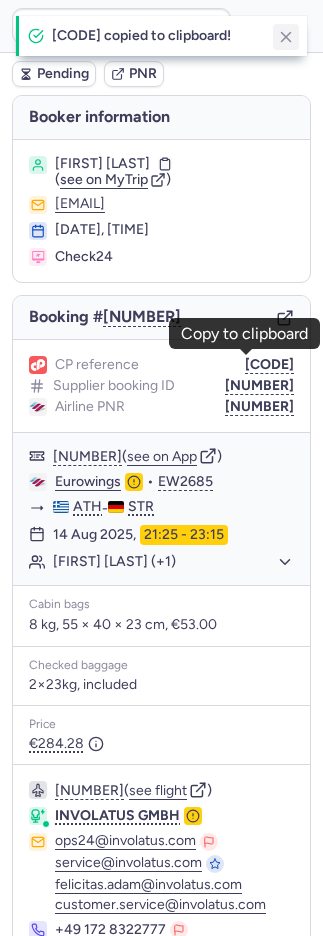 click 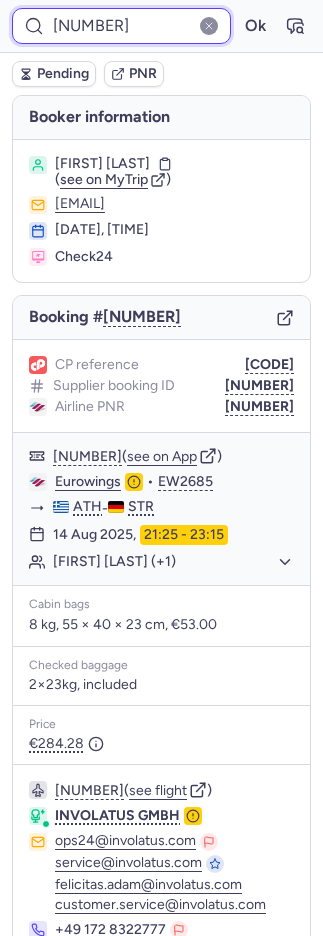 click on "[NUMBER]" at bounding box center (121, 26) 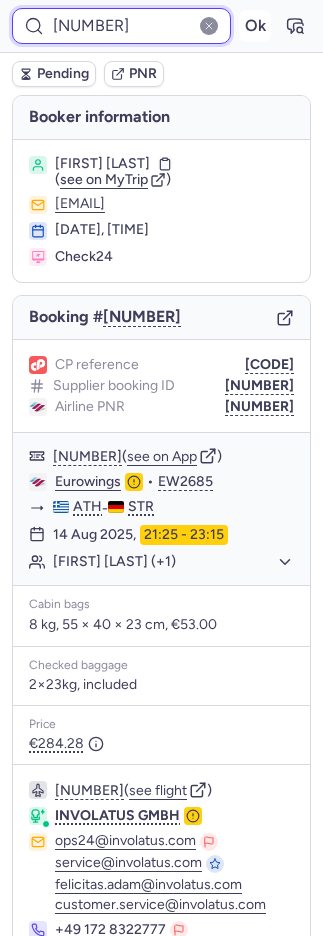 paste on "902" 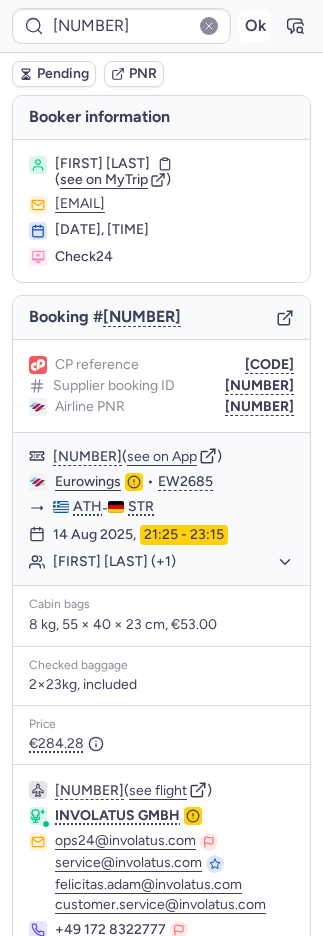 click on "Ok" at bounding box center [255, 26] 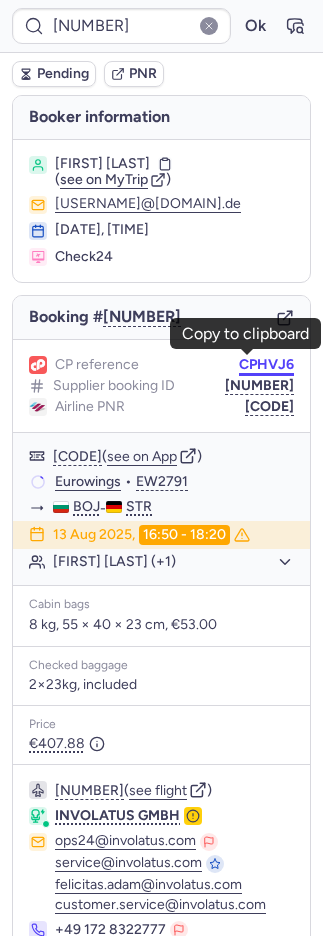 click on "CPHVJ6" at bounding box center (266, 365) 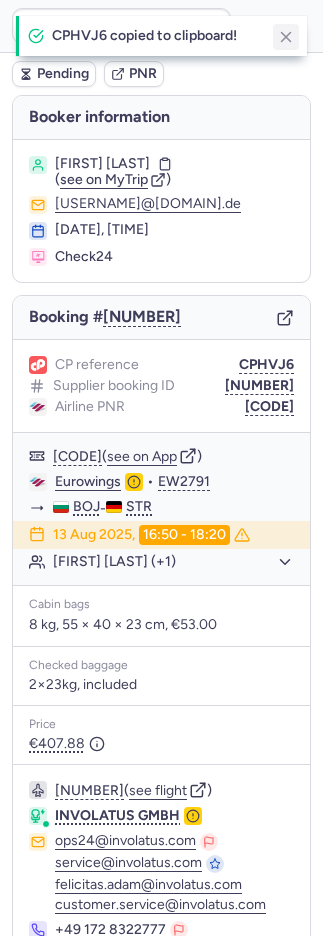 click 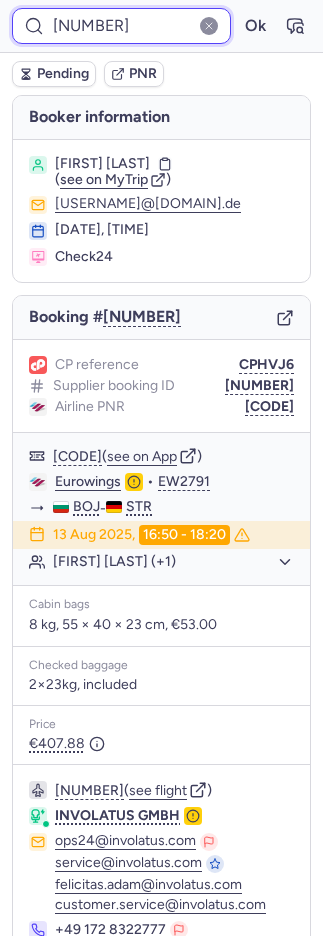 click on "[NUMBER]" at bounding box center [121, 26] 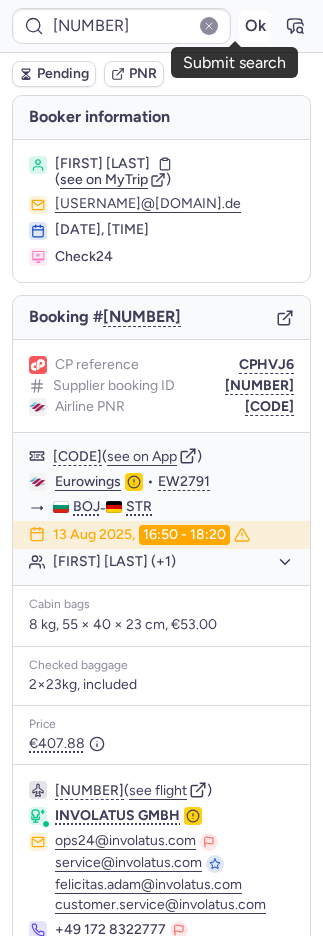 click on "Ok" at bounding box center [255, 26] 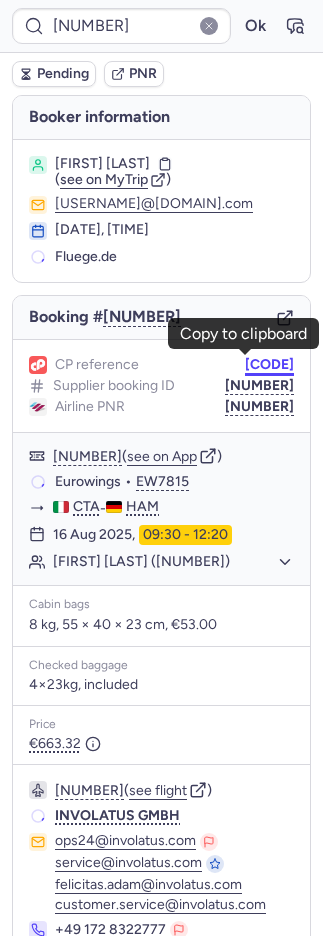 click on "[CODE]" at bounding box center (269, 365) 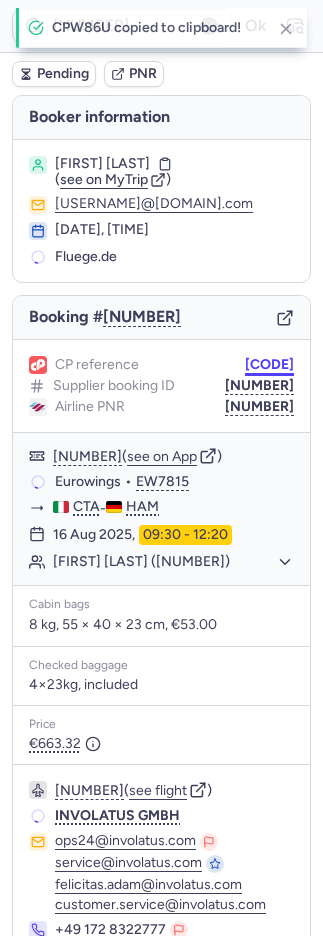 click on "[CODE]" at bounding box center (269, 365) 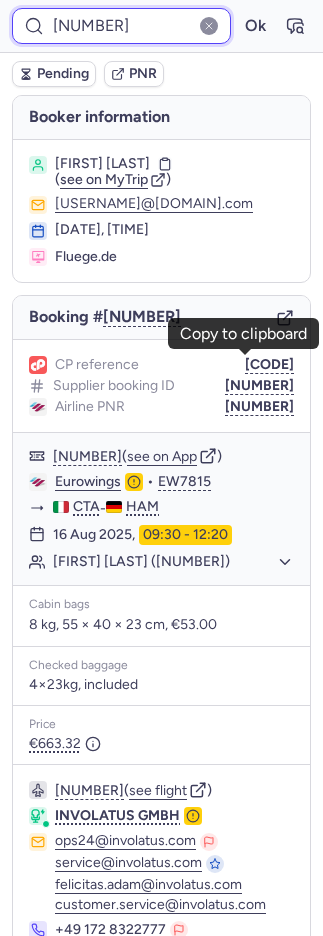 click on "[NUMBER]" at bounding box center [121, 26] 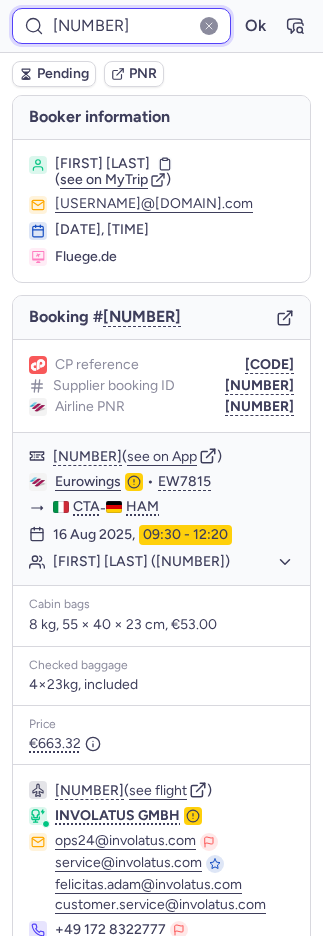 click on "[NUMBER]" at bounding box center [121, 26] 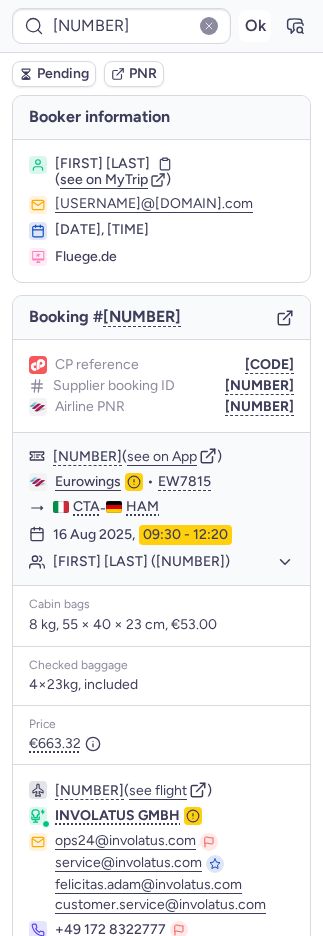 click on "Ok" at bounding box center (255, 26) 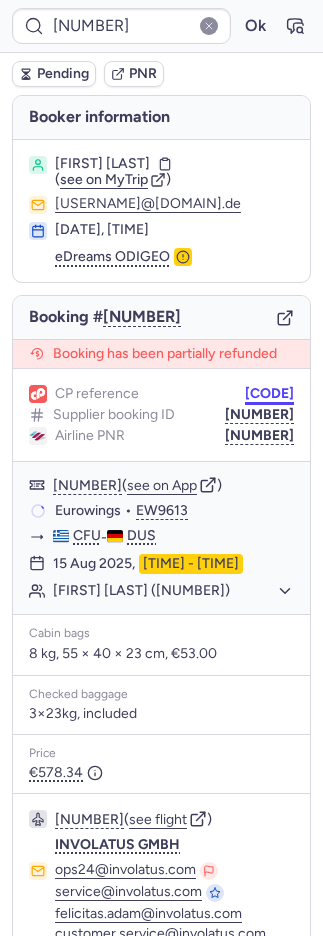 click on "[CODE]" at bounding box center [269, 394] 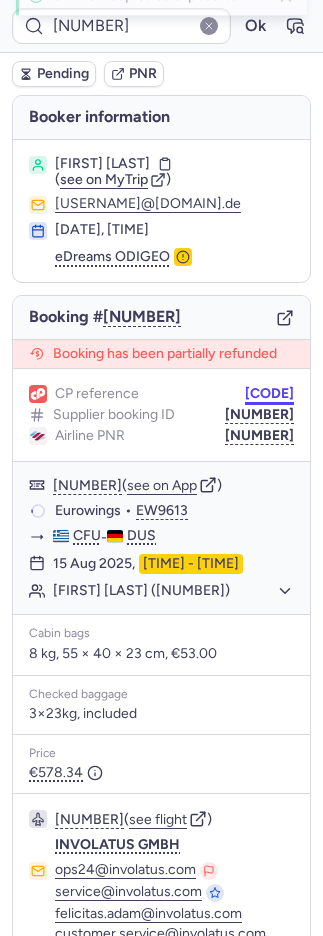 click on "[CODE]" at bounding box center (269, 394) 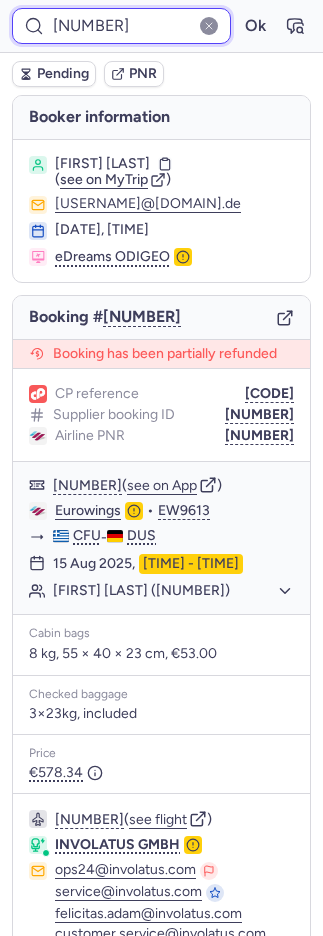 click on "[NUMBER]" at bounding box center (121, 26) 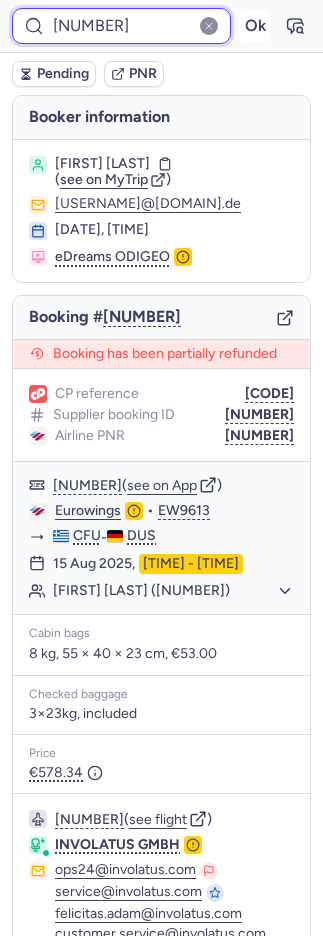 paste on "[NUMBER]" 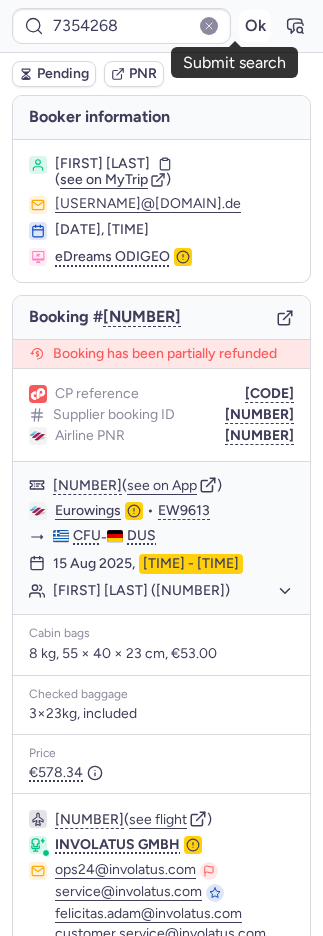 click on "Ok" at bounding box center (255, 26) 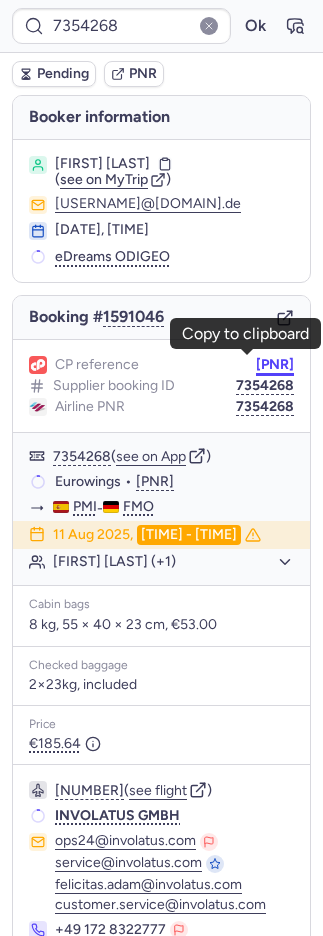 click on "[PNR]" at bounding box center (275, 365) 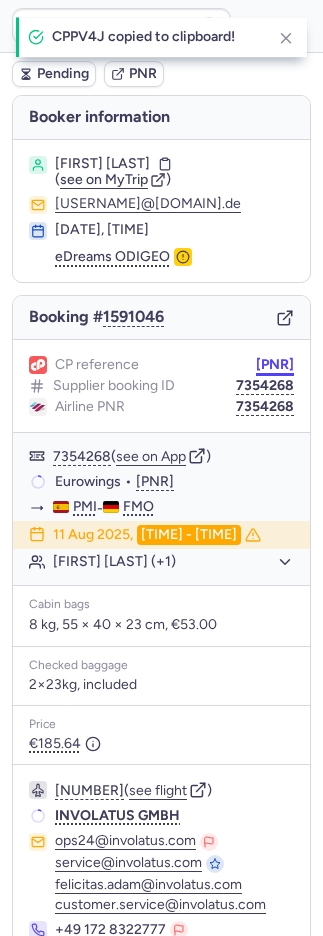 click on "[PNR]" at bounding box center (275, 365) 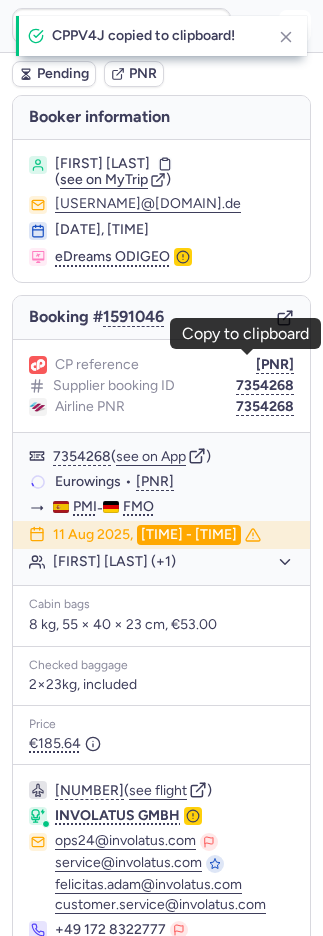 click 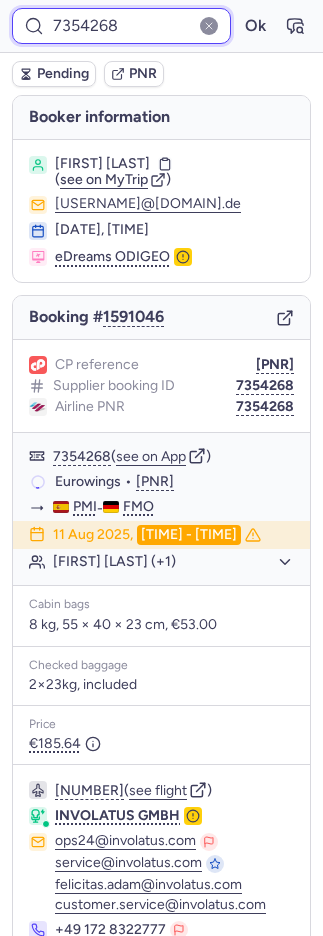 click on "7354268" at bounding box center [121, 26] 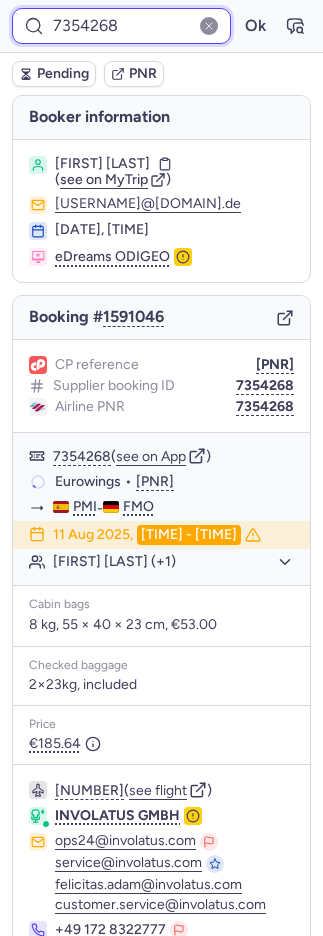click on "7354268" at bounding box center (121, 26) 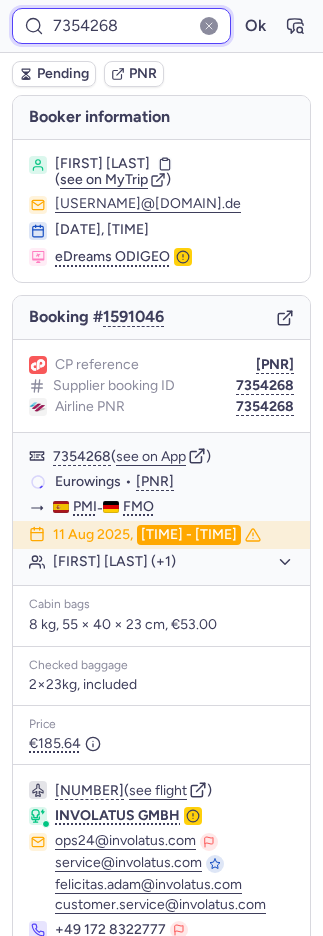 paste on "90" 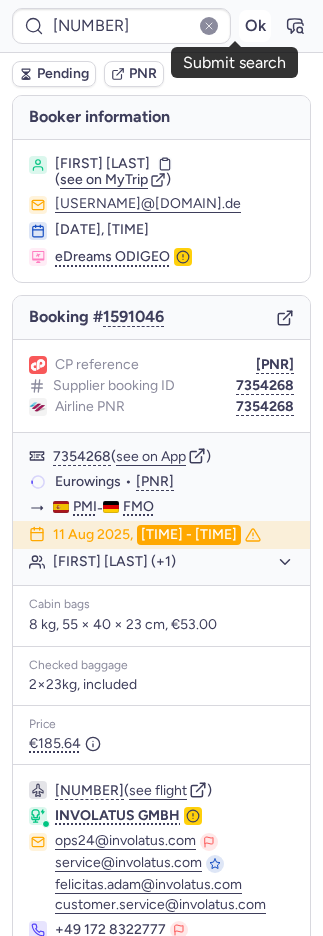 click on "Ok" at bounding box center (255, 26) 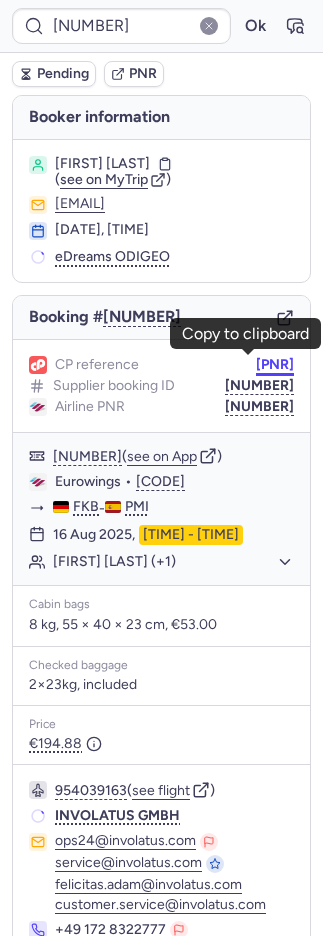 click on "[PNR]" at bounding box center (275, 365) 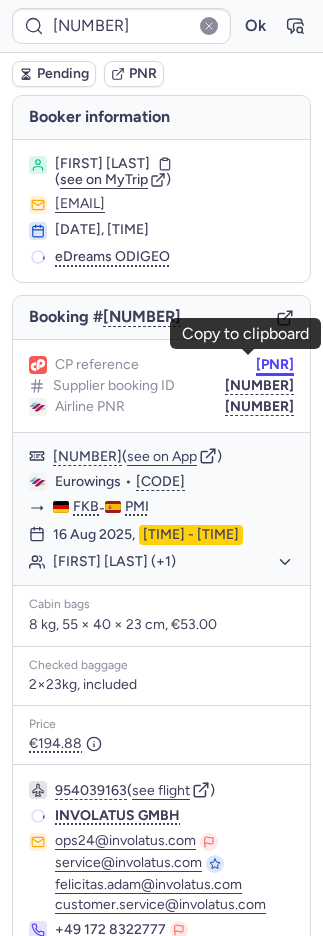 click on "[PNR]" at bounding box center [275, 365] 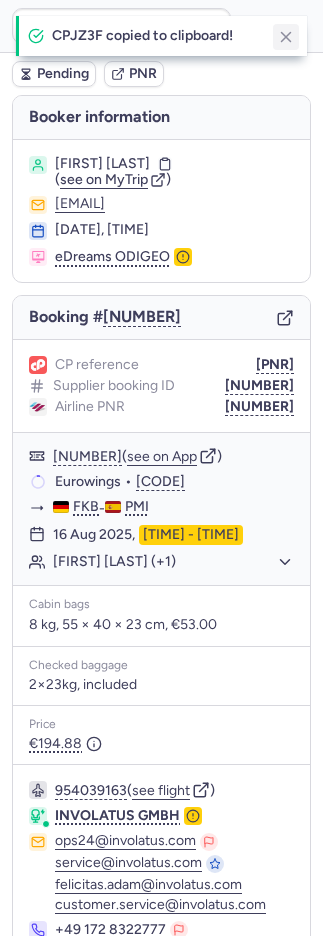 click 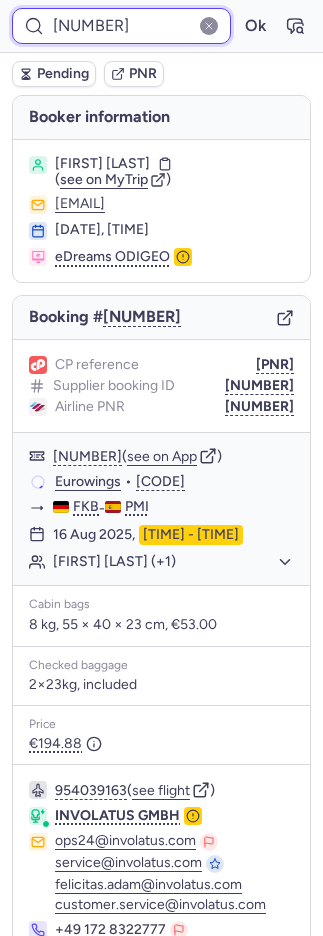 click on "[NUMBER]" at bounding box center [121, 26] 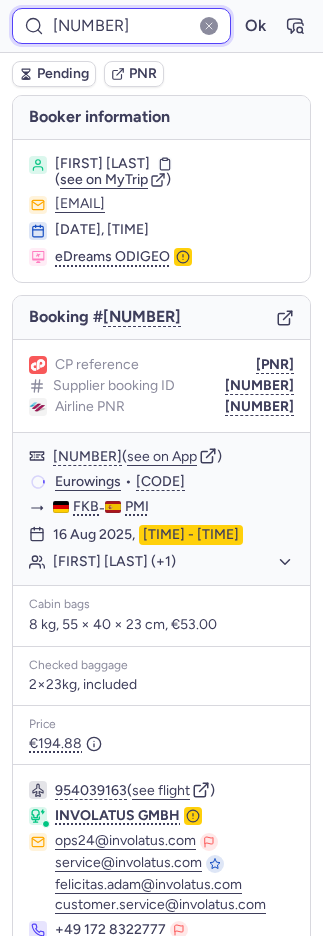 click on "[NUMBER]" at bounding box center [121, 26] 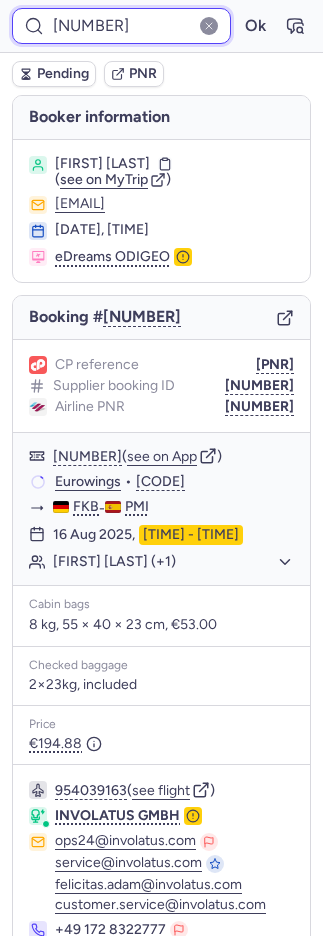 paste on "[NUMBER]" 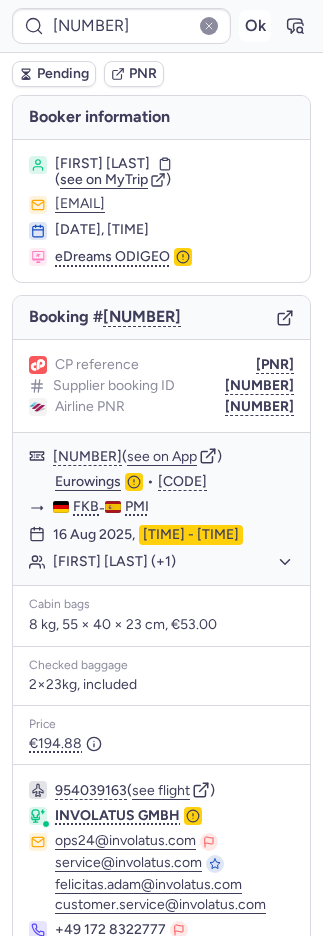 click on "Ok" at bounding box center (255, 26) 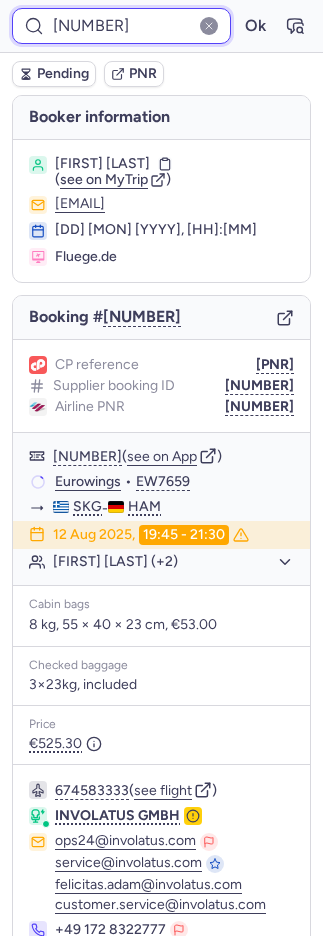 click on "[NUMBER]" at bounding box center (121, 26) 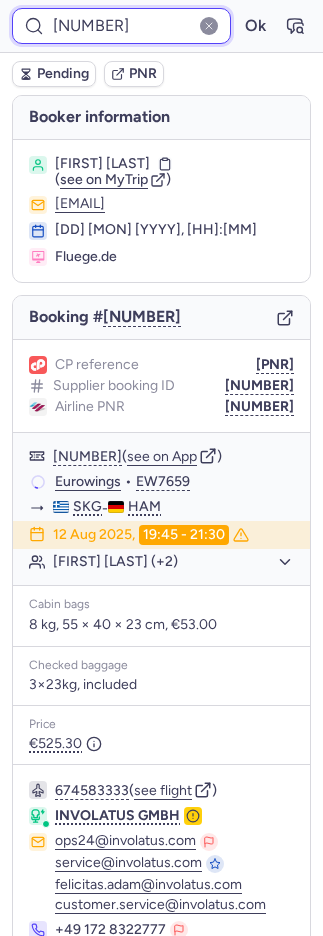 click on "[NUMBER]" at bounding box center (121, 26) 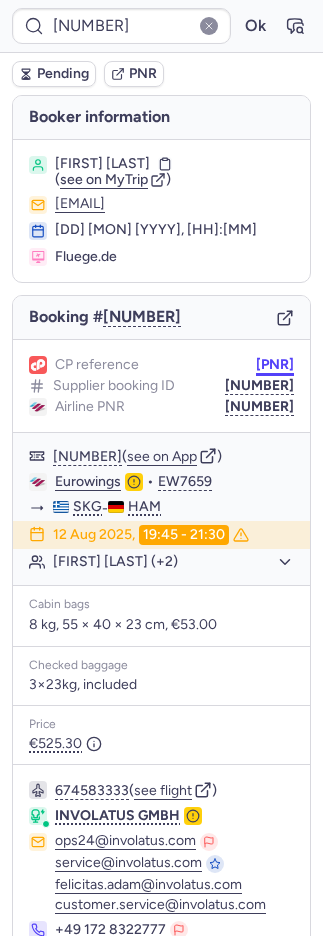 click on "[PNR]" at bounding box center (275, 365) 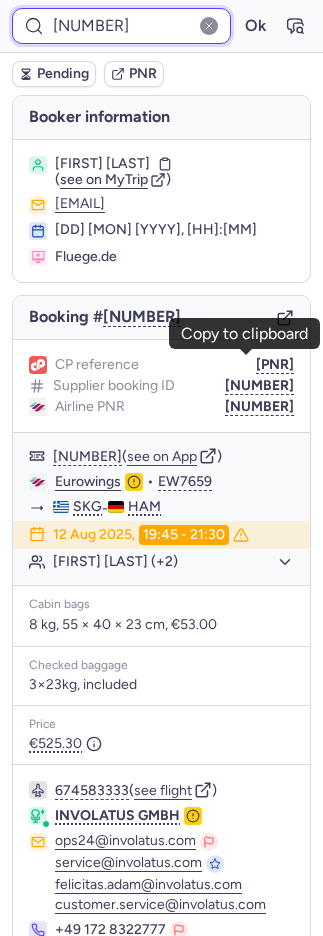click on "[NUMBER]" at bounding box center (121, 26) 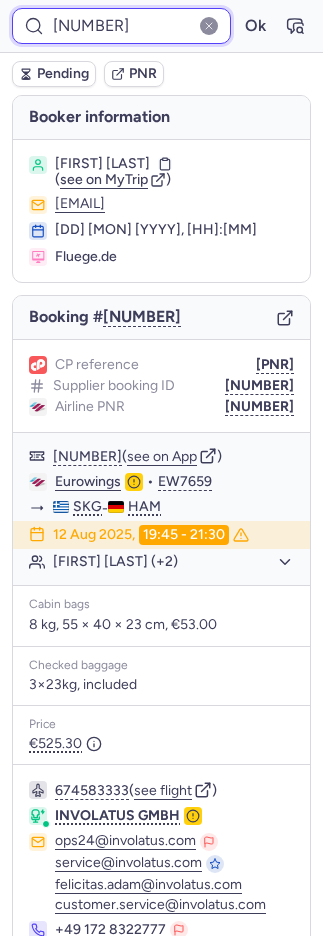 click on "[NUMBER]" at bounding box center [121, 26] 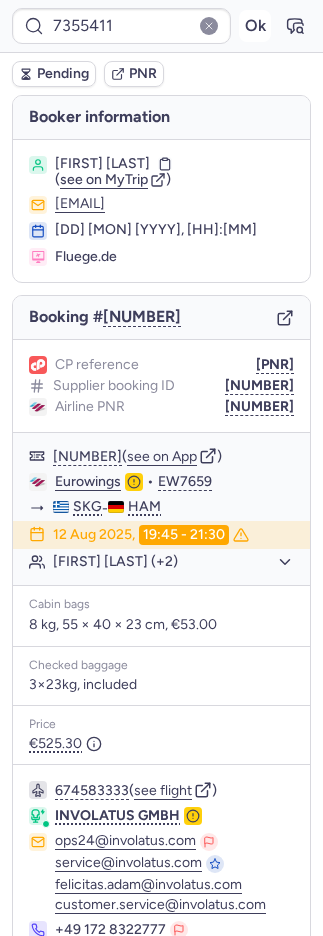 click on "Ok" at bounding box center (255, 26) 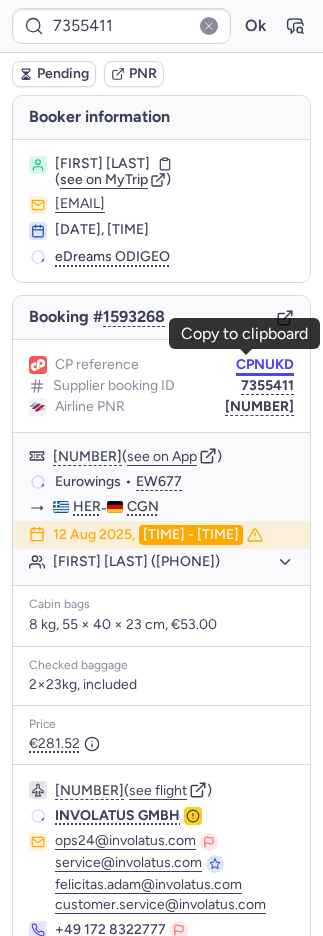 click on "CPNUKD" at bounding box center [265, 365] 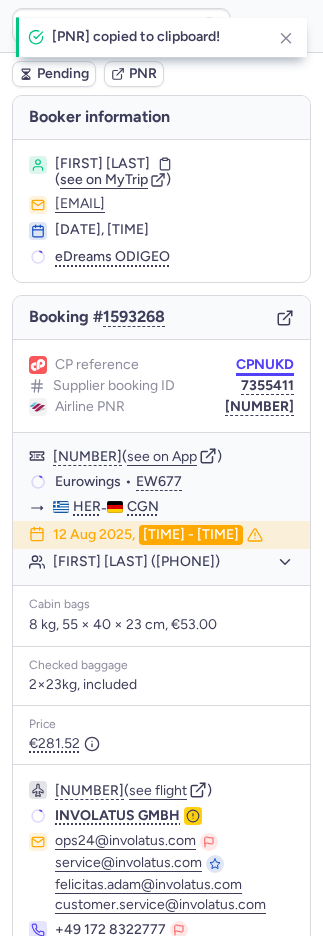 click on "CPNUKD" at bounding box center [265, 365] 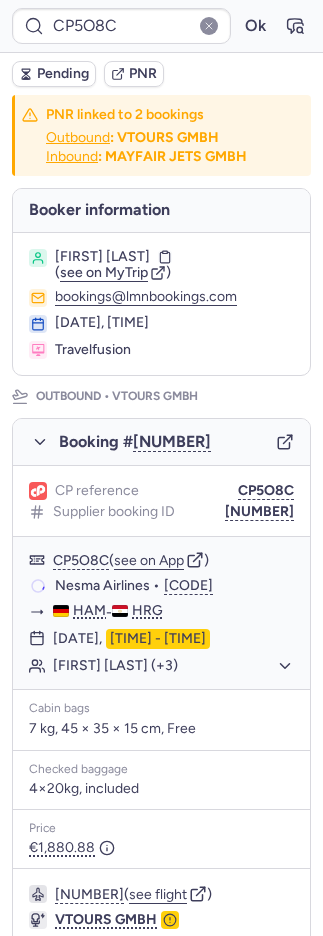 scroll, scrollTop: 926, scrollLeft: 0, axis: vertical 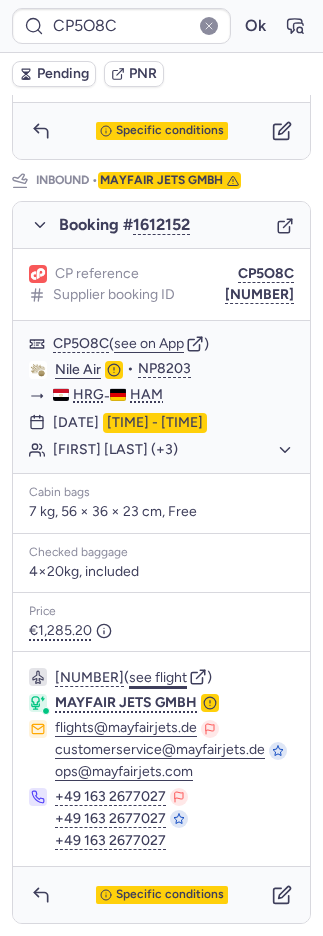 click on "[NUMBER]  ( see flight )  [COMPANY] flights@[COMPANY].de customerservice@[COMPANY].de ops@[COMPANY].com +[COUNTRY_CODE] [NUMBER] +[COUNTRY_CODE] [NUMBER] +[COUNTRY_CODE] [NUMBER]" at bounding box center (161, 759) 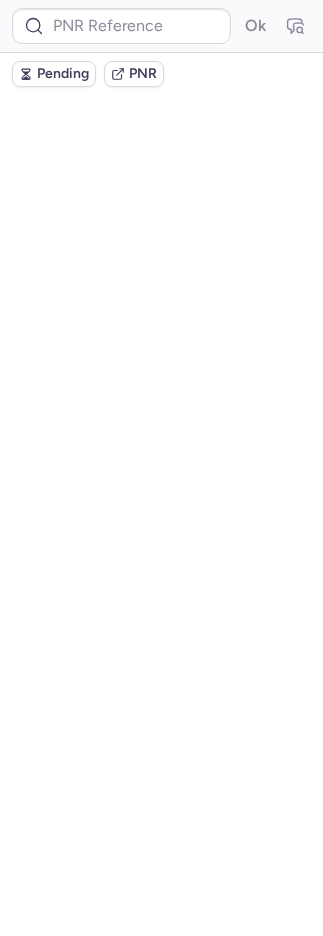 scroll, scrollTop: 0, scrollLeft: 0, axis: both 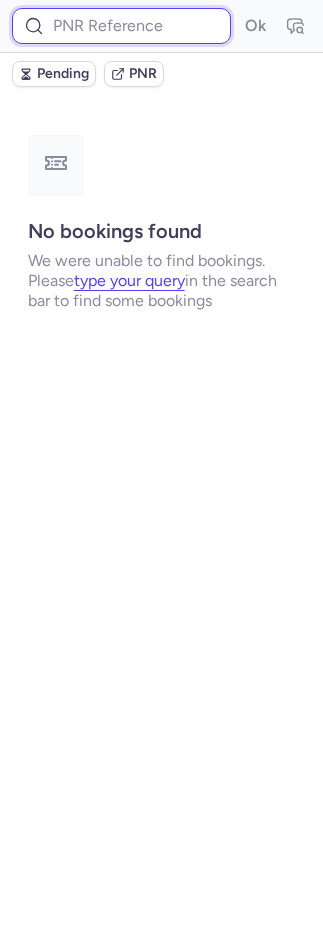 drag, startPoint x: 102, startPoint y: 29, endPoint x: 124, endPoint y: 33, distance: 22.36068 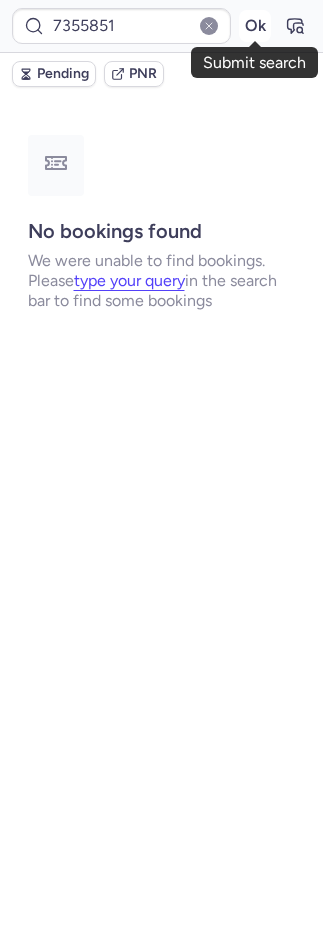 click on "Ok" at bounding box center [255, 26] 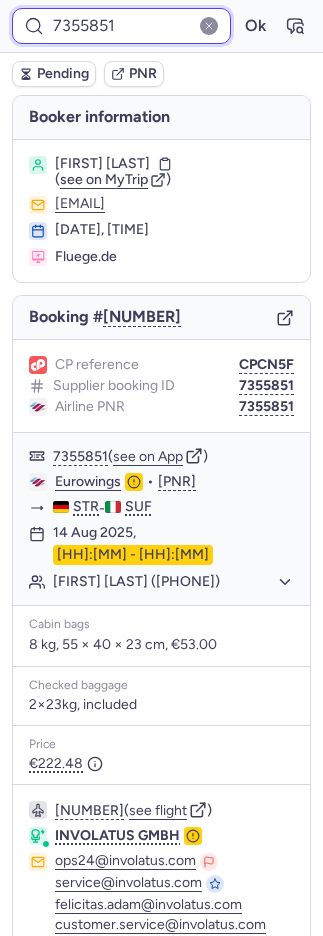 click on "7355851" at bounding box center [121, 26] 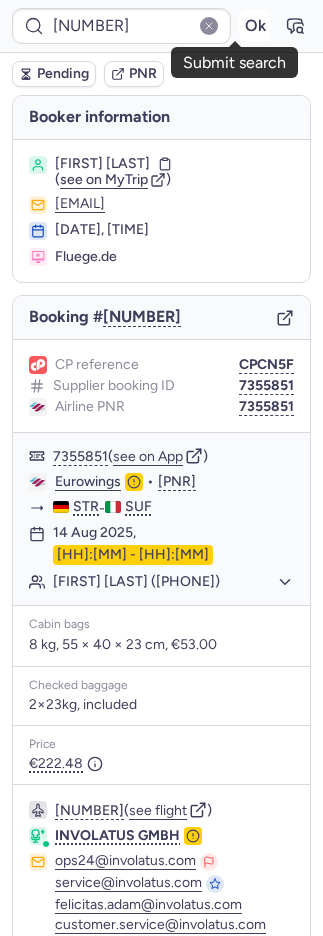 click on "Ok" at bounding box center (255, 26) 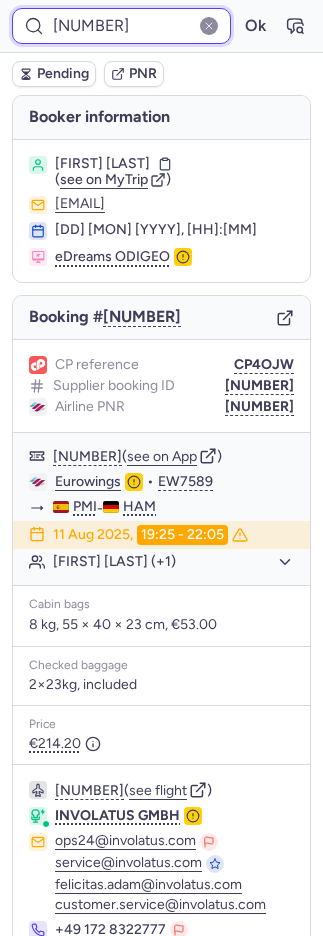 click on "[NUMBER]" at bounding box center (121, 26) 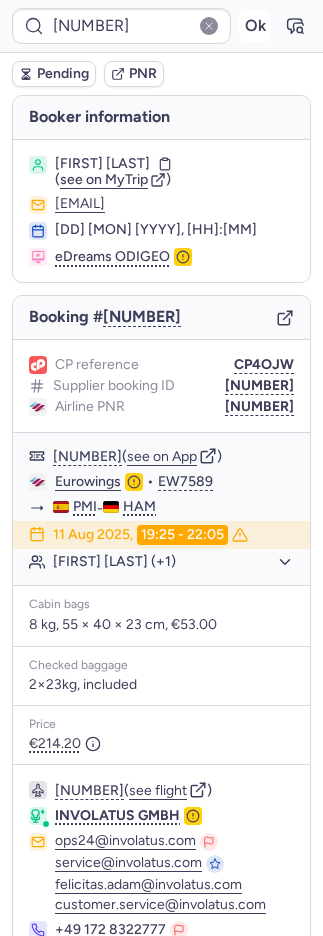 click on "Ok" at bounding box center [255, 26] 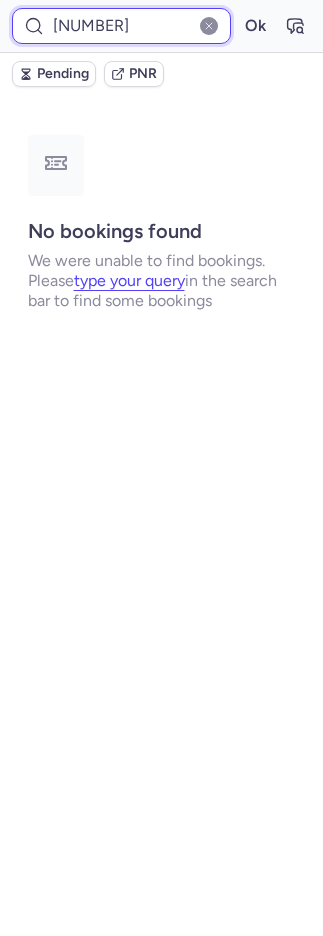 click on "[NUMBER]" at bounding box center [121, 26] 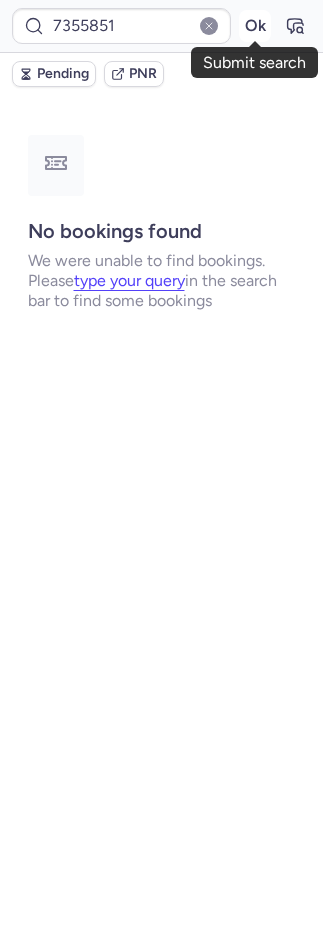 click on "Ok" at bounding box center (255, 26) 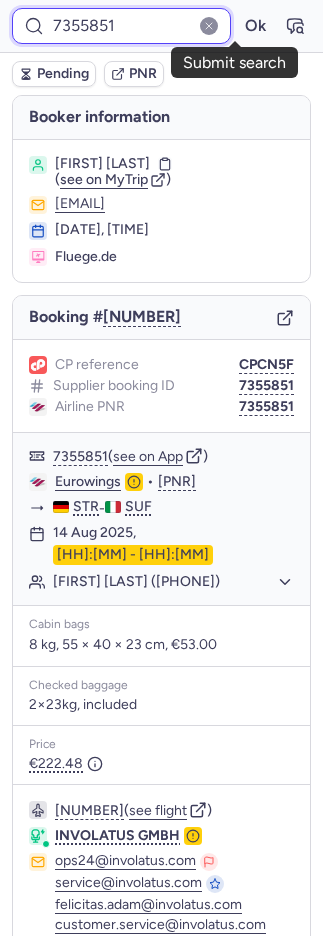 click on "[NUMBER]  Ok" at bounding box center [161, 26] 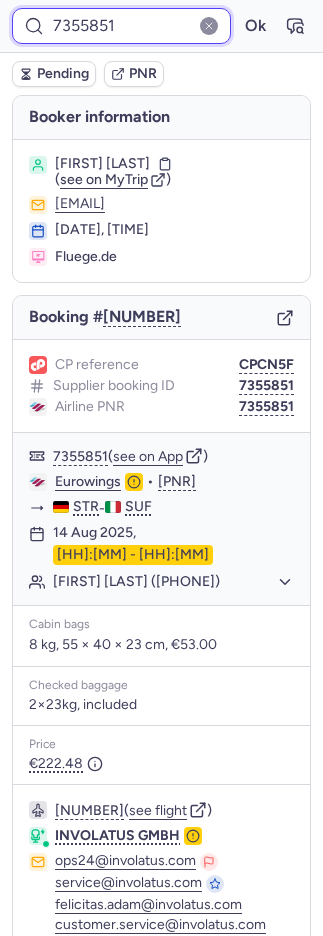 click on "7355851" at bounding box center [121, 26] 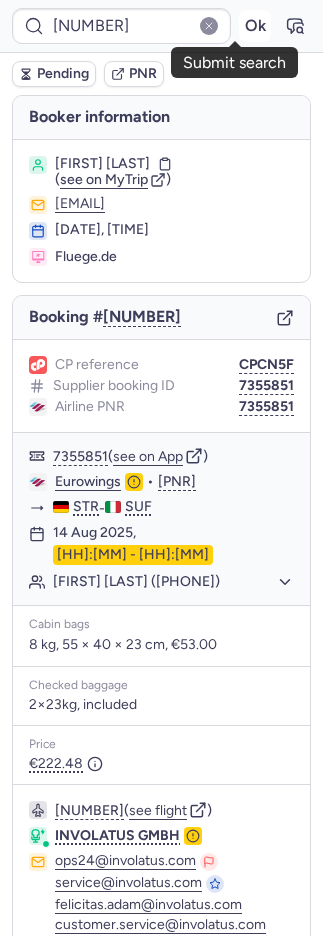 click on "Ok" at bounding box center [255, 26] 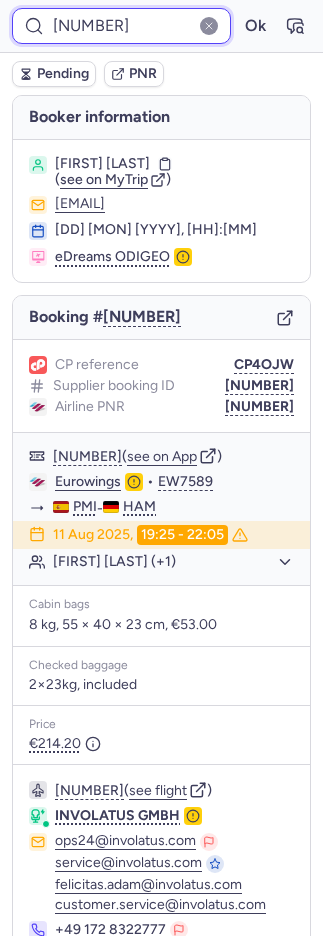 click on "[NUMBER]" at bounding box center [121, 26] 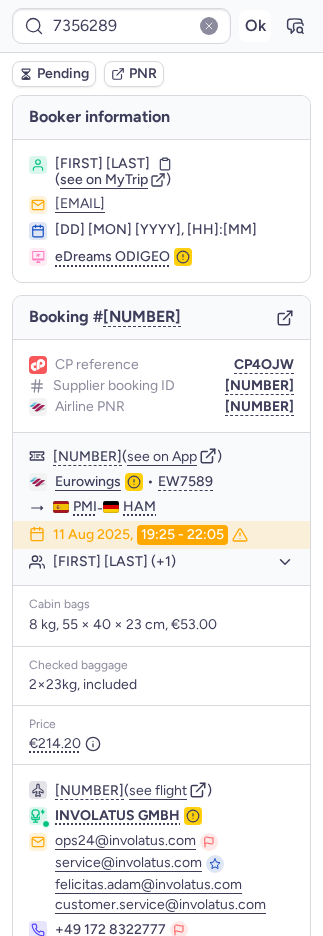 click on "Ok" at bounding box center (255, 26) 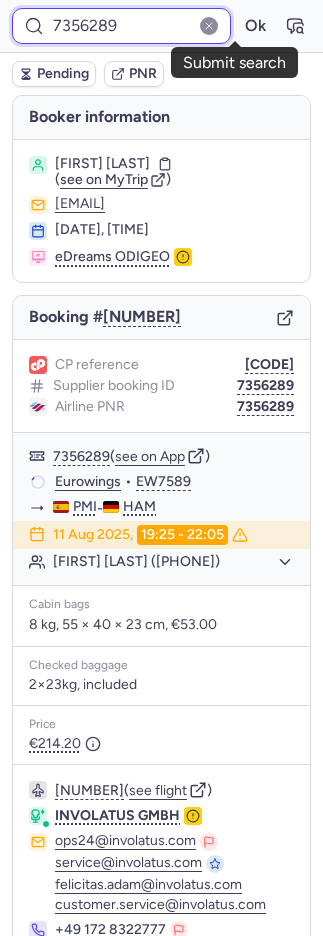click on "7356289" at bounding box center [121, 26] 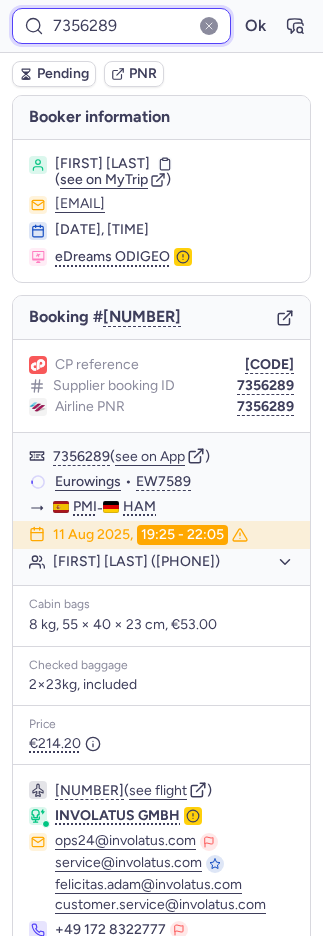 click on "7356289" at bounding box center (121, 26) 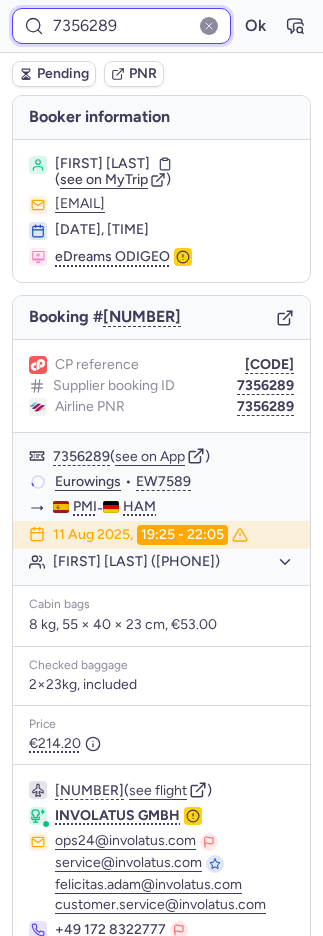 paste on "[NUMBER]" 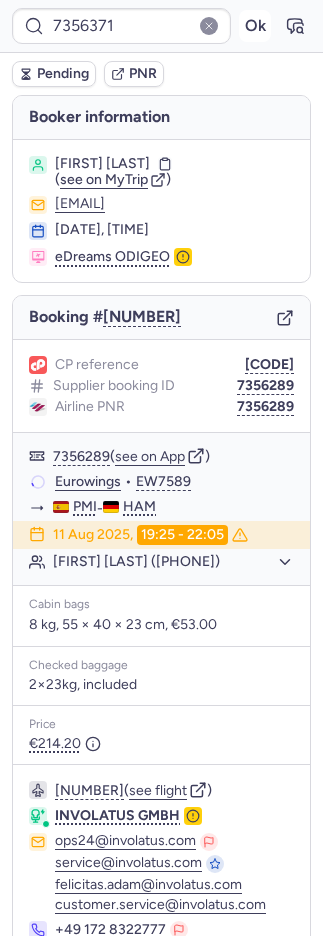 click on "Ok" at bounding box center [255, 26] 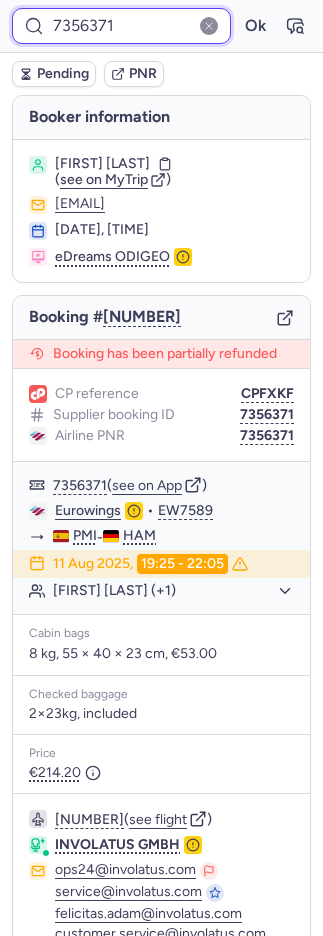 click on "7356371" at bounding box center [121, 26] 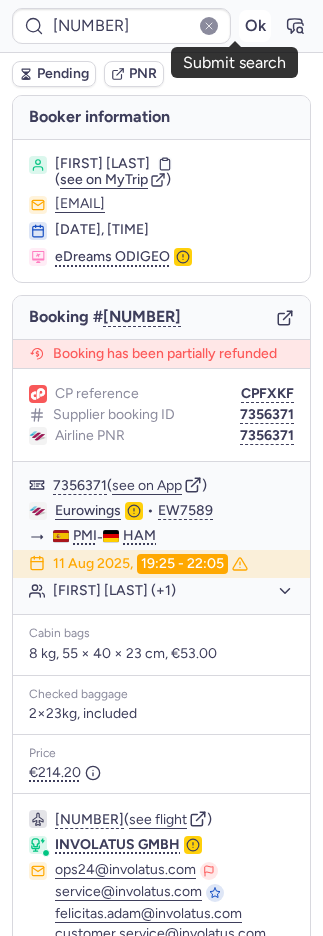 click on "Ok" at bounding box center (255, 26) 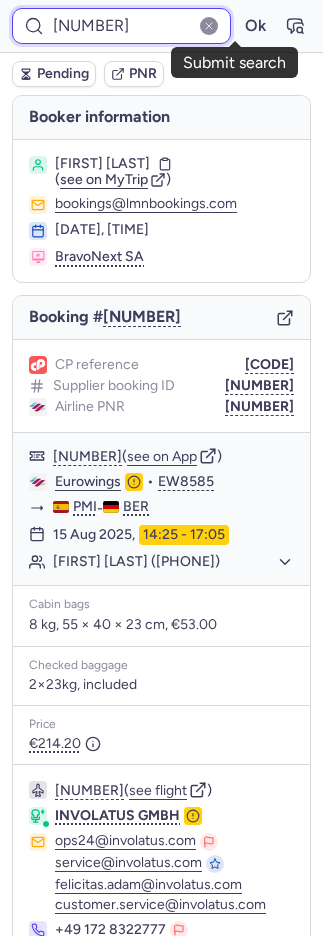 click on "[NUMBER]" at bounding box center [121, 26] 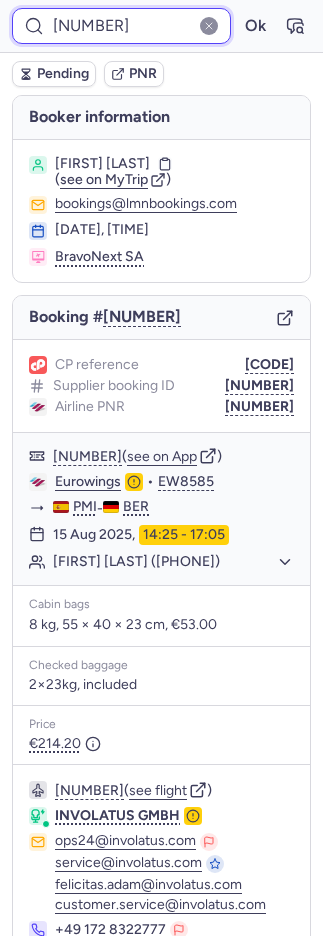click on "[NUMBER]" at bounding box center (121, 26) 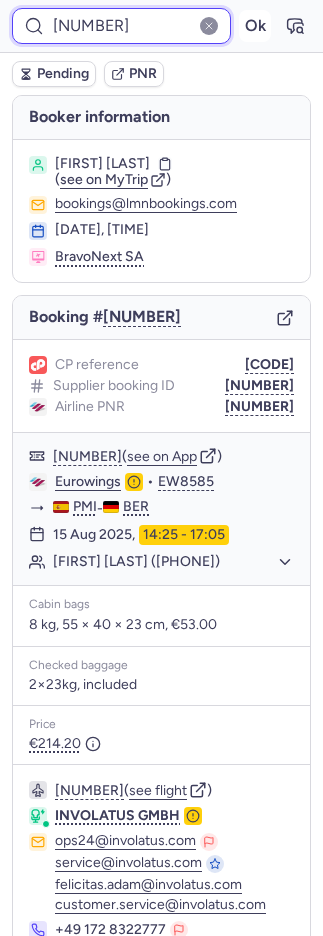 paste on "[NUMBER]" 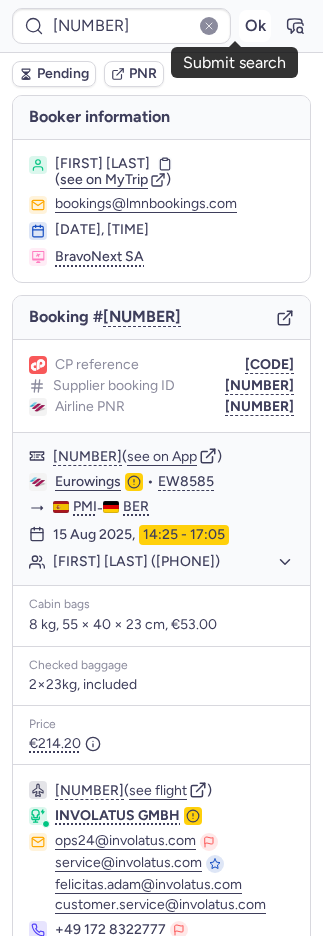 click on "Ok" at bounding box center (255, 26) 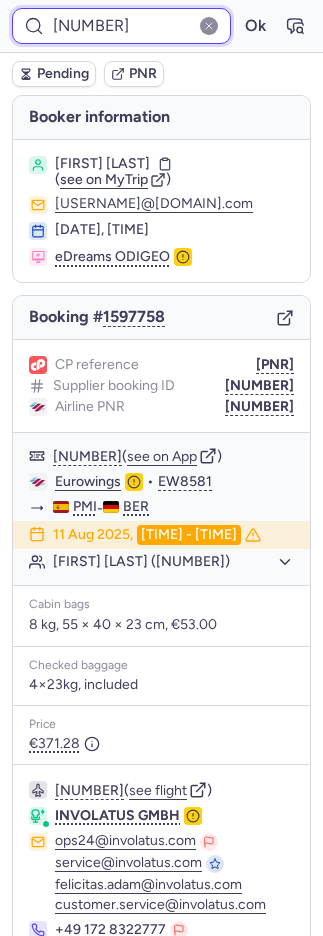 click on "[NUMBER]" at bounding box center (121, 26) 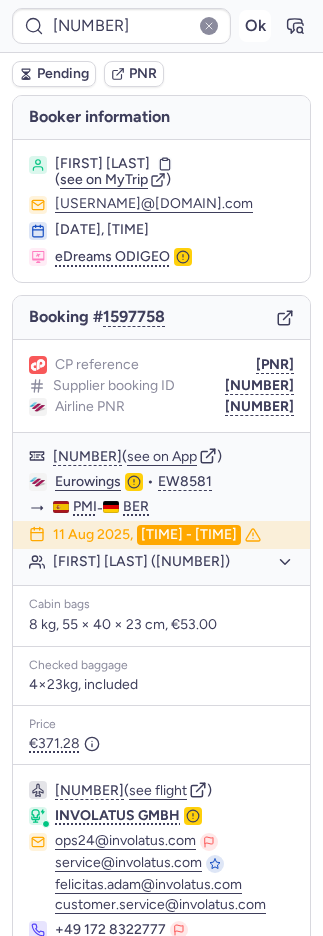 click on "Ok" at bounding box center (255, 26) 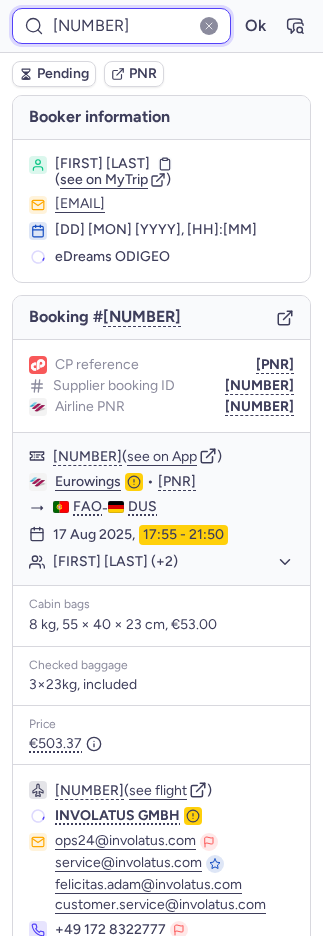 click on "[NUMBER]" at bounding box center [121, 26] 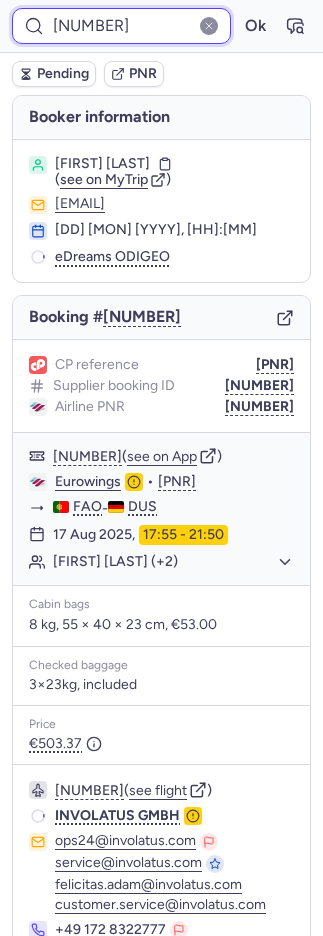 click on "[NUMBER]" at bounding box center [121, 26] 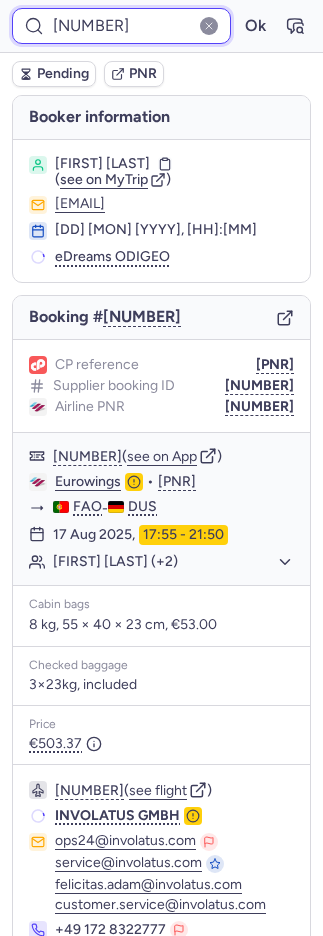 paste on "[NUMBER]" 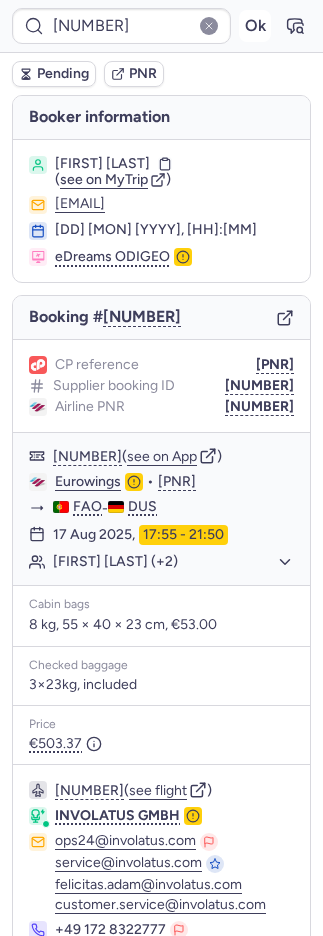 click on "Ok" at bounding box center (255, 26) 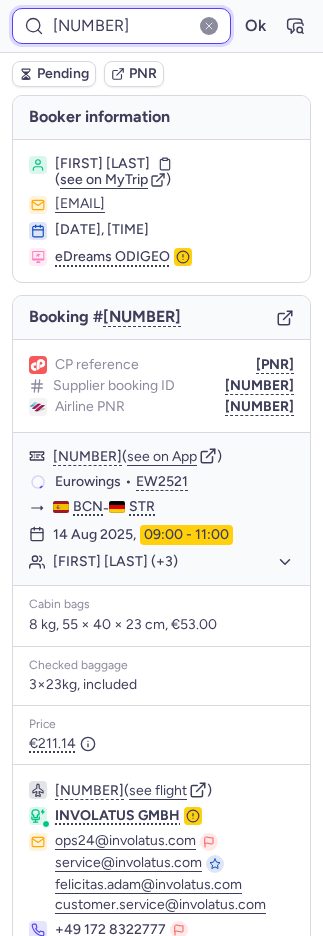 click on "[NUMBER]" at bounding box center [121, 26] 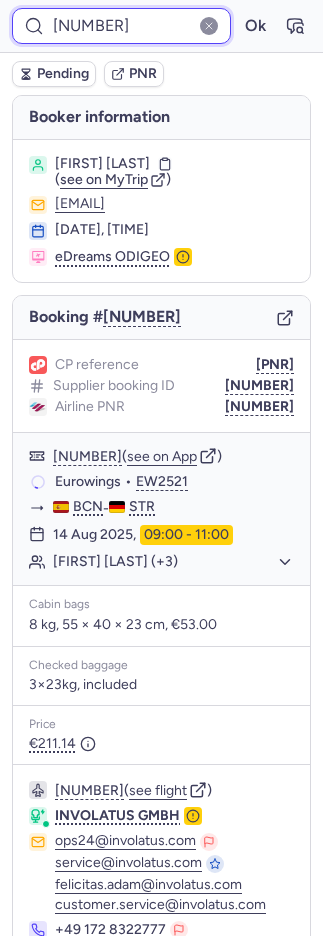click on "[NUMBER]" at bounding box center (121, 26) 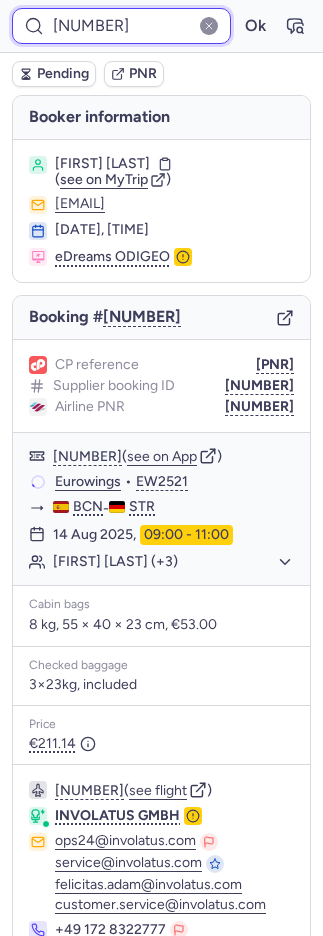 click on "[NUMBER]" at bounding box center (121, 26) 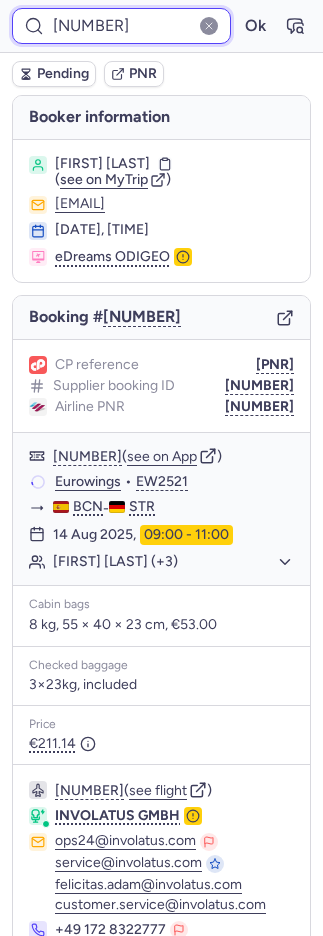 click on "[NUMBER]" at bounding box center [121, 26] 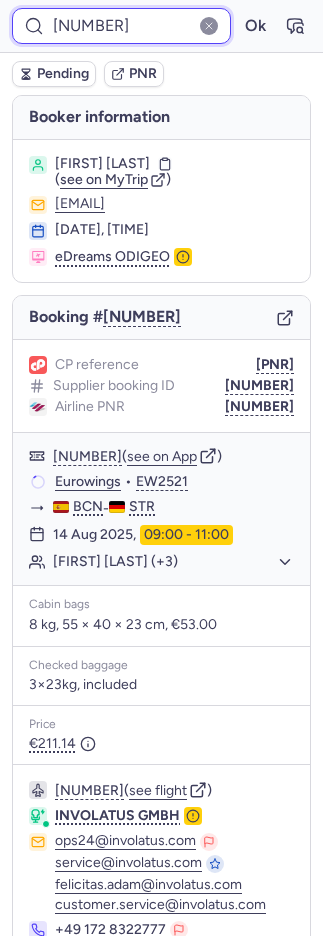 paste on "[NUMBER]" 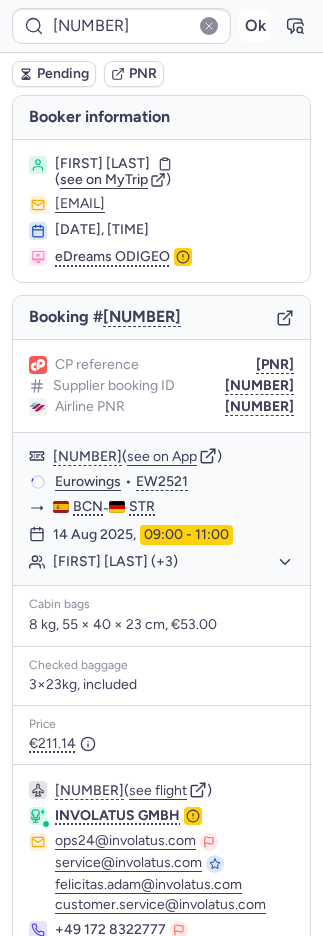 click on "Ok" at bounding box center [255, 26] 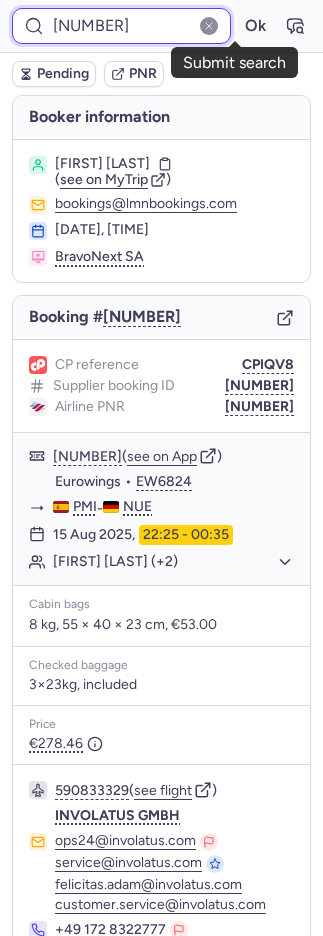 click on "[NUMBER]" at bounding box center (121, 26) 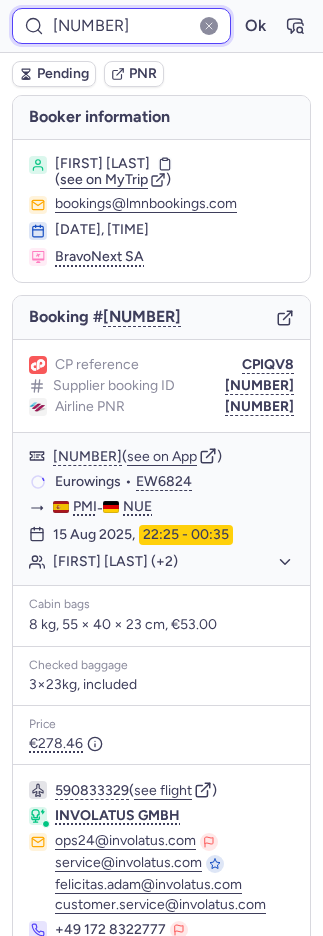 click on "[NUMBER]" at bounding box center (121, 26) 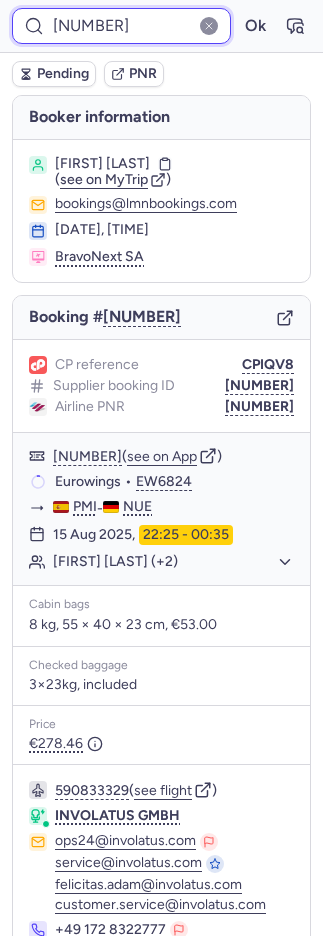 paste on "397" 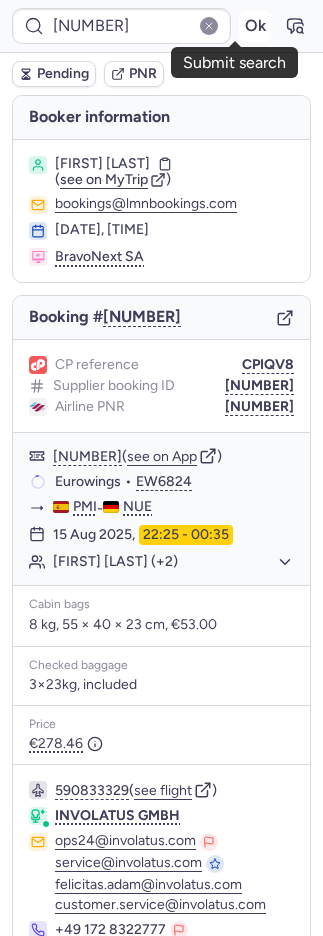 click on "Ok" at bounding box center (255, 26) 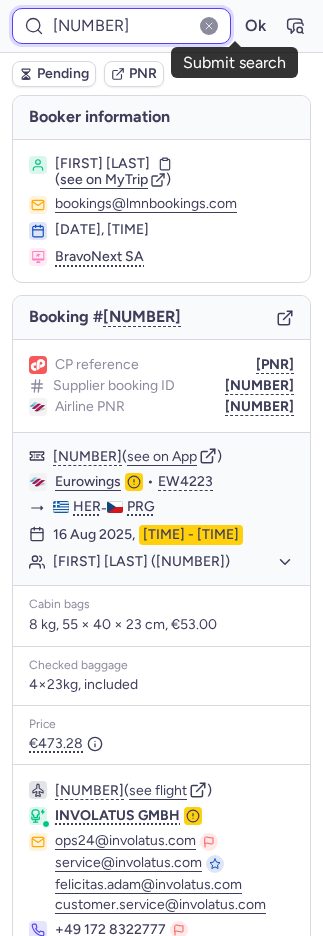 click on "[NUMBER]" at bounding box center [121, 26] 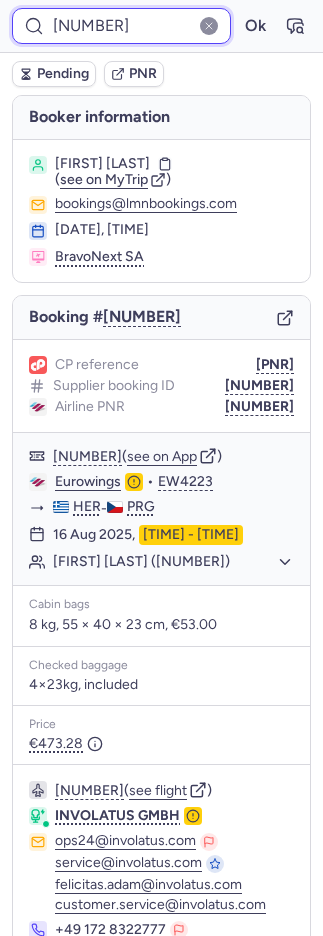 click on "[NUMBER]" at bounding box center [121, 26] 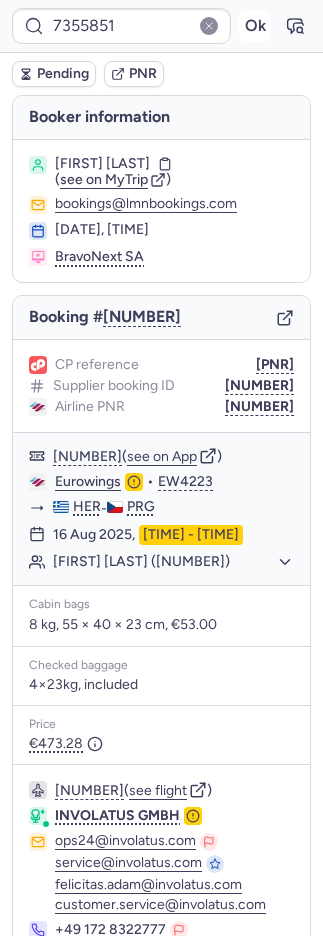 click on "Ok" at bounding box center [255, 26] 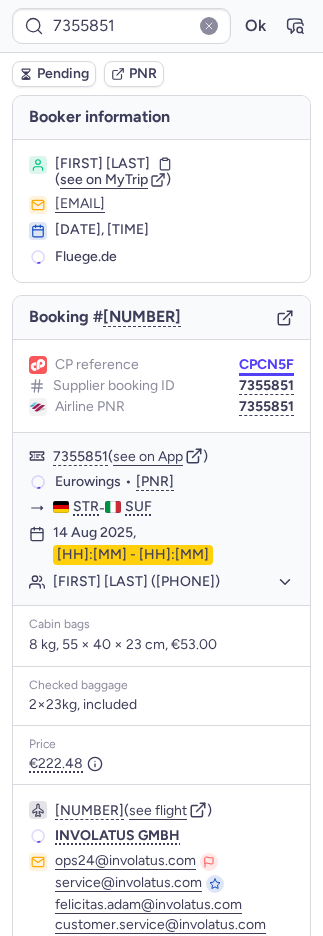 click on "CPCN5F" at bounding box center [266, 365] 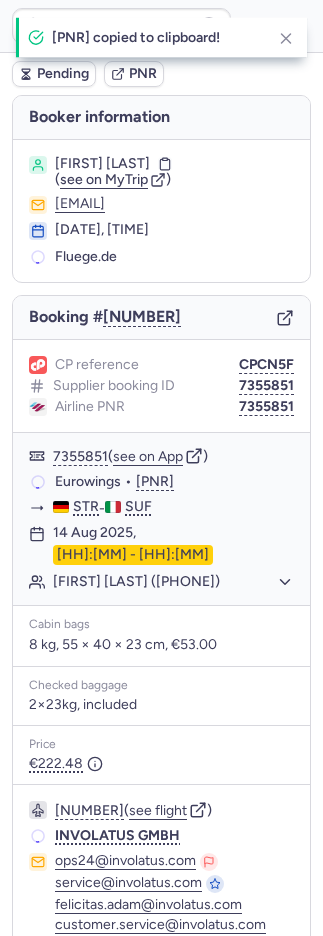 drag, startPoint x: 245, startPoint y: 363, endPoint x: 14, endPoint y: 240, distance: 261.70593 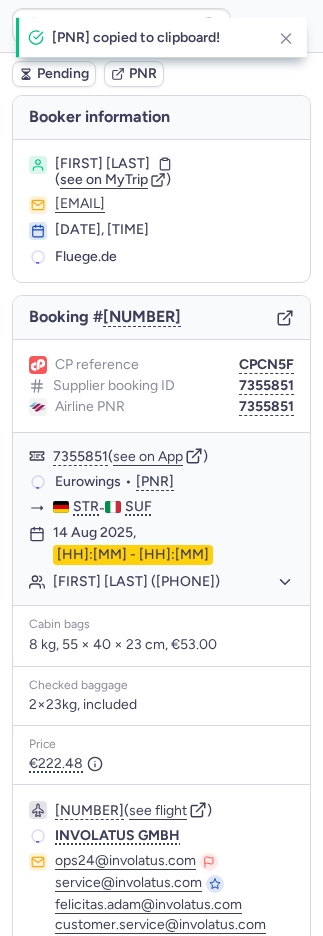 click on "CPCN5F" at bounding box center (266, 365) 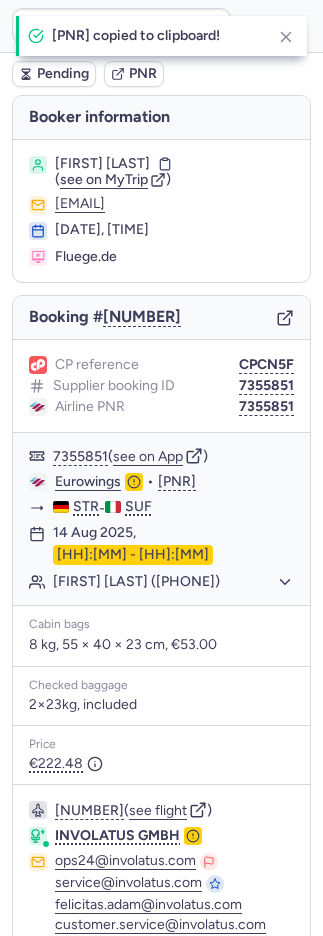 click 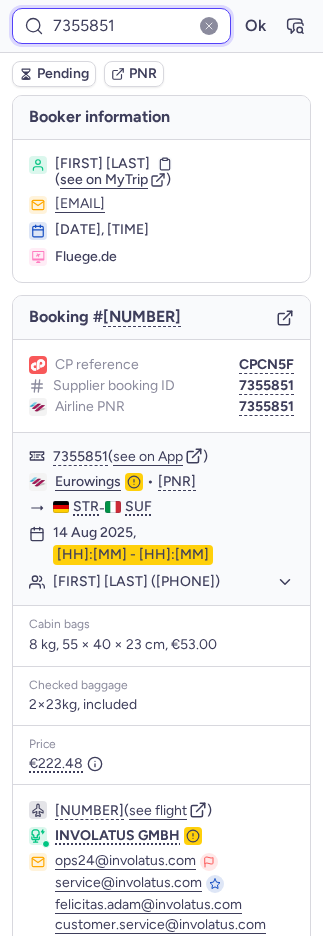 click on "7355851" at bounding box center (121, 26) 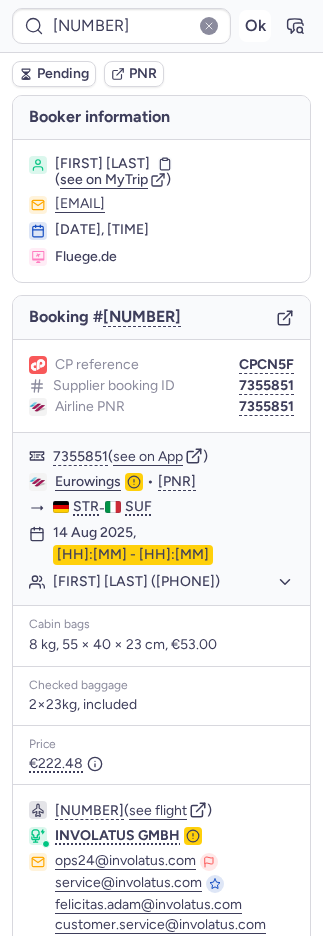 click on "Ok" at bounding box center [255, 26] 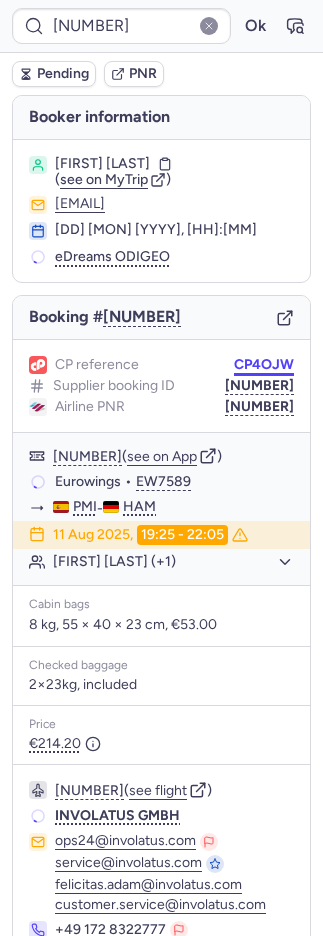 click on "CP4OJW" at bounding box center (264, 365) 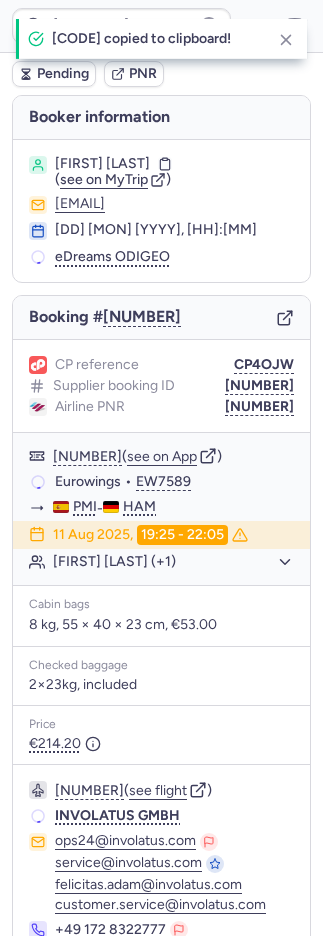 drag, startPoint x: 258, startPoint y: 356, endPoint x: 6, endPoint y: 250, distance: 273.38617 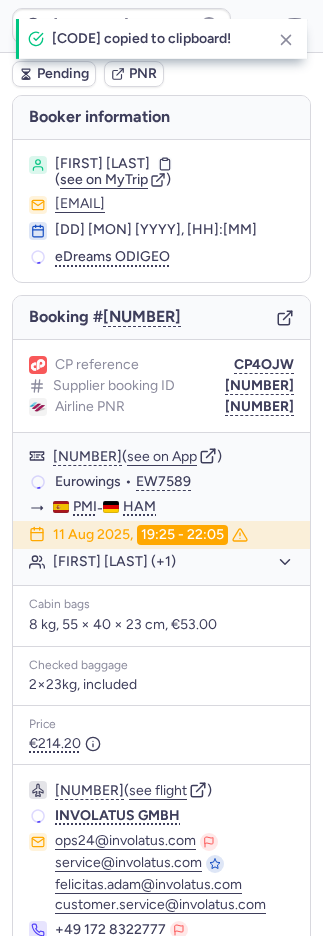 click on "CP4OJW" at bounding box center (264, 365) 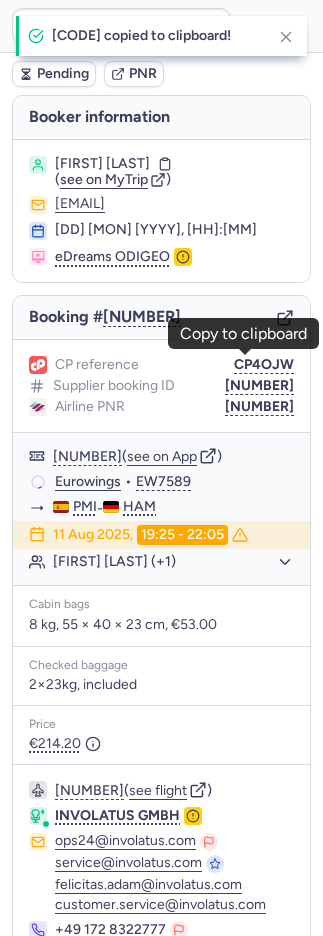 click 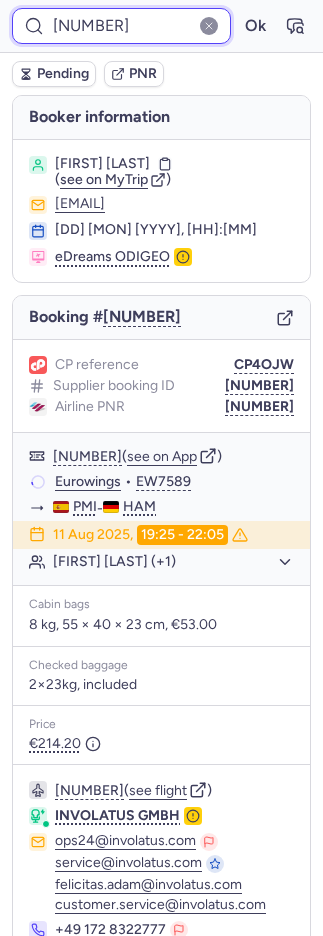 click on "[NUMBER]" at bounding box center [121, 26] 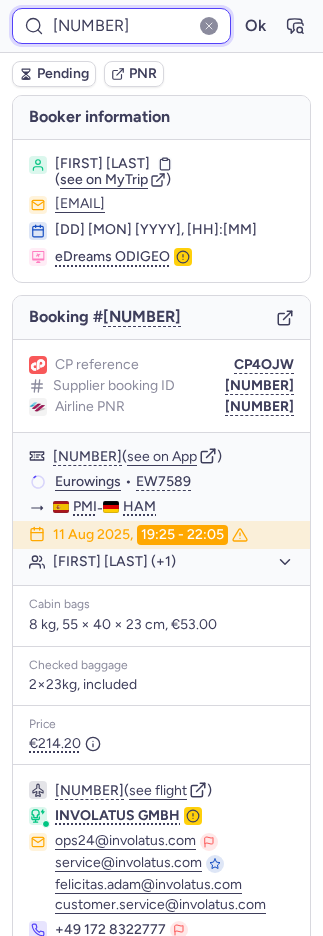 click on "[NUMBER]" at bounding box center [121, 26] 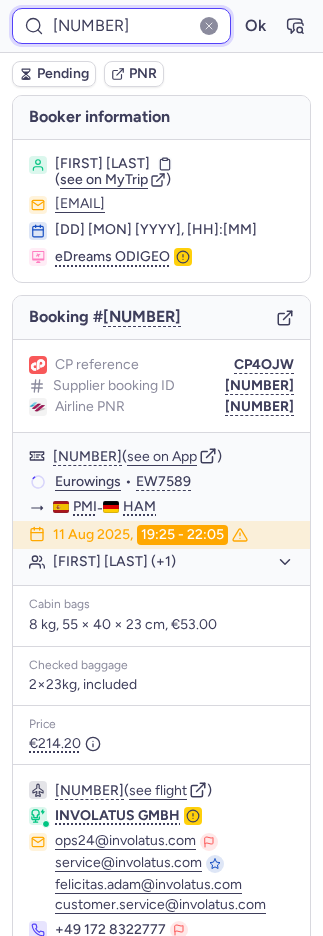 paste on "89" 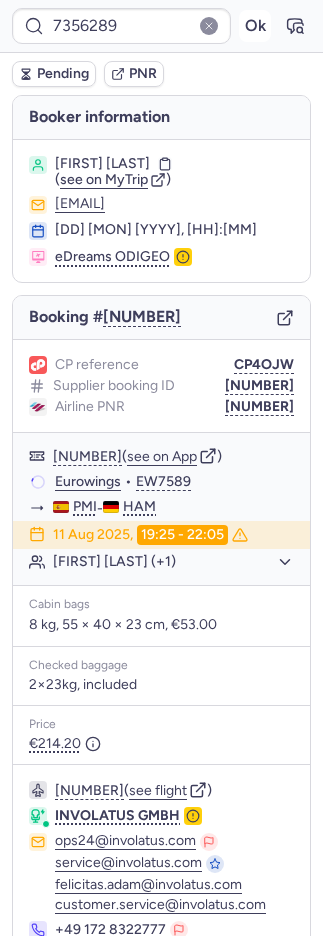 click on "Ok" at bounding box center (255, 26) 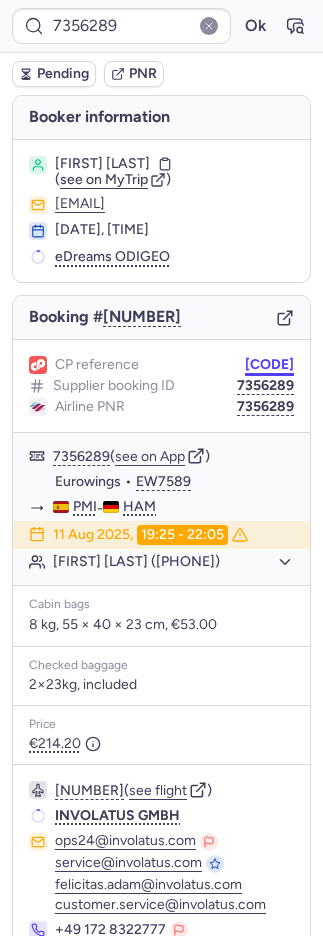 click on "[CODE]" at bounding box center [269, 365] 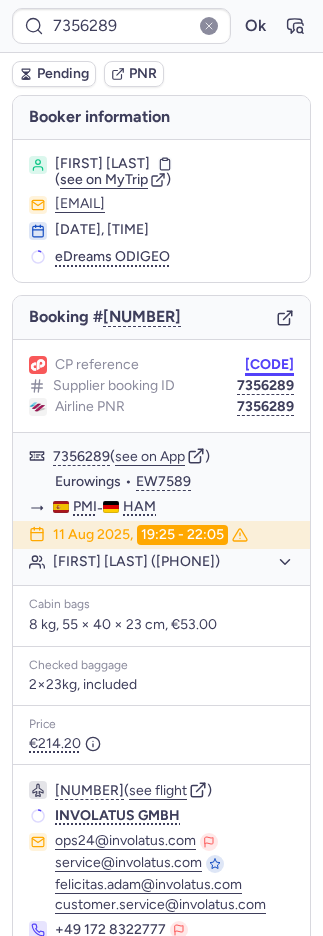click on "[CODE]" at bounding box center [269, 365] 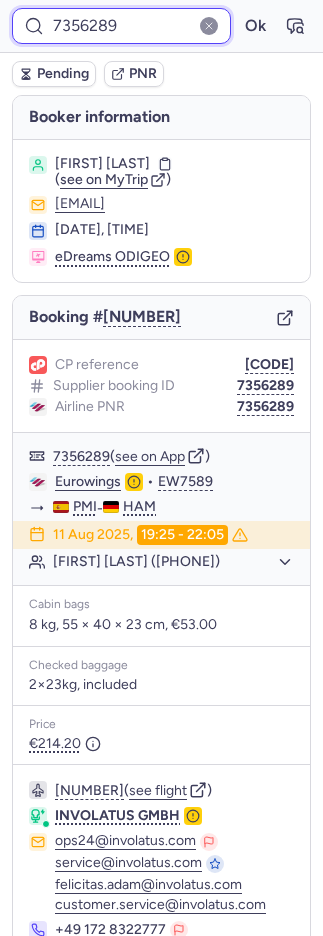 click on "7356289" at bounding box center [121, 26] 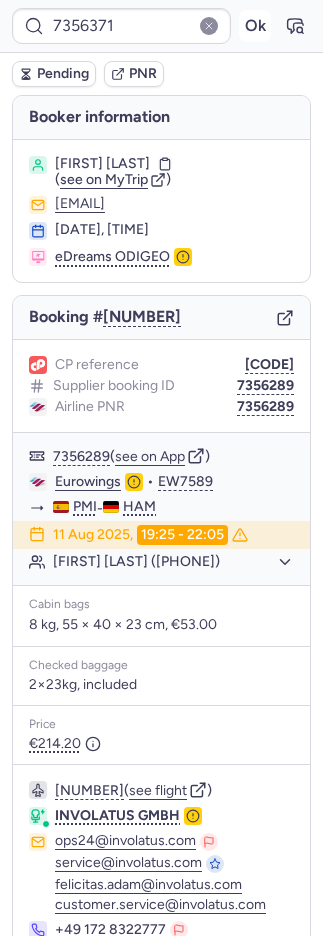 click on "Ok" at bounding box center [255, 26] 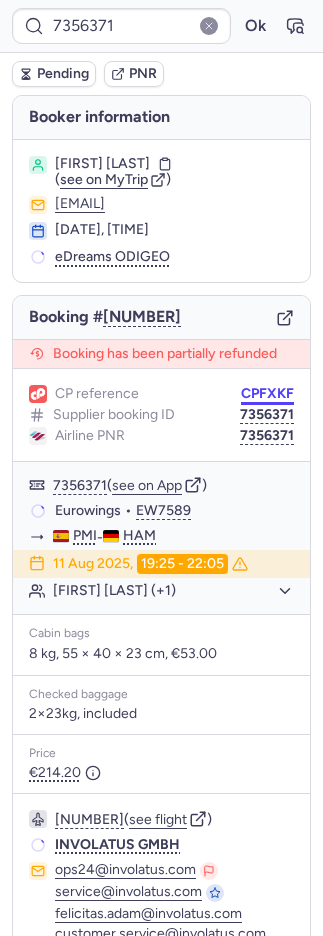 click on "CPFXKF" at bounding box center (267, 394) 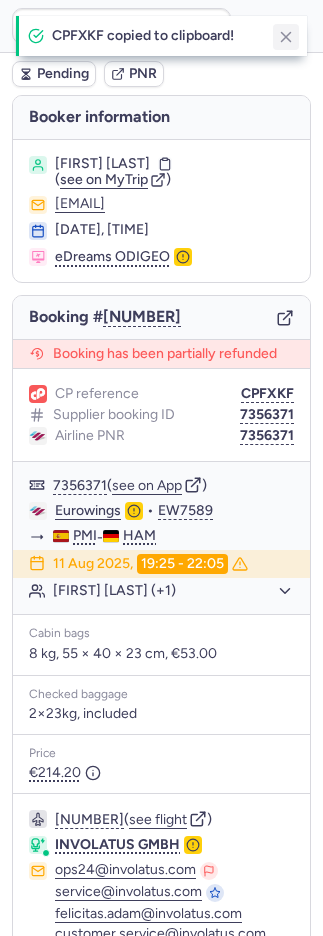 drag, startPoint x: 270, startPoint y: 42, endPoint x: 280, endPoint y: 43, distance: 10.049875 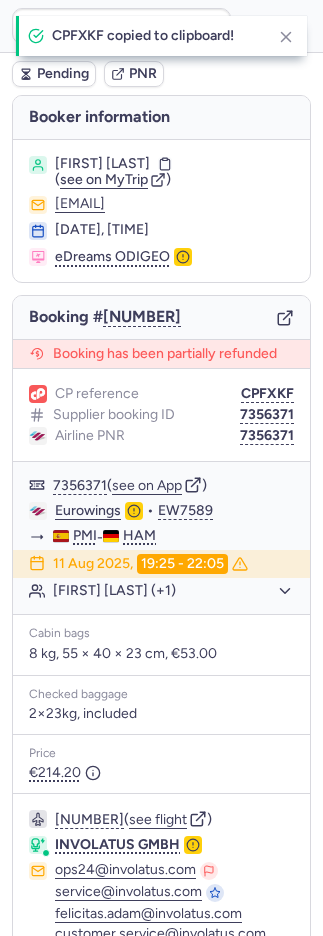 click 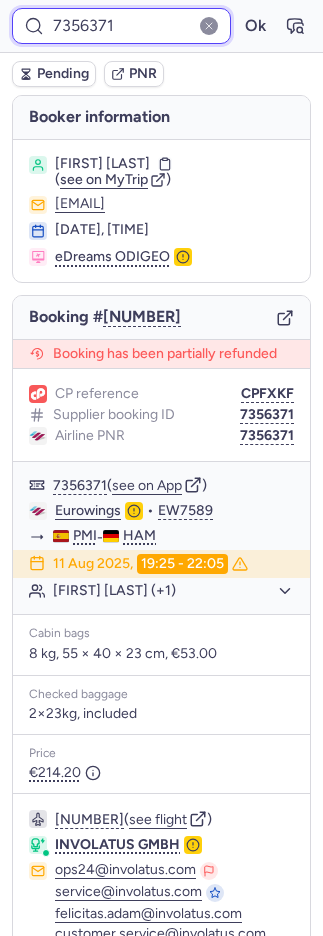 click on "7356371" at bounding box center [121, 26] 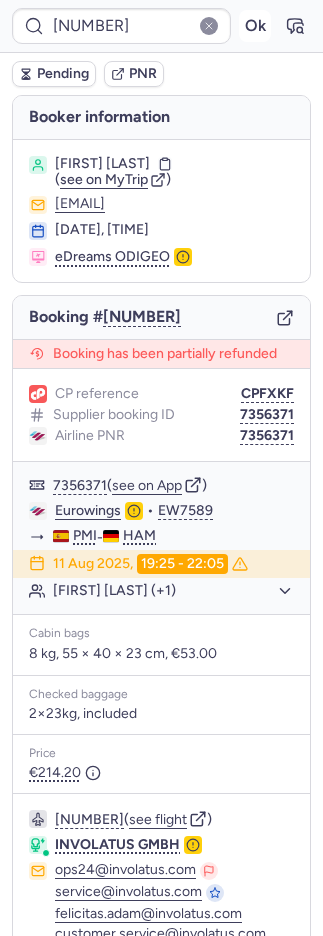 click on "Ok" at bounding box center [255, 26] 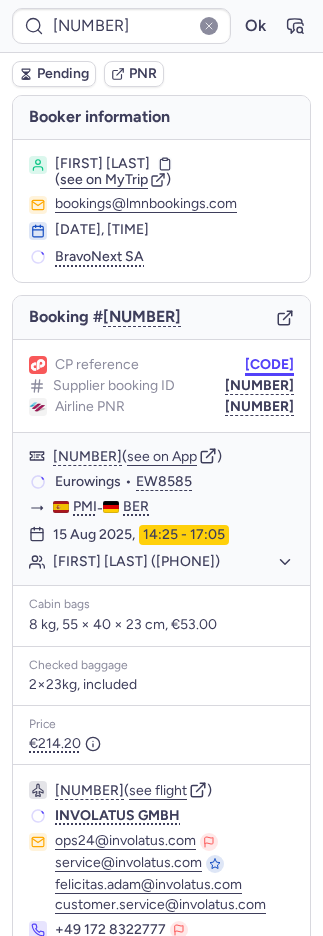click on "[CODE]" at bounding box center [269, 365] 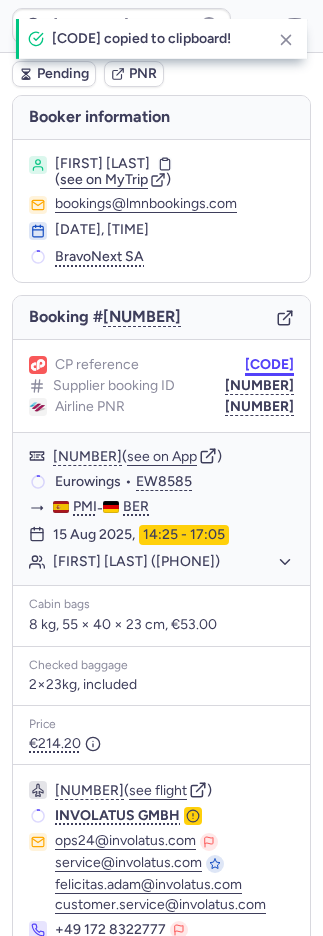 click on "[CODE]" at bounding box center (269, 365) 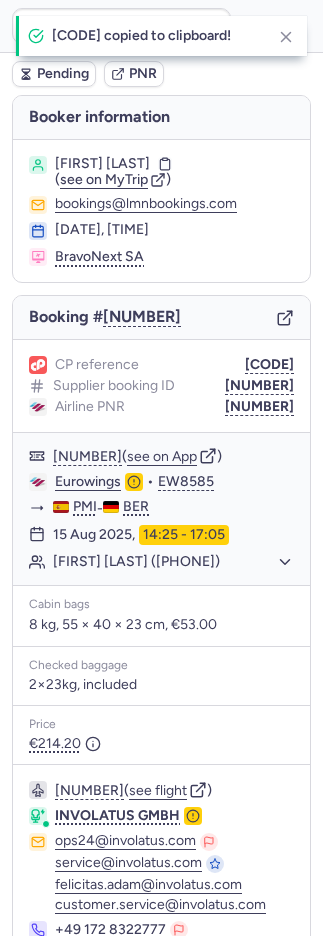 drag, startPoint x: 287, startPoint y: 33, endPoint x: 268, endPoint y: 46, distance: 23.021729 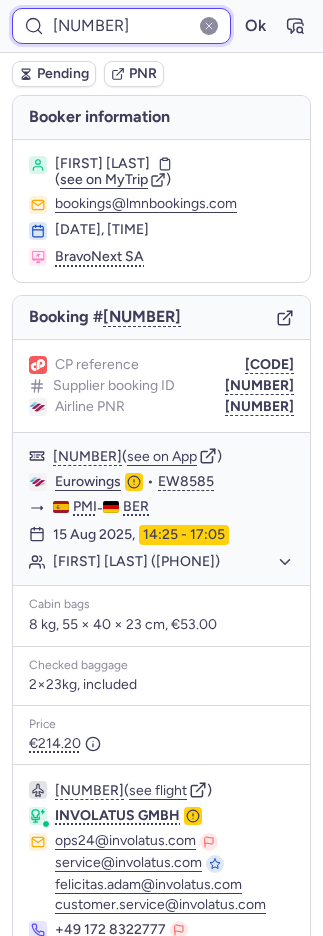 click on "[NUMBER]" at bounding box center [121, 26] 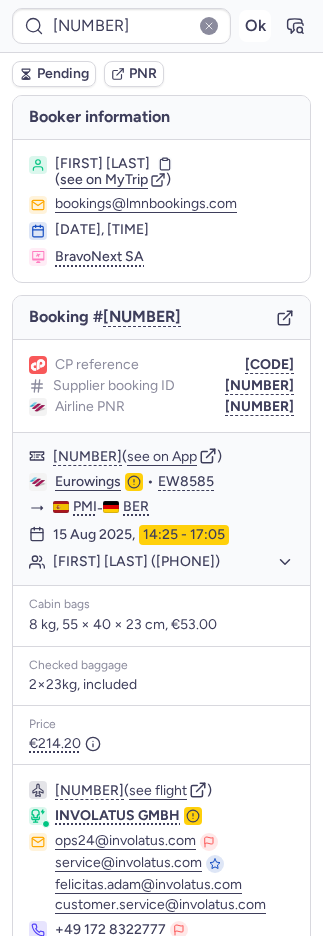 click on "Ok" at bounding box center [255, 26] 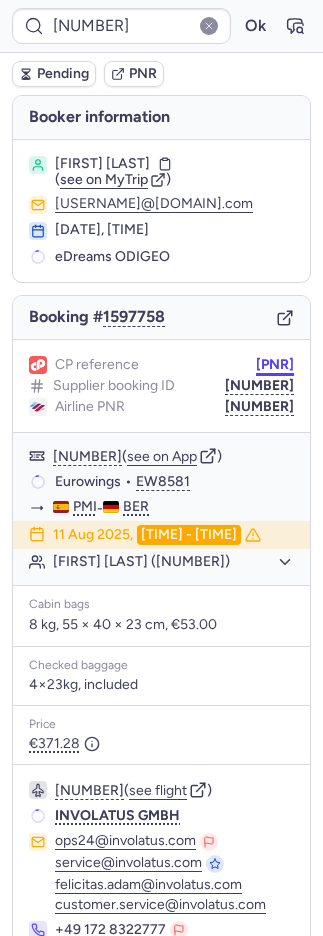 click on "[PNR]" at bounding box center (275, 365) 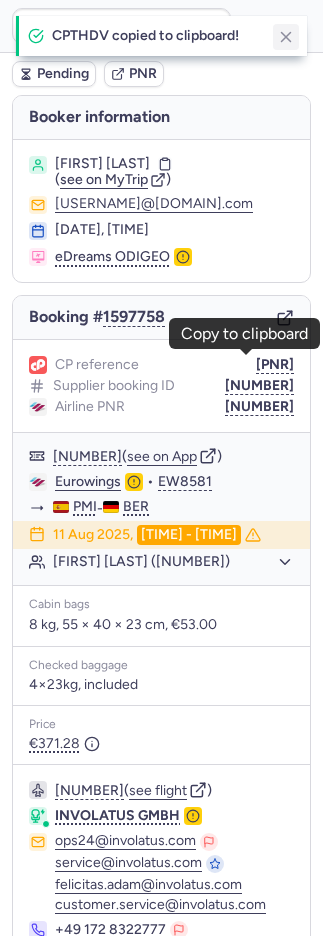 click at bounding box center [286, 37] 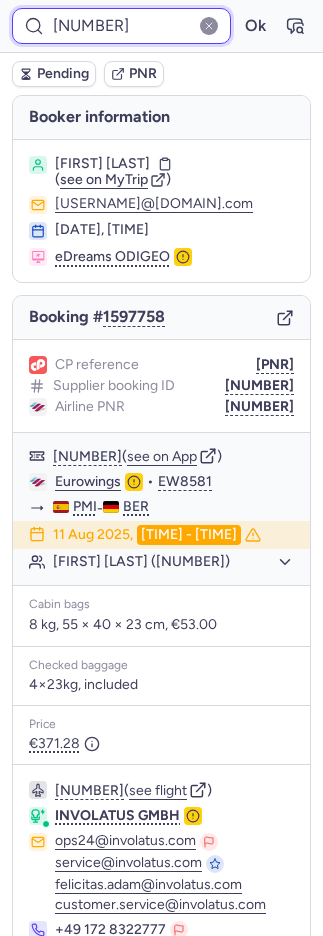 click on "[NUMBER]" at bounding box center [121, 26] 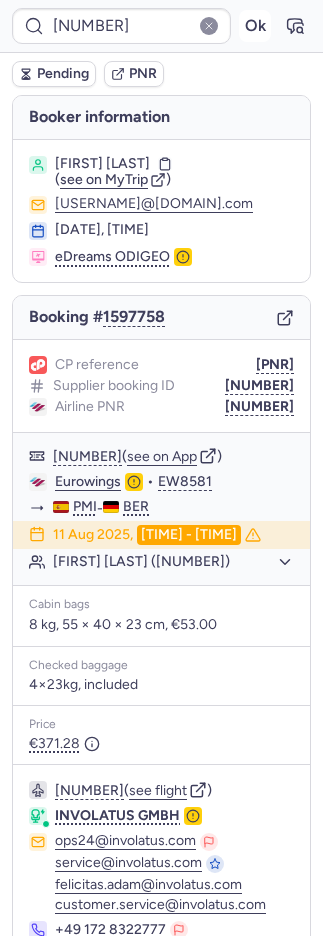 click on "Ok" at bounding box center (255, 26) 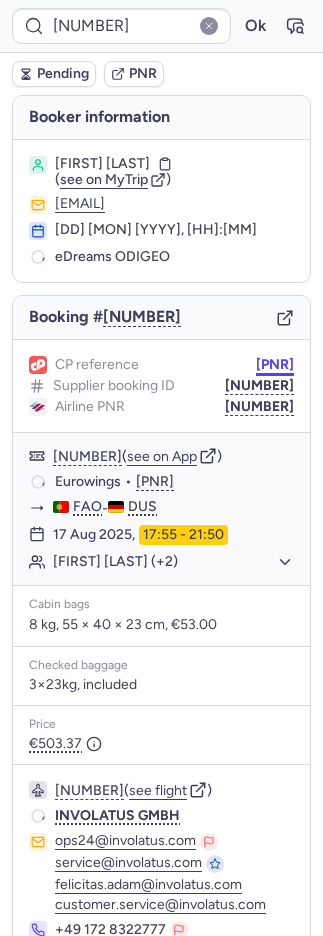click on "[PNR]" at bounding box center (275, 365) 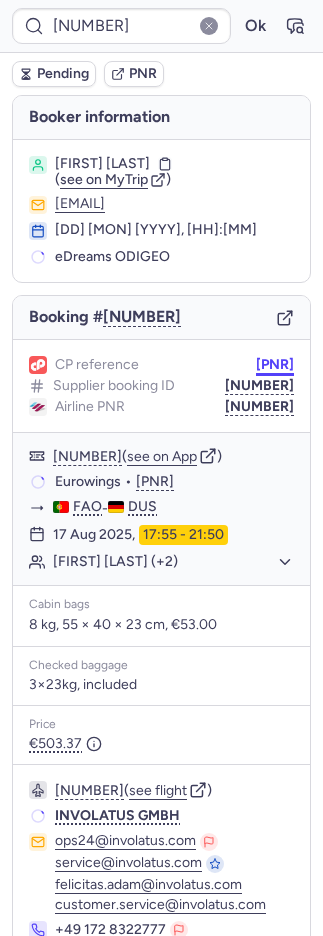 click on "[PNR]" at bounding box center [275, 365] 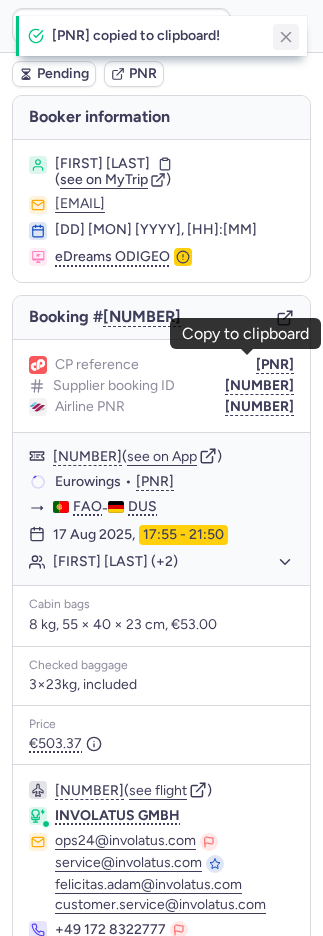 click 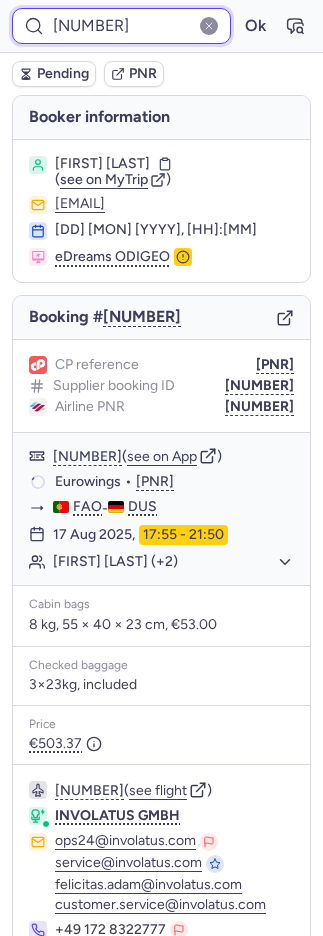 click on "[NUMBER]" at bounding box center [121, 26] 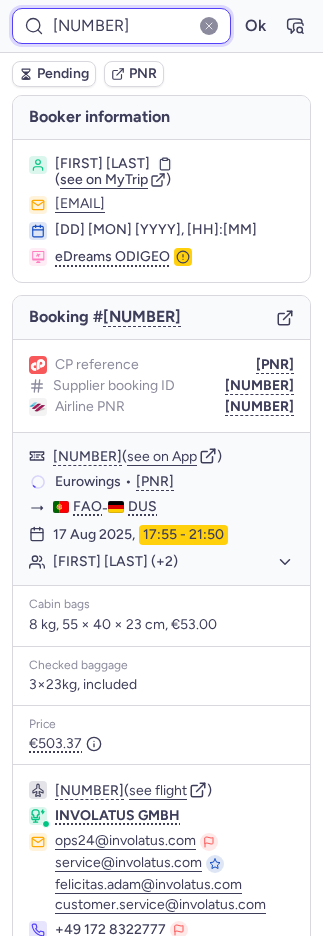 click on "[NUMBER]" at bounding box center [121, 26] 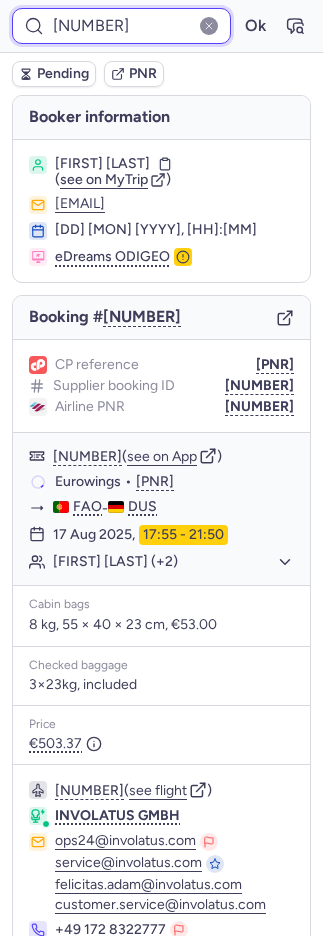 click on "[NUMBER]" at bounding box center (121, 26) 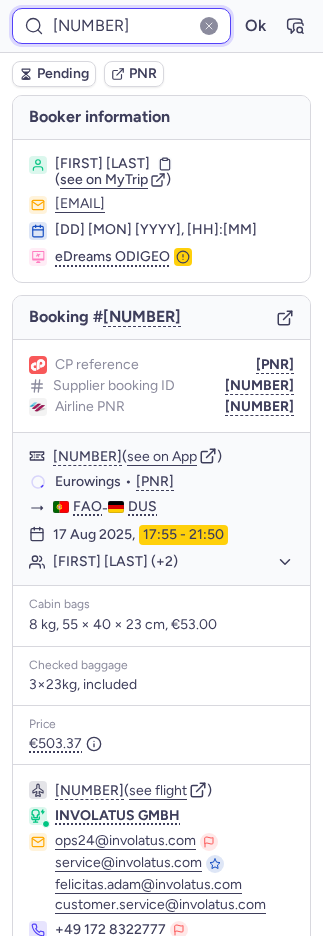 paste on "[NUMBER]" 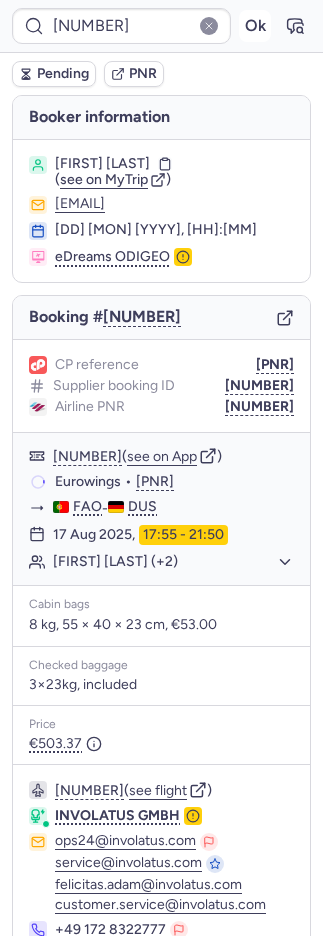 click on "Ok" at bounding box center [255, 26] 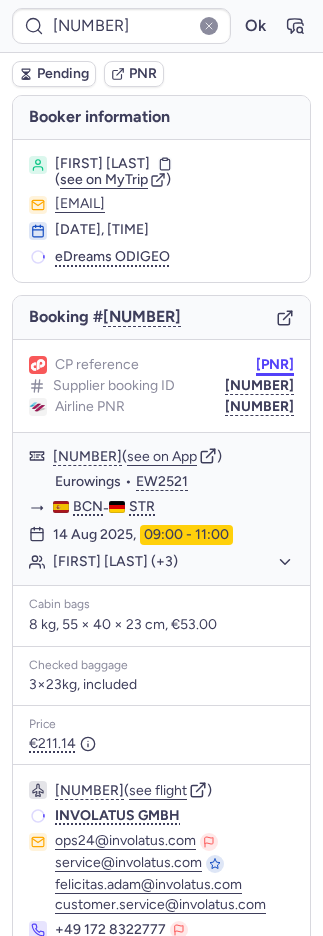click on "[PNR]" at bounding box center [275, 365] 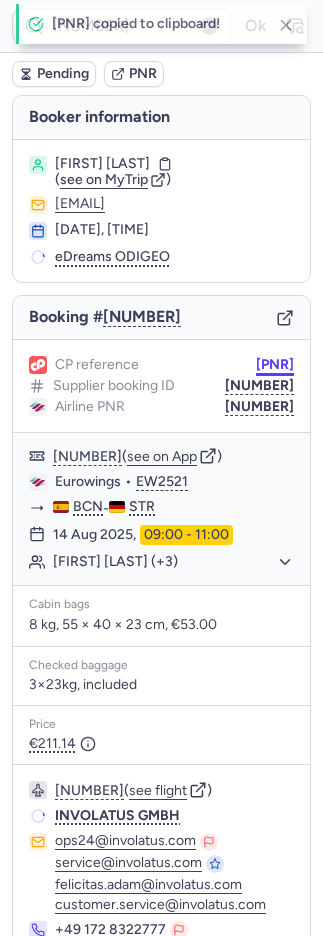 click on "[PNR]" at bounding box center [275, 365] 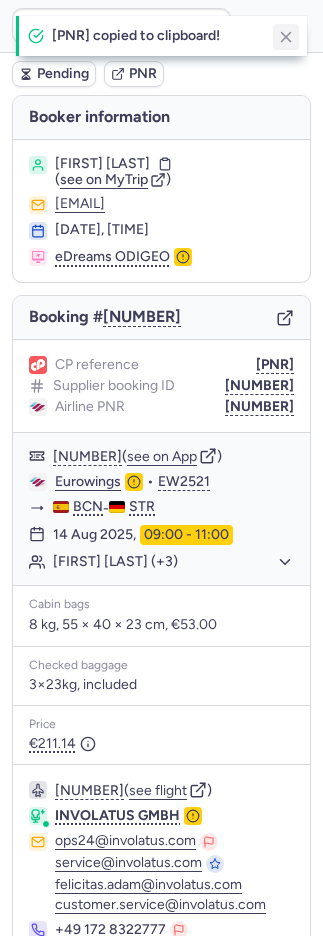 click 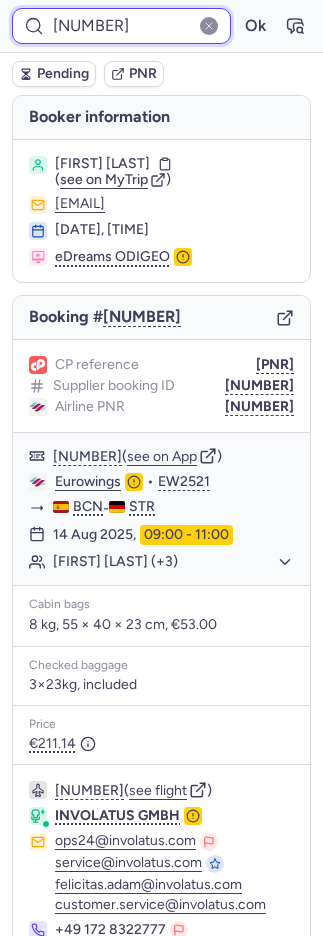 click on "[NUMBER]" at bounding box center (121, 26) 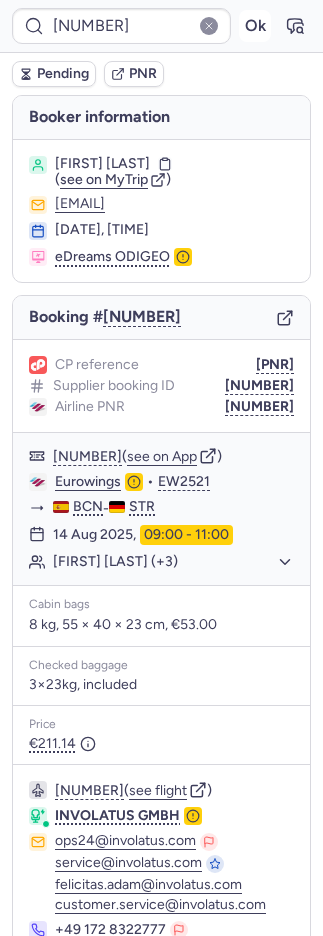 click on "Ok" at bounding box center [255, 26] 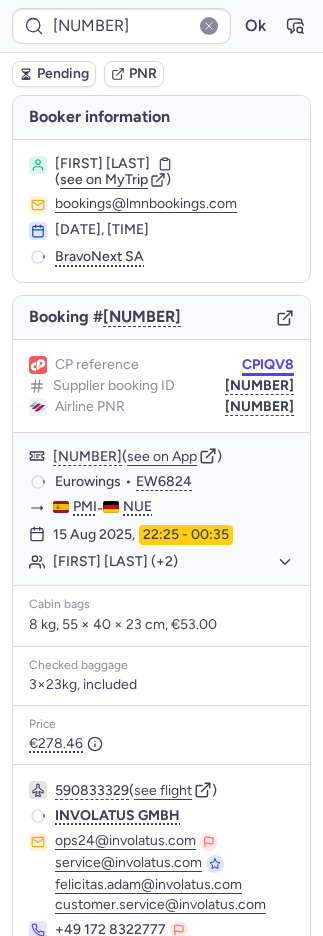 click on "CPIQV8" at bounding box center [268, 365] 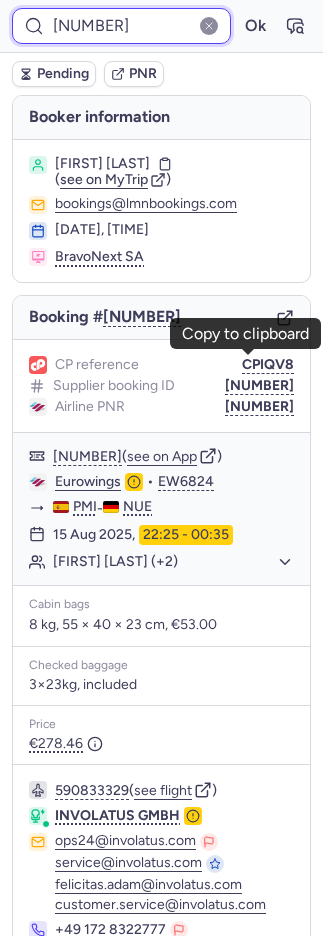 click on "[NUMBER]" at bounding box center (121, 26) 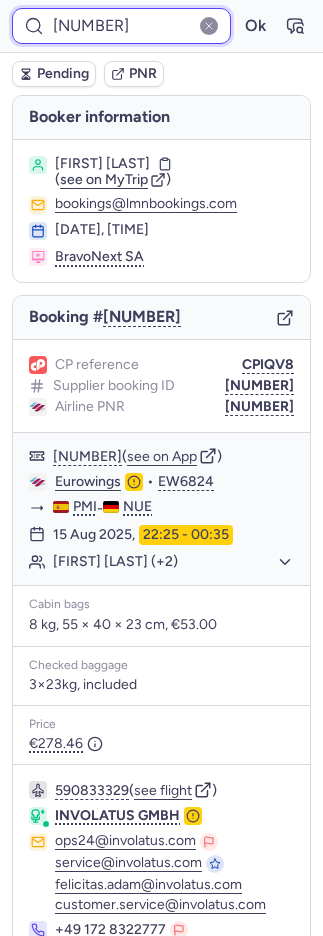click on "[NUMBER]" at bounding box center [121, 26] 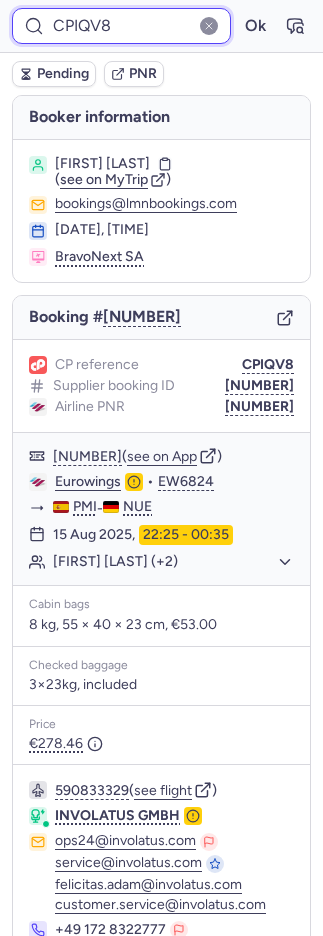 click on "CPIQV8" at bounding box center (121, 26) 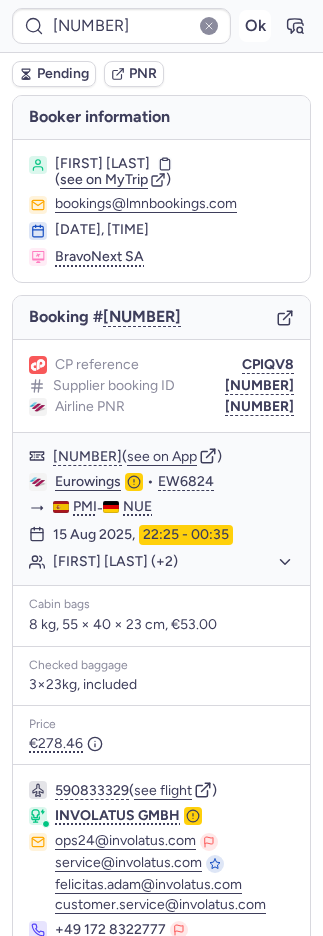 click on "Ok" at bounding box center [255, 26] 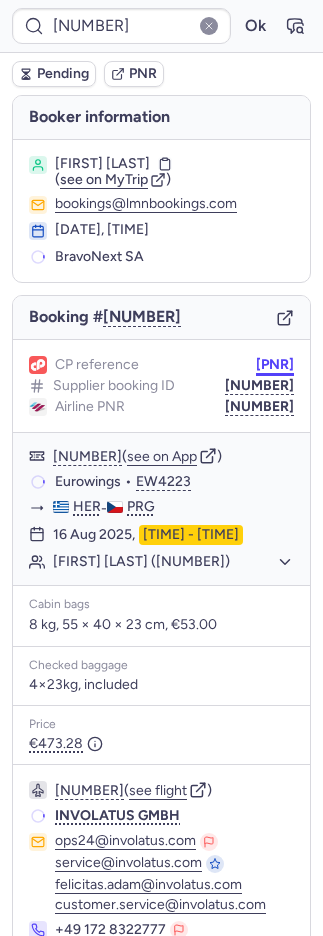 click on "[PNR]" at bounding box center [275, 365] 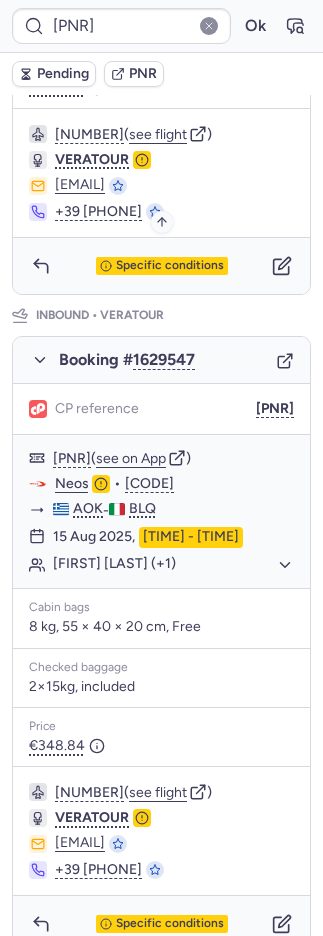 click on "Specific conditions" at bounding box center (170, 266) 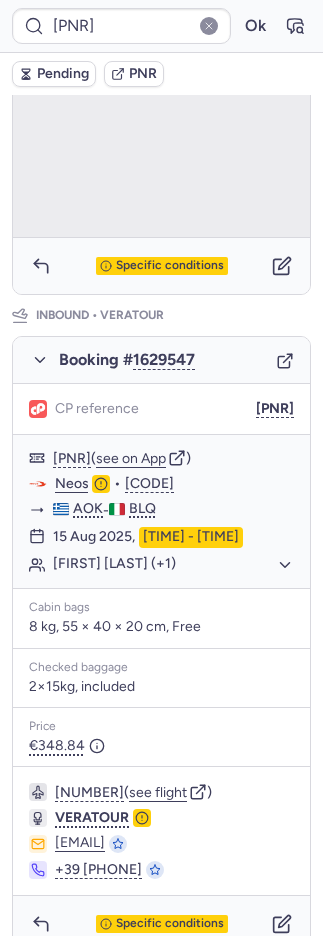 scroll, scrollTop: 112, scrollLeft: 0, axis: vertical 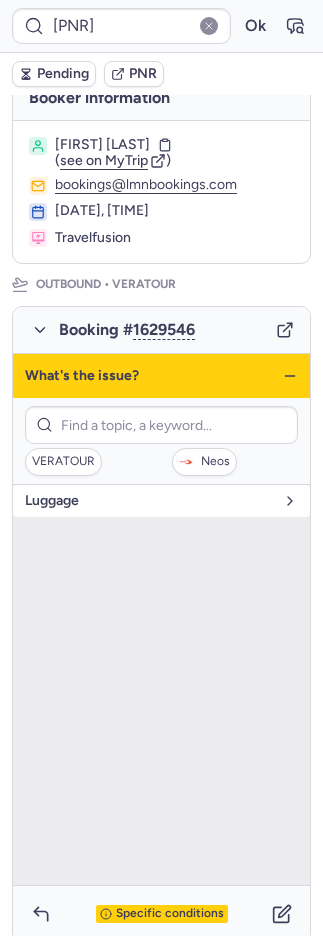click on "luggage" at bounding box center (149, 501) 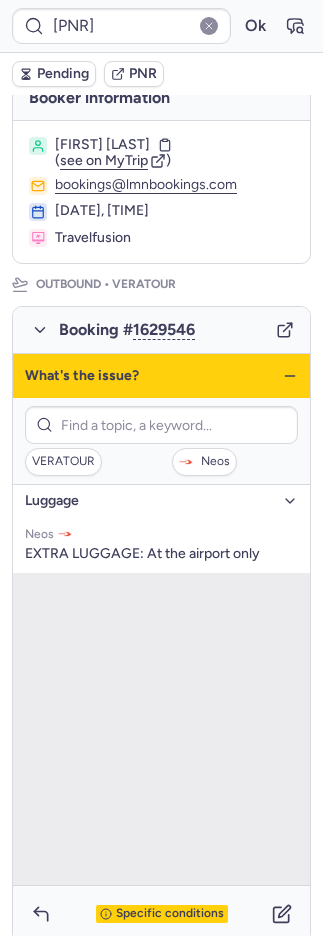 click on "luggage" at bounding box center [149, 501] 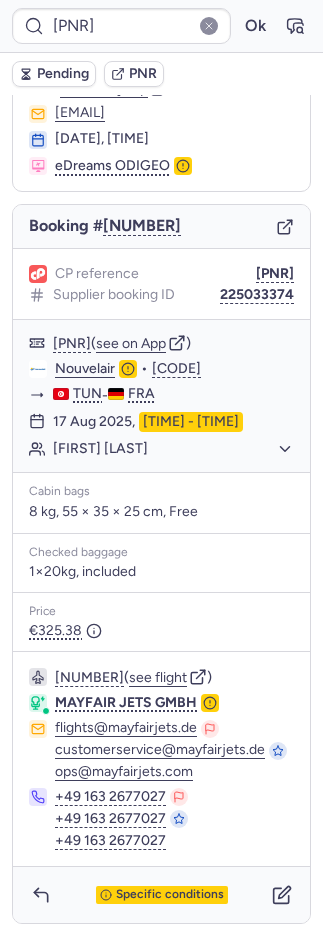 scroll, scrollTop: 106, scrollLeft: 0, axis: vertical 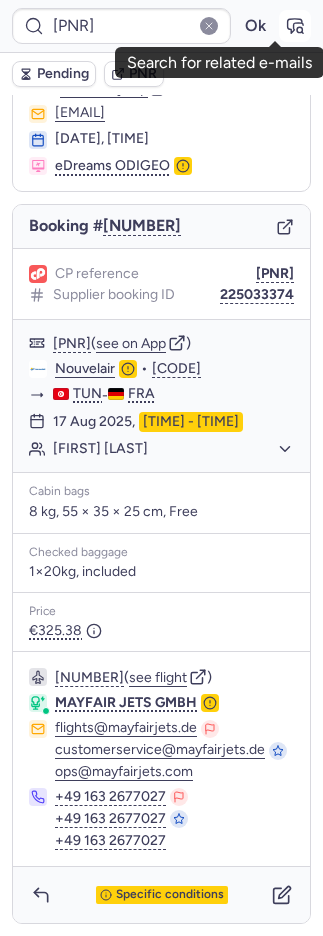 click 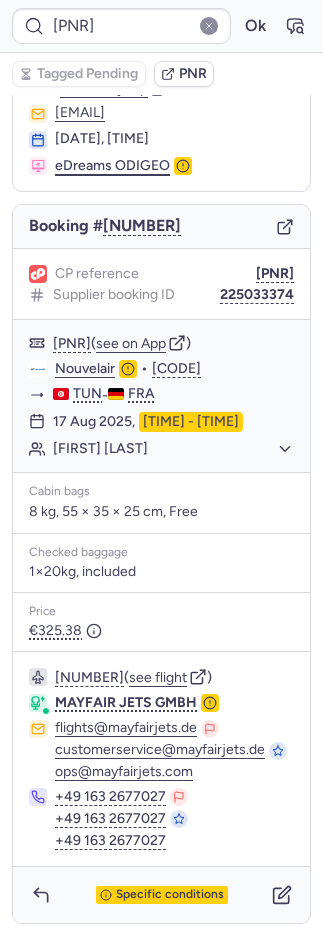 scroll, scrollTop: 26, scrollLeft: 0, axis: vertical 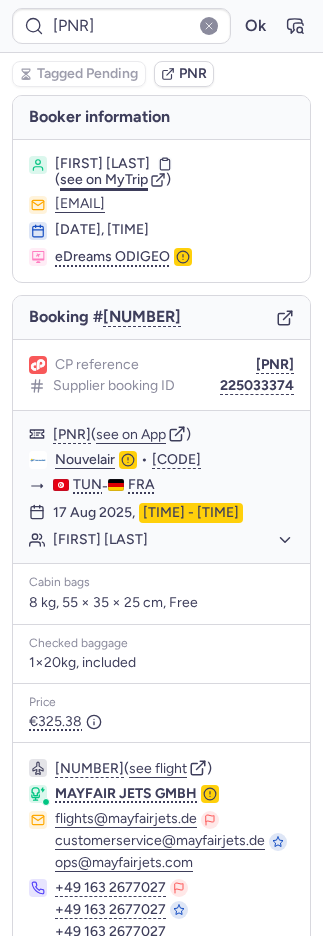 click on "see on MyTrip" at bounding box center (104, 179) 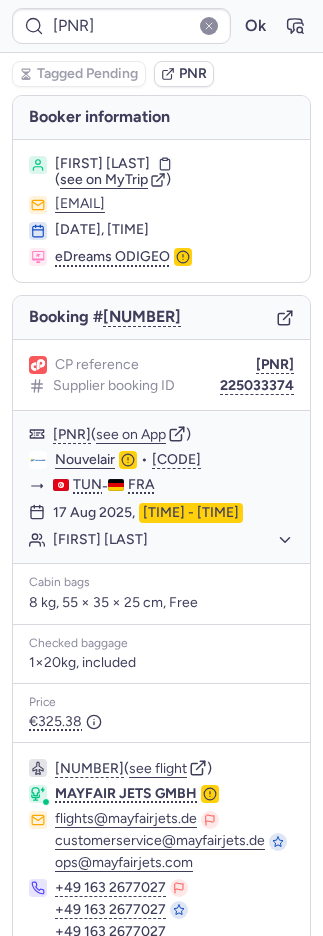 click on "PNR" at bounding box center [193, 74] 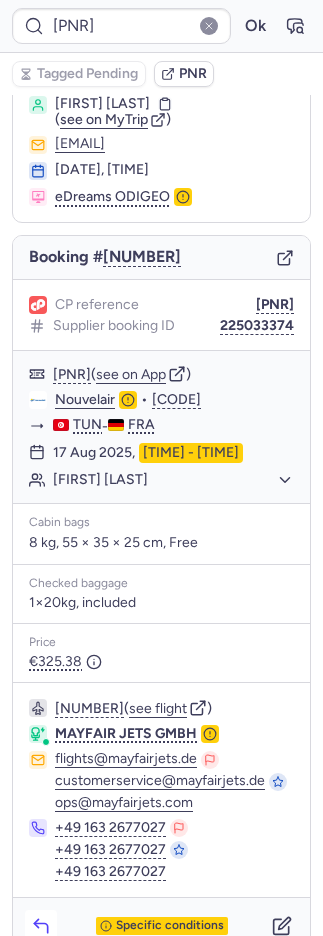 scroll, scrollTop: 106, scrollLeft: 0, axis: vertical 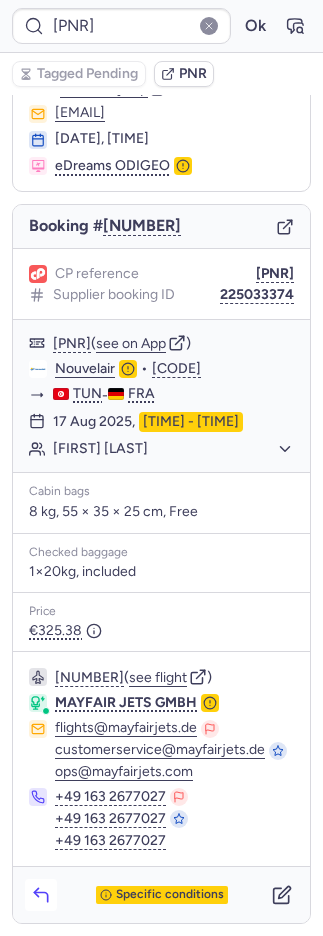click 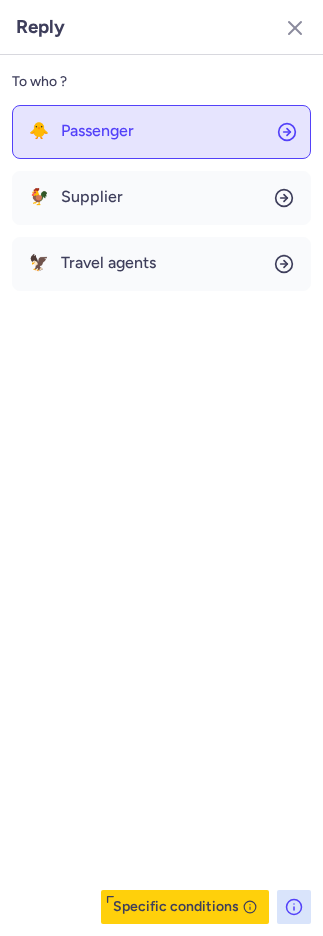 click on "Passenger" at bounding box center (97, 131) 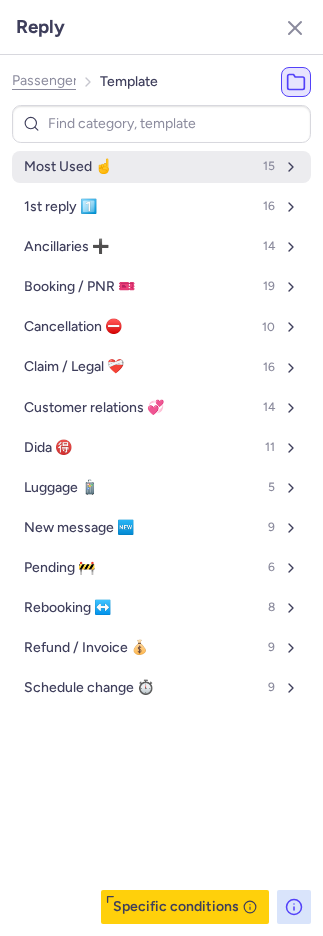 click on "Most Used ☝️ 15" at bounding box center [161, 167] 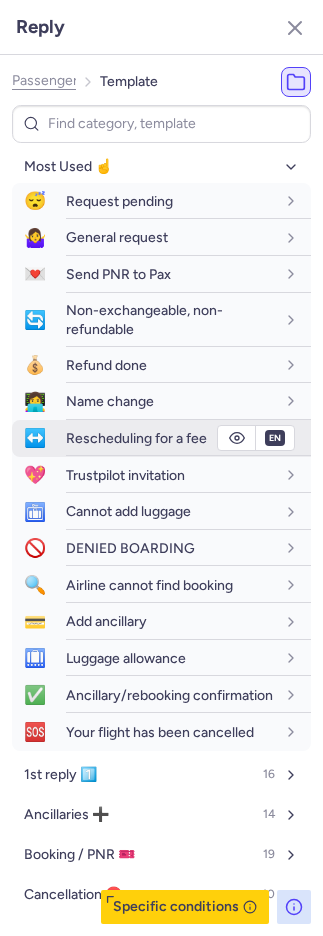 click on "Rescheduling for a fee" at bounding box center [136, 438] 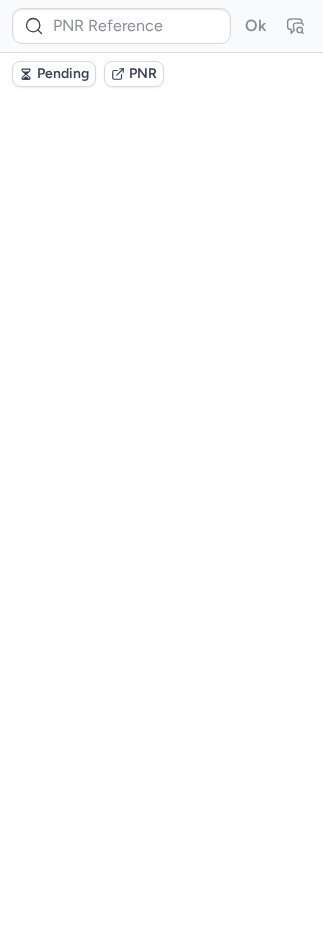 scroll, scrollTop: 0, scrollLeft: 0, axis: both 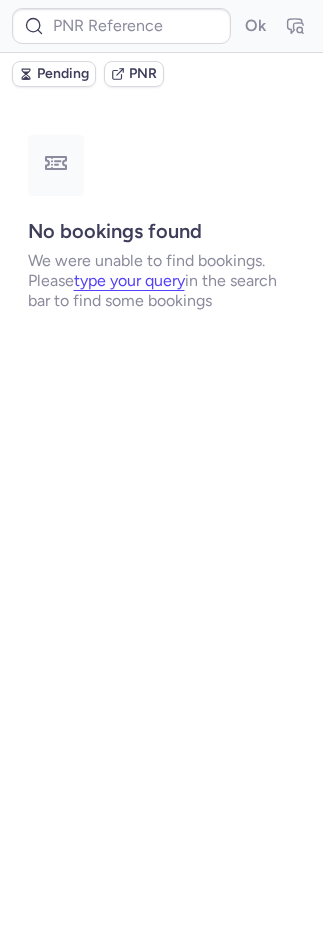 drag, startPoint x: 79, startPoint y: 71, endPoint x: 23, endPoint y: 63, distance: 56.568542 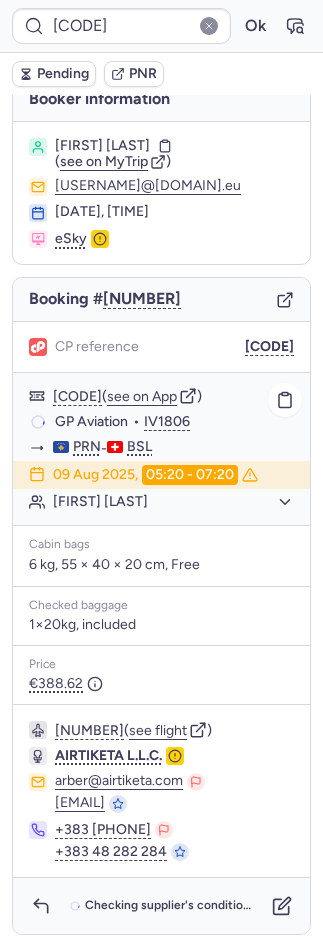 scroll, scrollTop: 24, scrollLeft: 0, axis: vertical 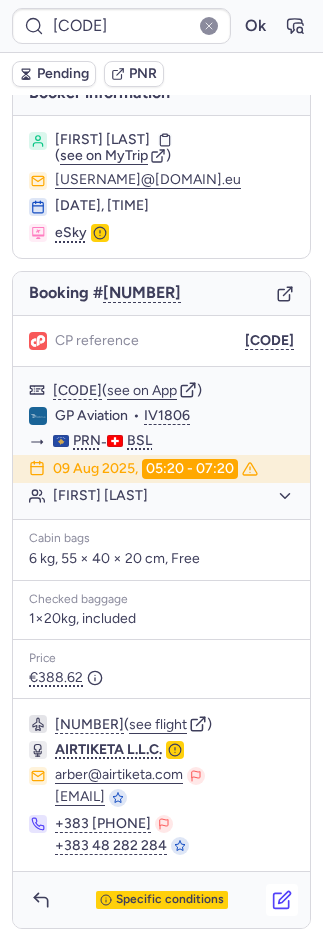 click 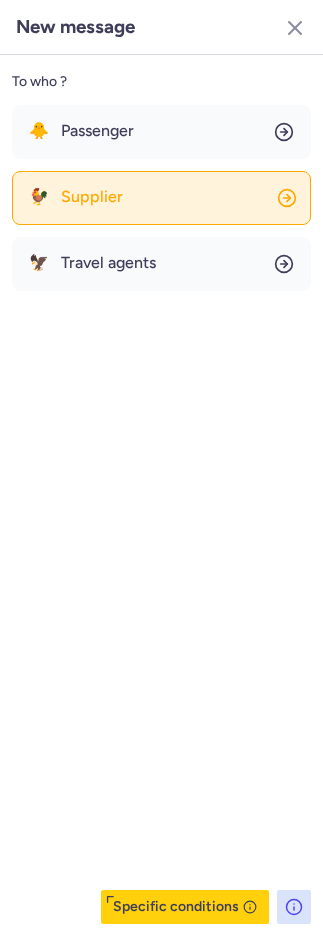 click on "🐓 Supplier" 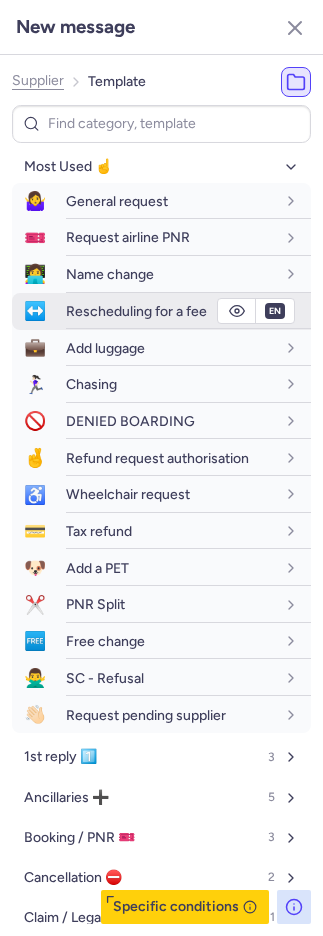 click on "Rescheduling for a fee" at bounding box center (136, 311) 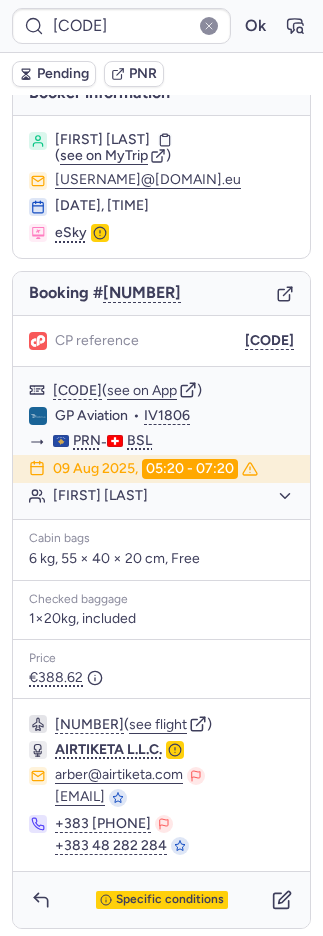 click on "Pending" at bounding box center (63, 74) 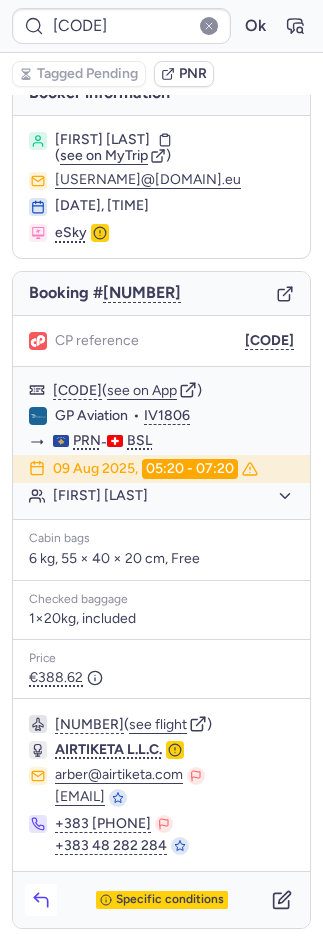 click 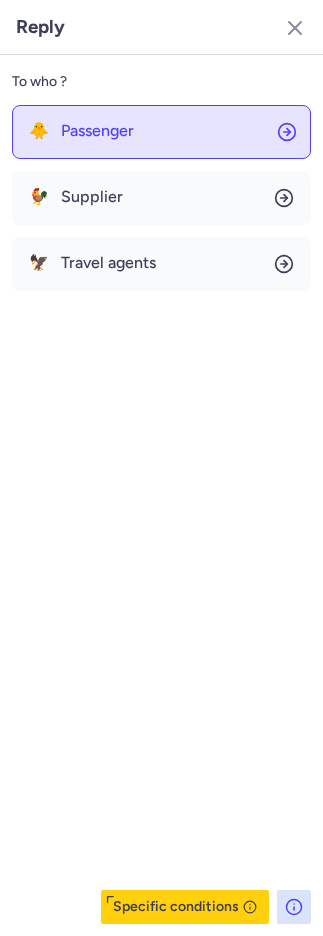 click on "🐥 Passenger" 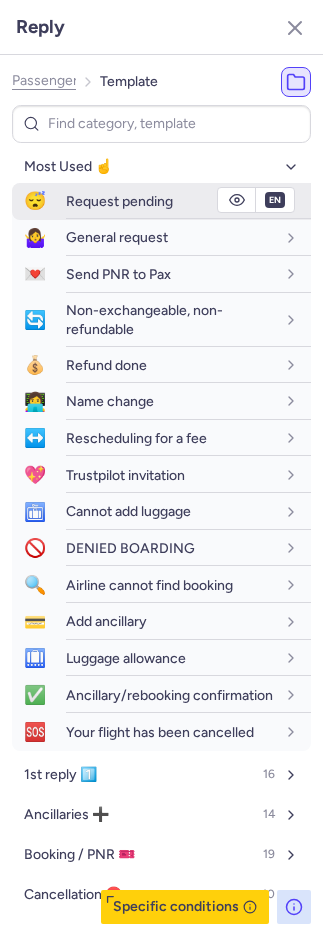 click on "Request pending" at bounding box center (119, 201) 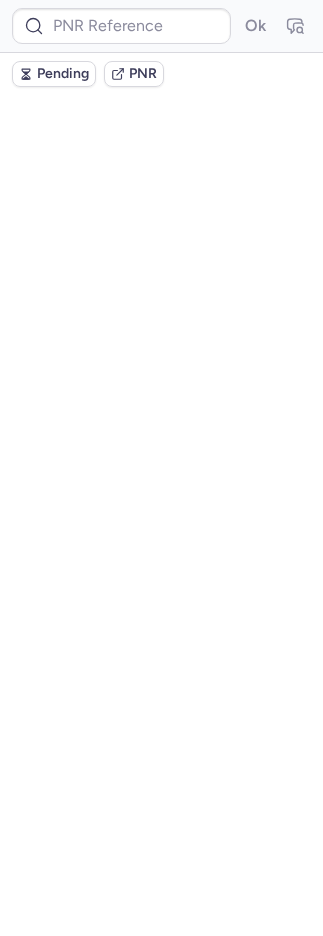 scroll, scrollTop: 0, scrollLeft: 0, axis: both 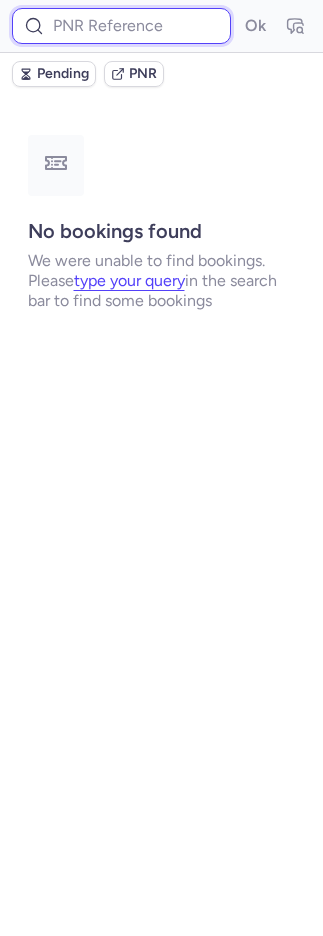 click at bounding box center (121, 26) 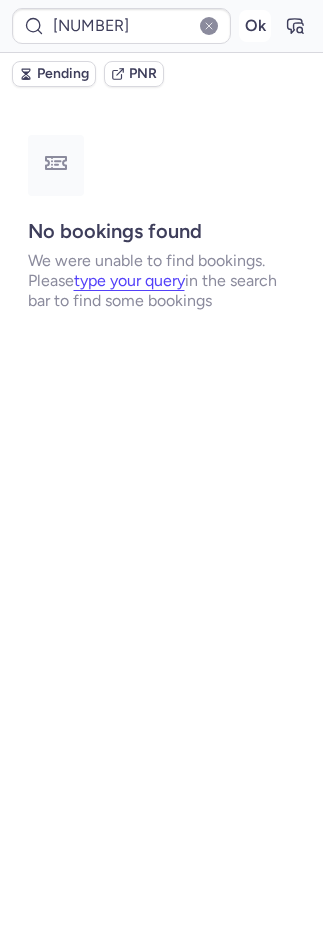 click on "Ok" at bounding box center [255, 26] 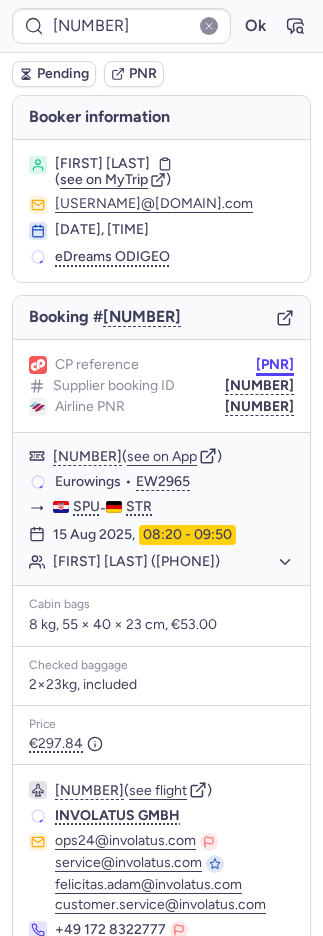 click on "[PNR]" at bounding box center [275, 365] 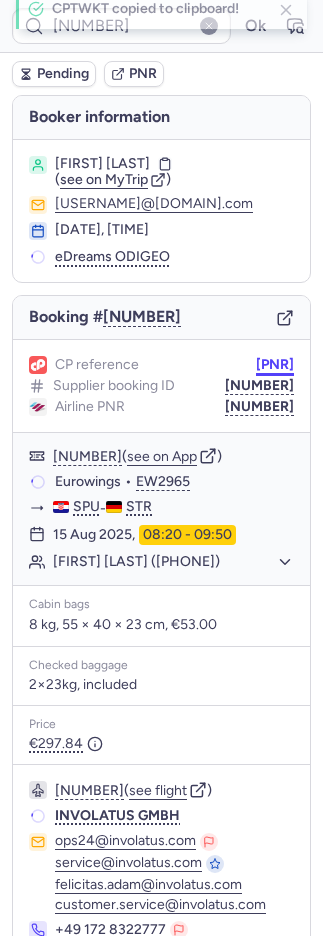 click on "[PNR]" at bounding box center (275, 365) 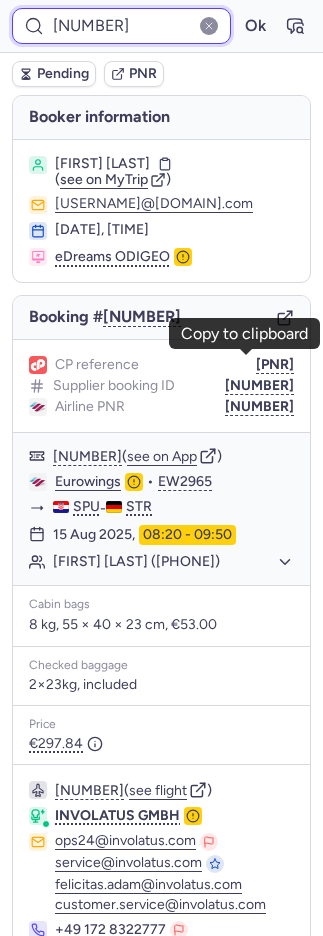click on "[NUMBER]" at bounding box center (121, 26) 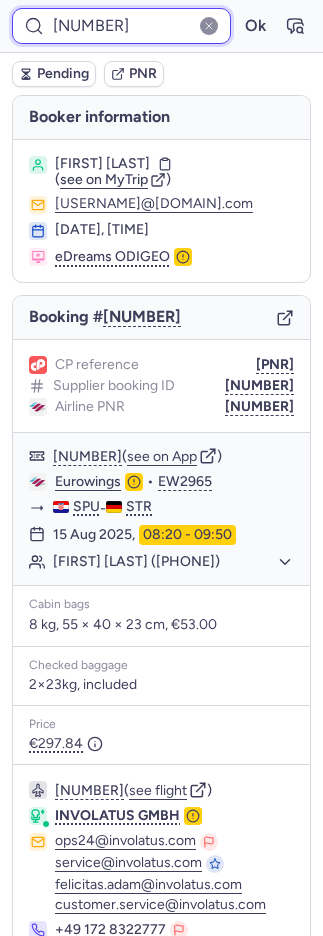click on "[NUMBER]" at bounding box center (121, 26) 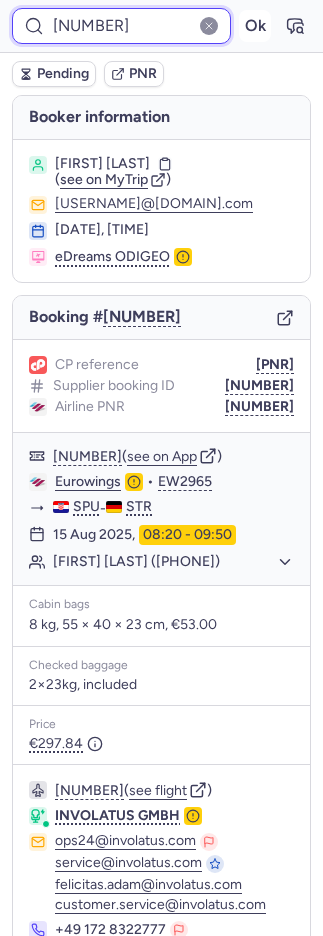 paste on "939" 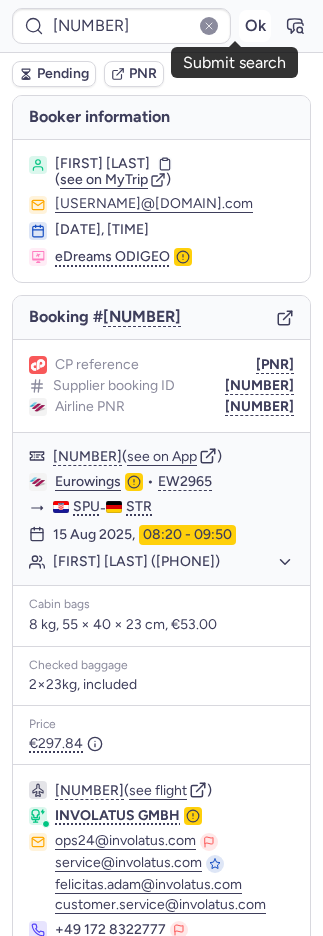click on "Ok" at bounding box center [255, 26] 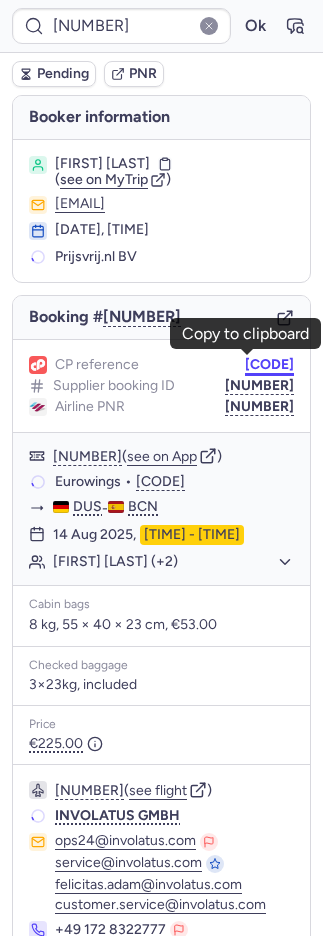 click on "[CODE]" at bounding box center (269, 365) 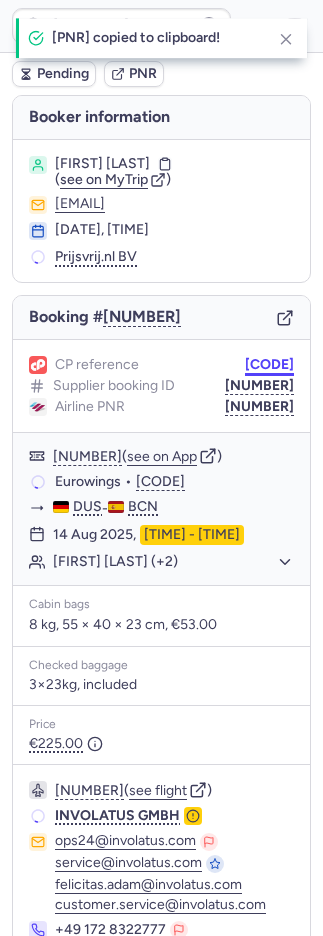 click on "[CODE]" at bounding box center [269, 365] 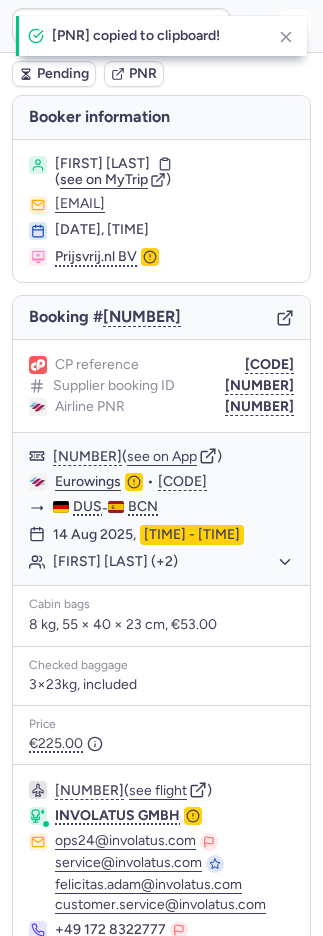 click 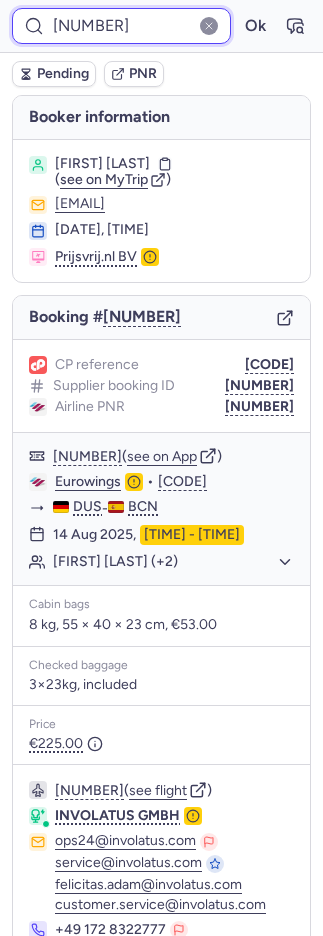 click on "[NUMBER]" at bounding box center [121, 26] 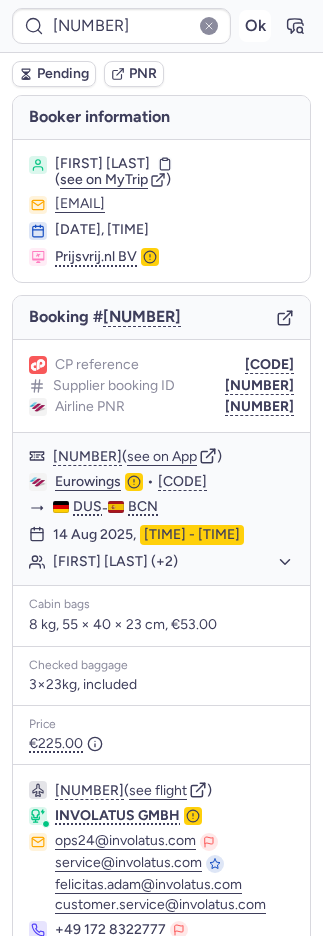 click on "Ok" at bounding box center (255, 26) 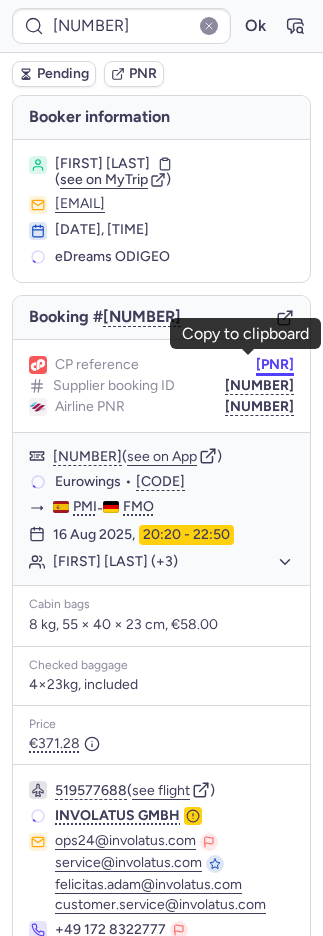 click on "[PNR]" at bounding box center [275, 365] 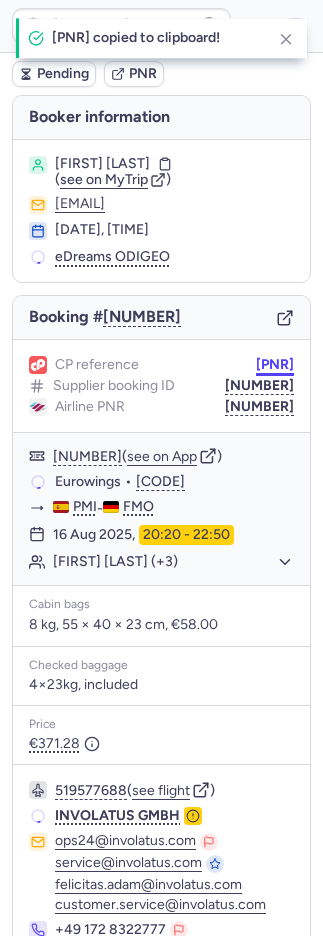 click on "[PNR]" at bounding box center [275, 365] 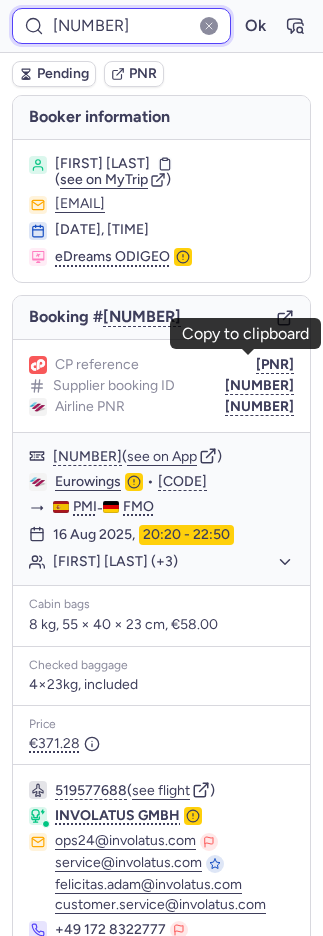 click on "[NUMBER]" at bounding box center (121, 26) 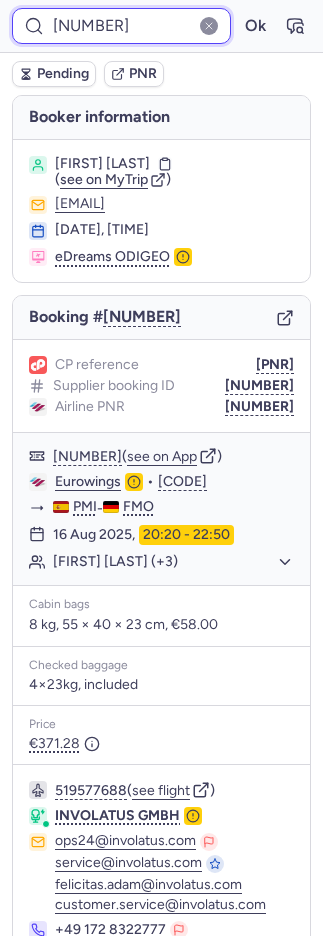 click on "[NUMBER]" at bounding box center (121, 26) 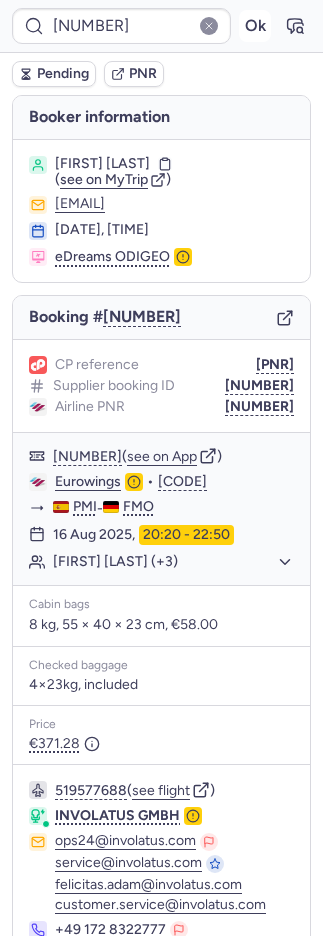 click on "Ok" at bounding box center [255, 26] 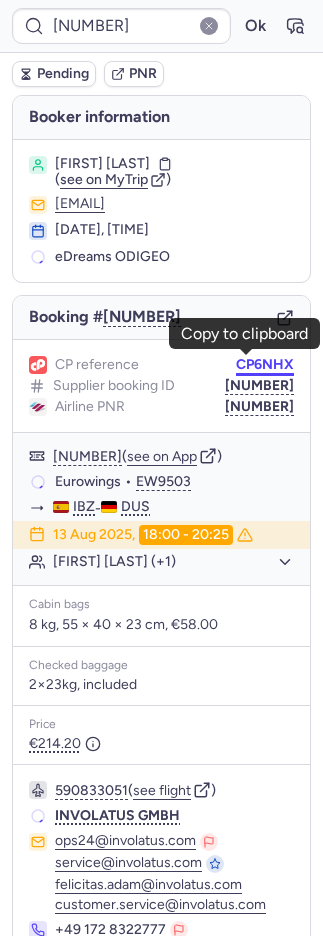 click on "CP6NHX" at bounding box center (265, 365) 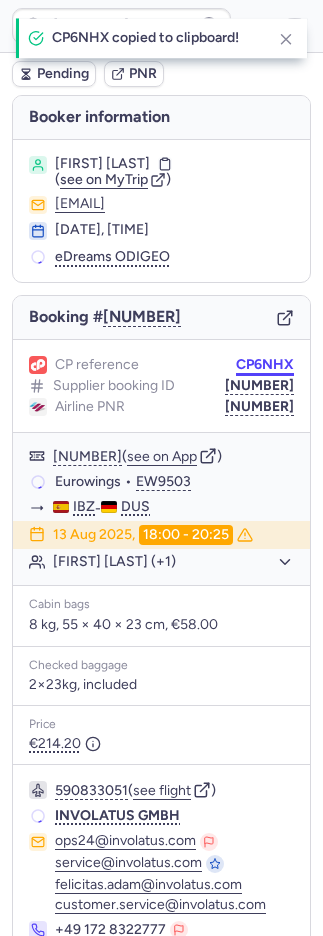 click on "CP6NHX" at bounding box center (265, 365) 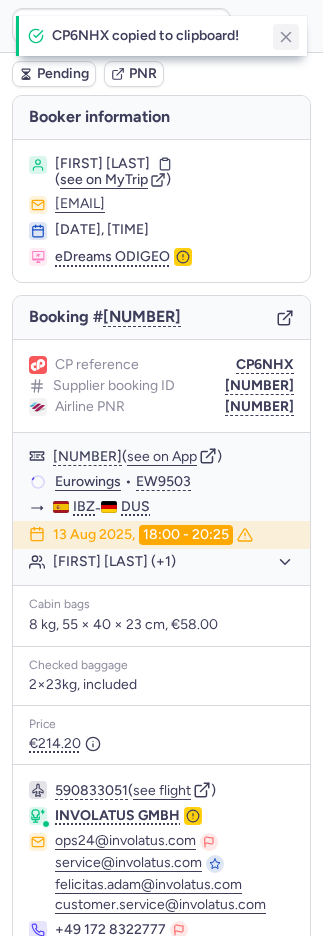 drag, startPoint x: 287, startPoint y: 40, endPoint x: 218, endPoint y: 55, distance: 70.61161 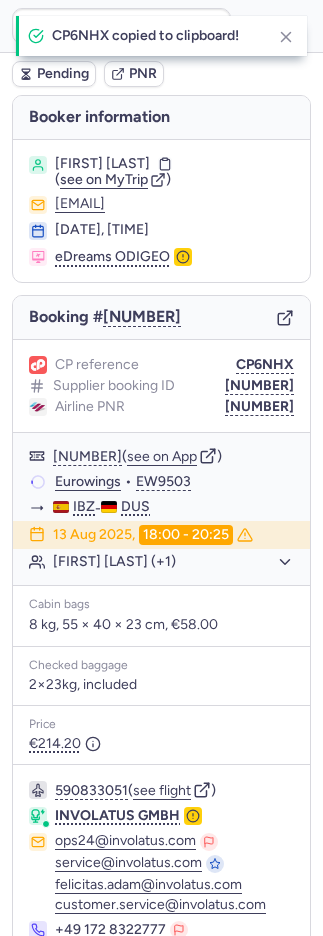 click 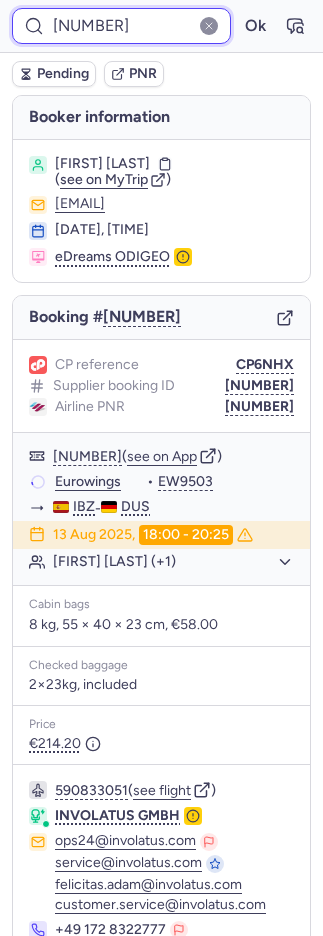 click on "[NUMBER]" at bounding box center [121, 26] 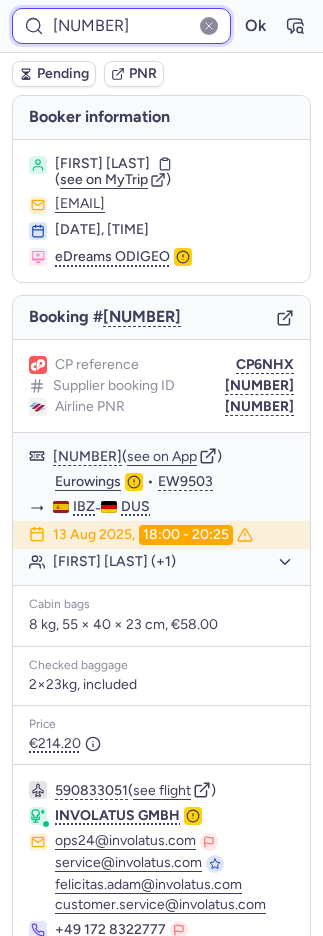 click on "[NUMBER]" at bounding box center (121, 26) 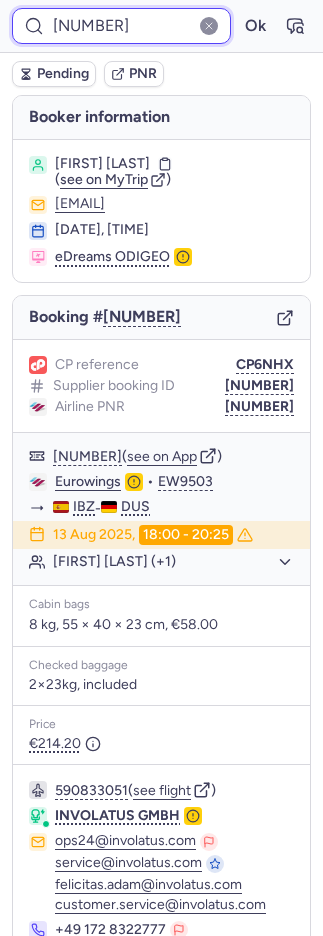click on "[NUMBER]" at bounding box center [121, 26] 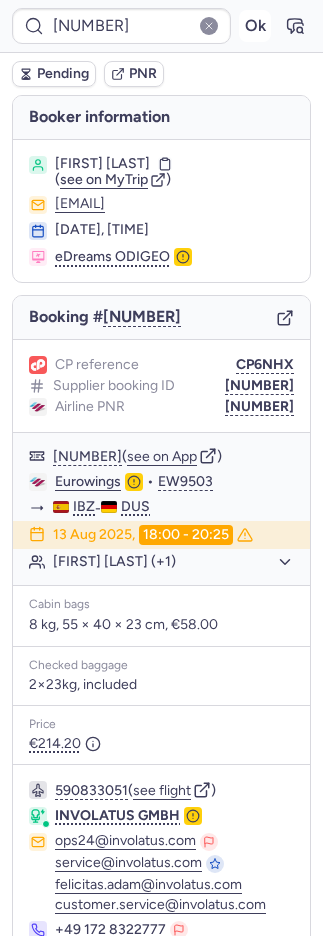 click on "Ok" at bounding box center [255, 26] 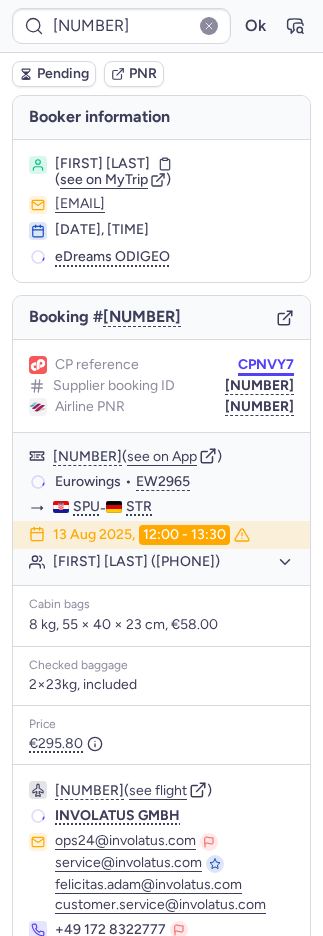 click on "CPNVY7" at bounding box center [266, 365] 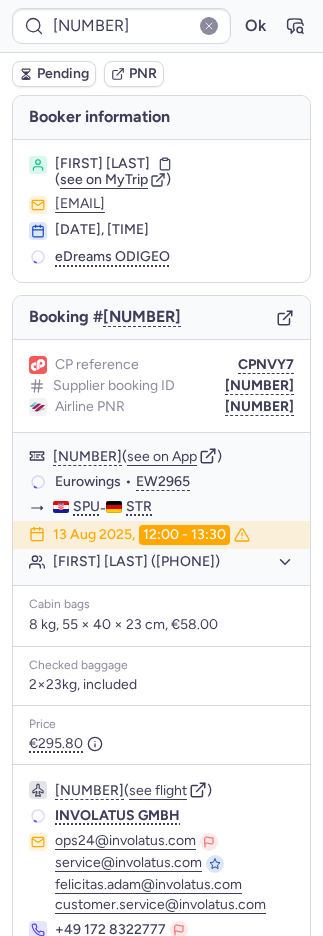 drag, startPoint x: 258, startPoint y: 361, endPoint x: 202, endPoint y: 341, distance: 59.464275 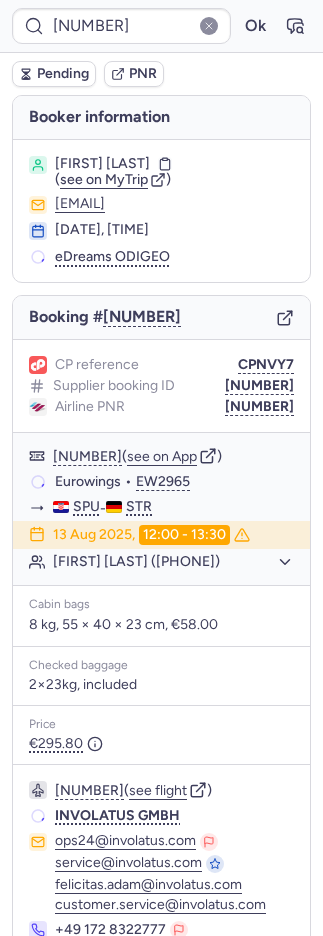 click on "CPNVY7" at bounding box center (266, 365) 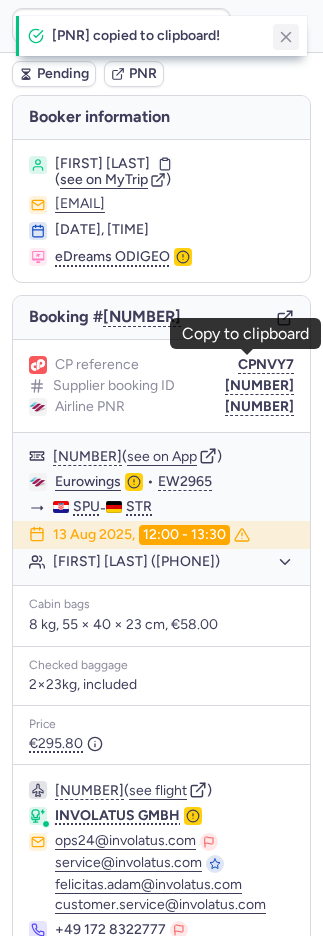 click at bounding box center [286, 37] 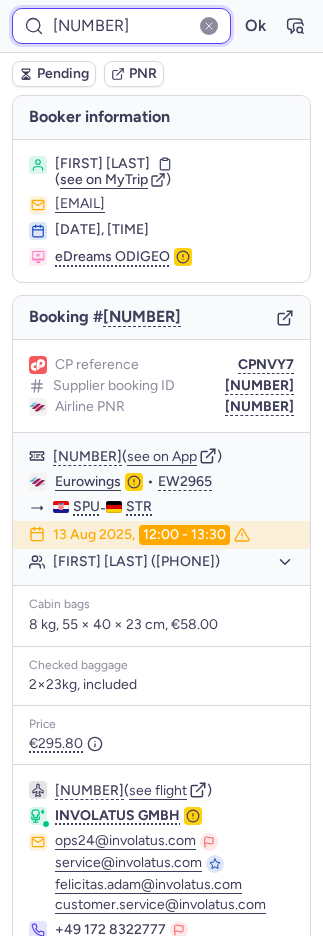 click on "[NUMBER]" at bounding box center (121, 26) 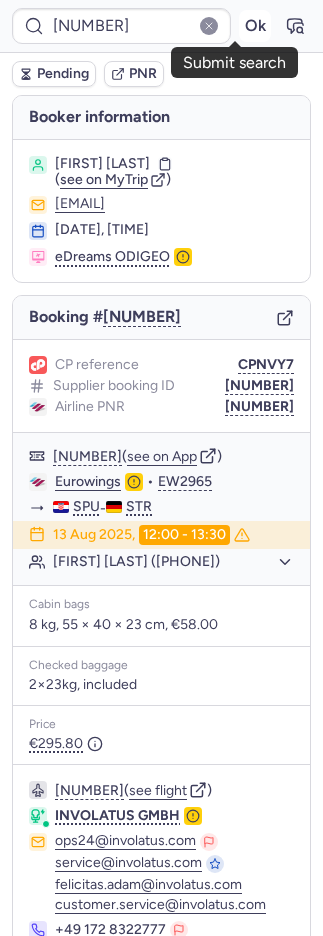 click on "Ok" at bounding box center [255, 26] 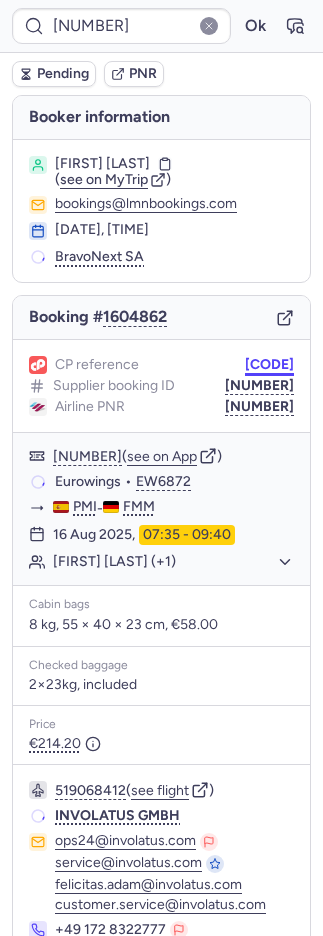 click on "[CODE]" at bounding box center [269, 365] 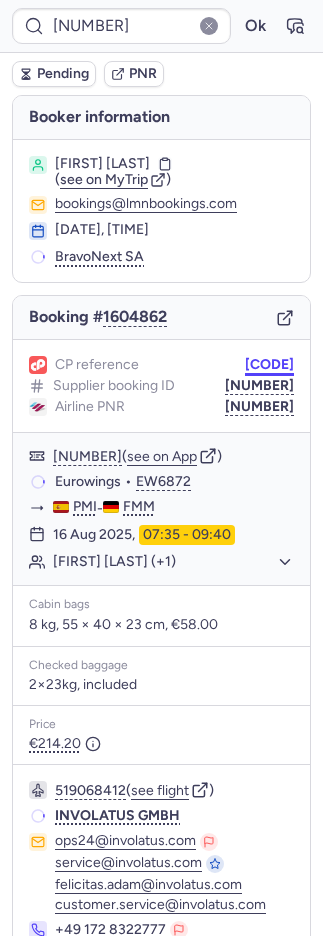 click on "[CODE]" at bounding box center (269, 365) 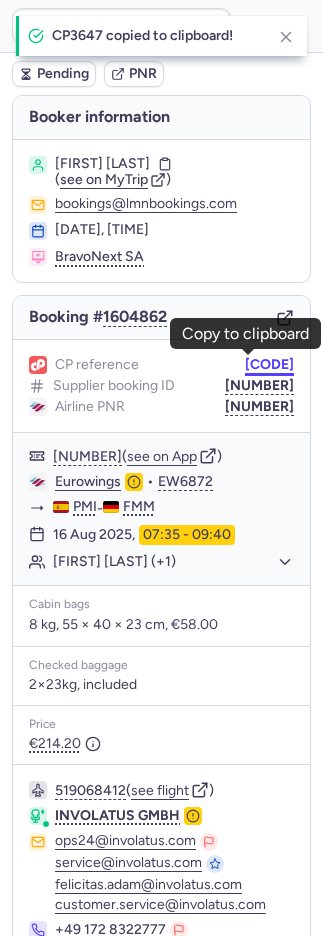 click on "[CODE]" at bounding box center [269, 365] 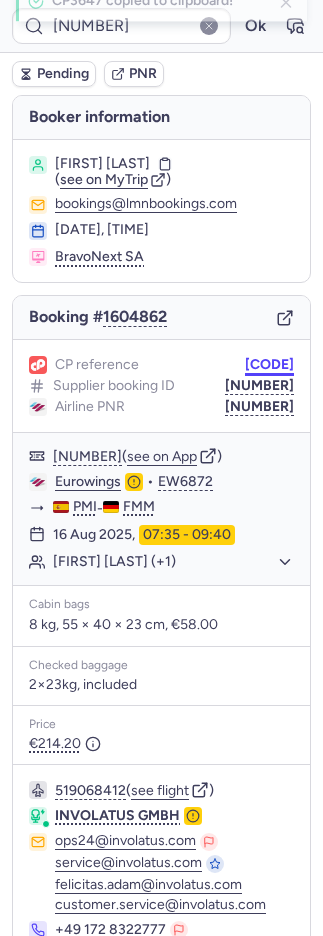 click on "[CODE]" at bounding box center (269, 365) 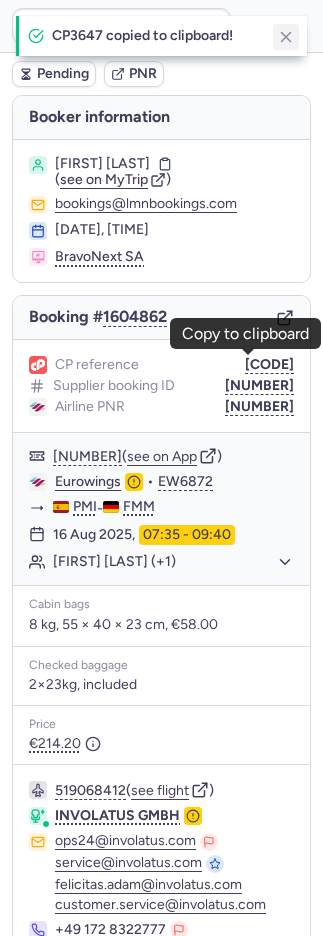 click 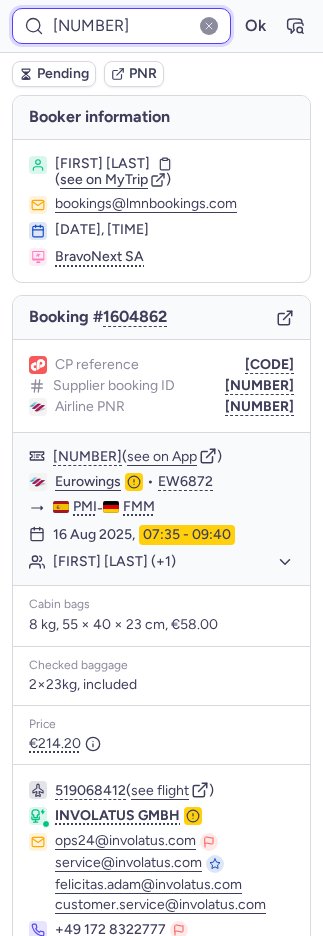 click on "[NUMBER]" at bounding box center (121, 26) 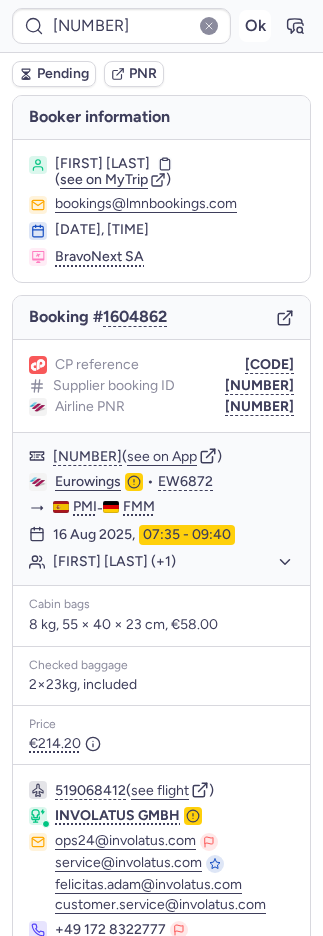 click on "Ok" at bounding box center (255, 26) 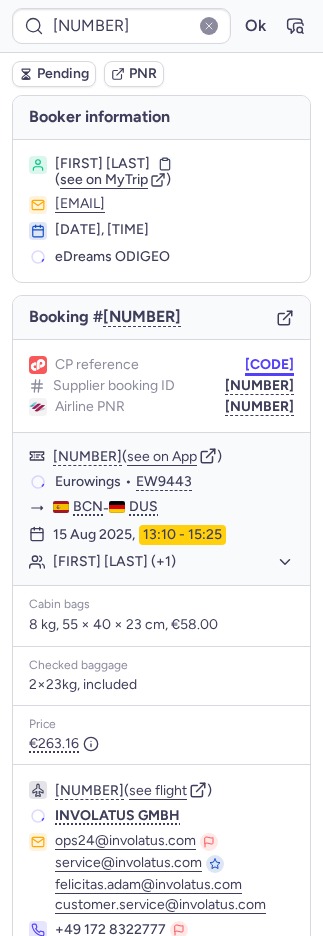 click on "[CODE]" at bounding box center (269, 365) 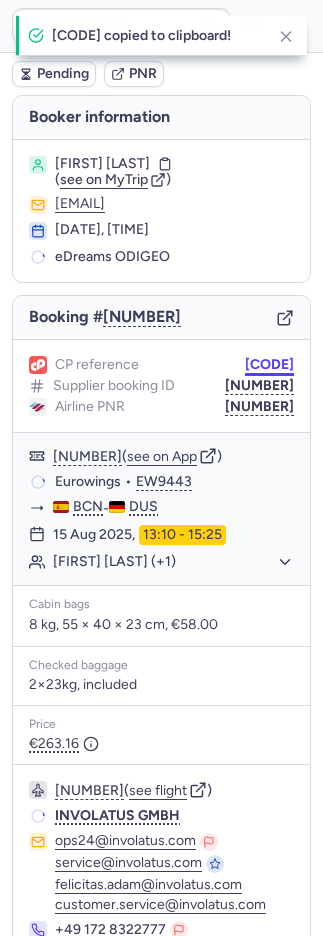 click on "[CODE]" at bounding box center (269, 365) 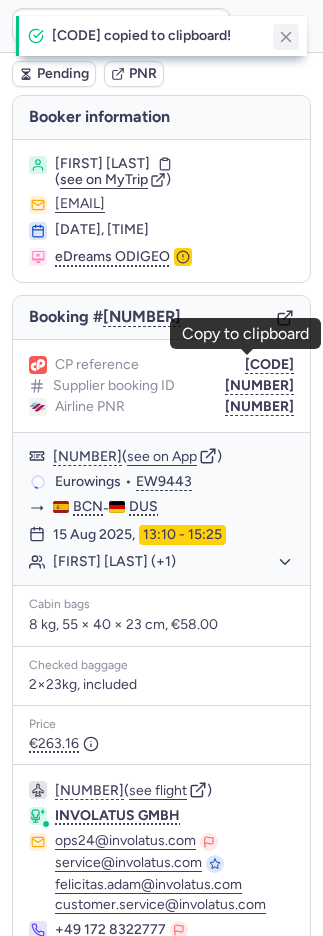 click 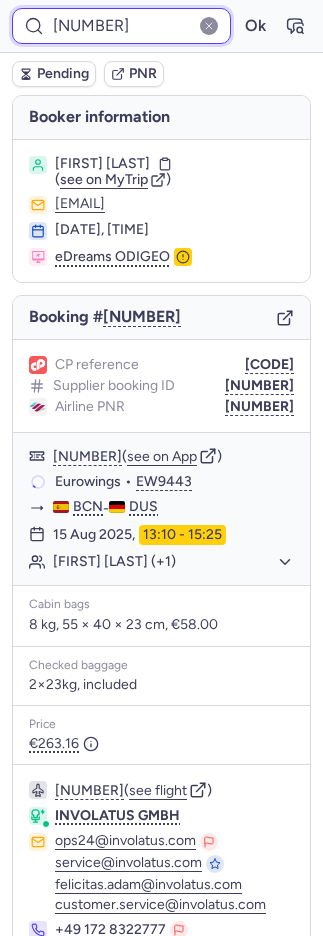 click on "[NUMBER]" at bounding box center (121, 26) 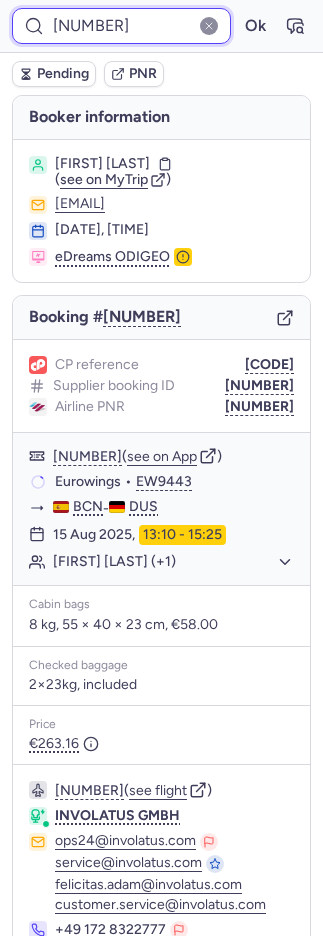 drag, startPoint x: 95, startPoint y: 32, endPoint x: 106, endPoint y: 34, distance: 11.18034 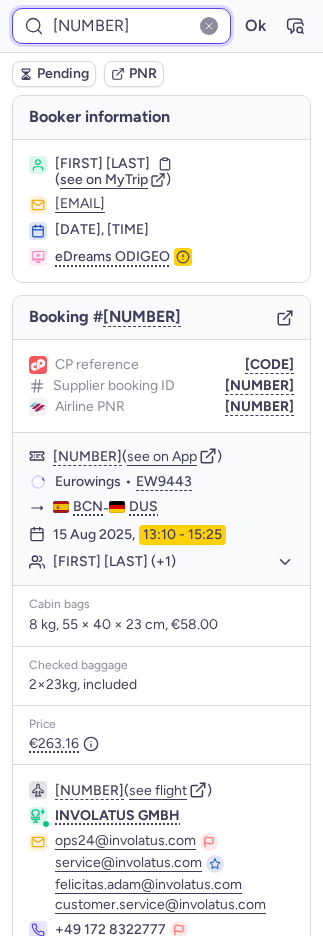 click on "[NUMBER]" at bounding box center (121, 26) 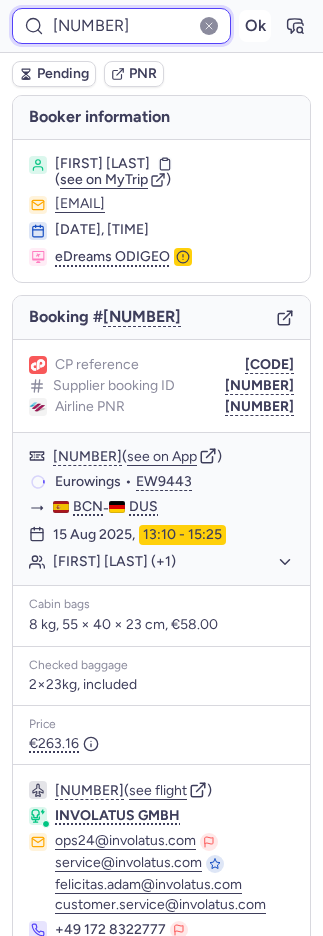 paste on "130" 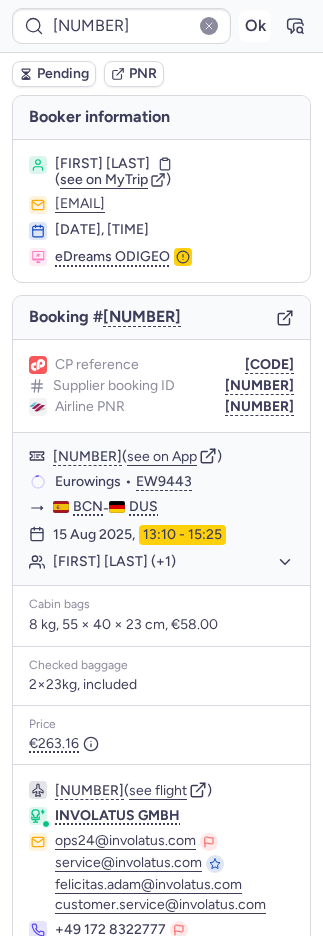 click on "Ok" at bounding box center [255, 26] 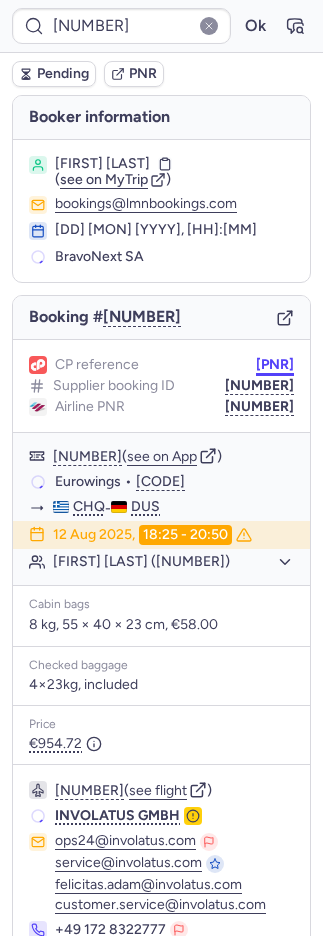 click on "[PNR]" at bounding box center (275, 365) 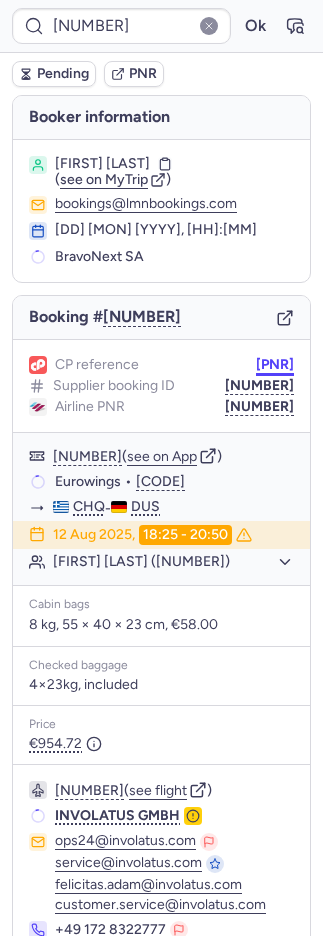 click on "[PNR]" at bounding box center [275, 365] 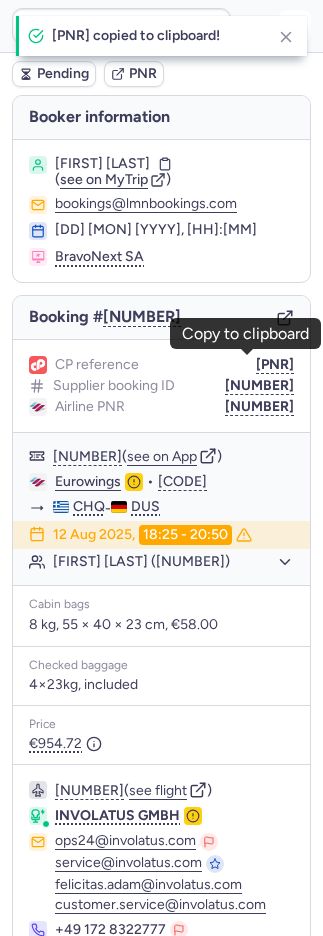 click at bounding box center [286, 37] 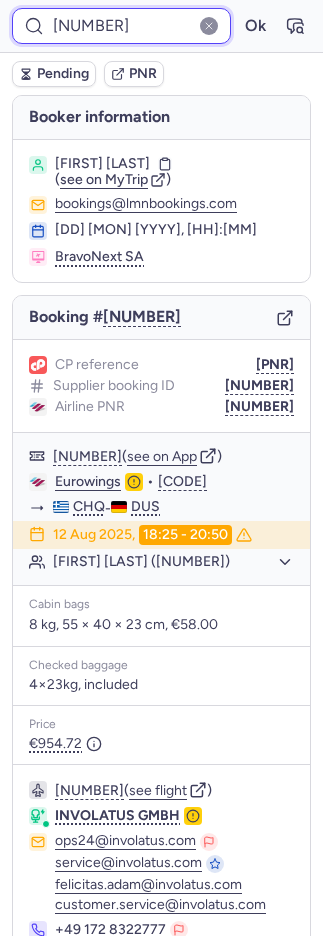 click on "[NUMBER]" at bounding box center [121, 26] 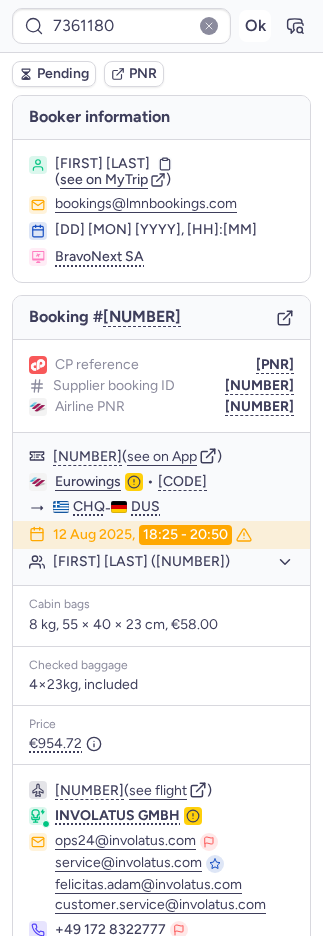 click on "Ok" at bounding box center [255, 26] 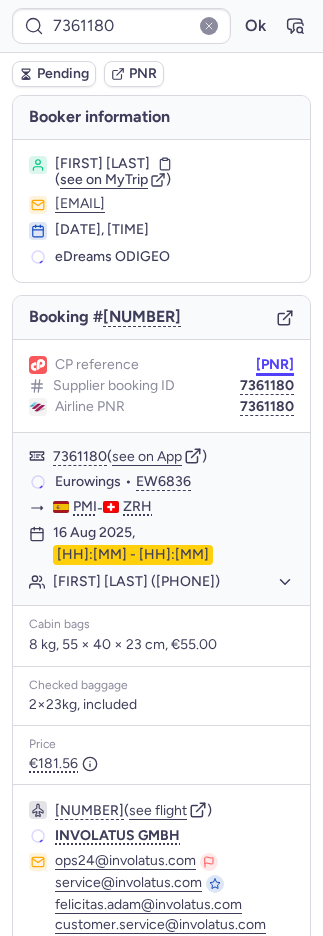 click on "[PNR]" at bounding box center [275, 365] 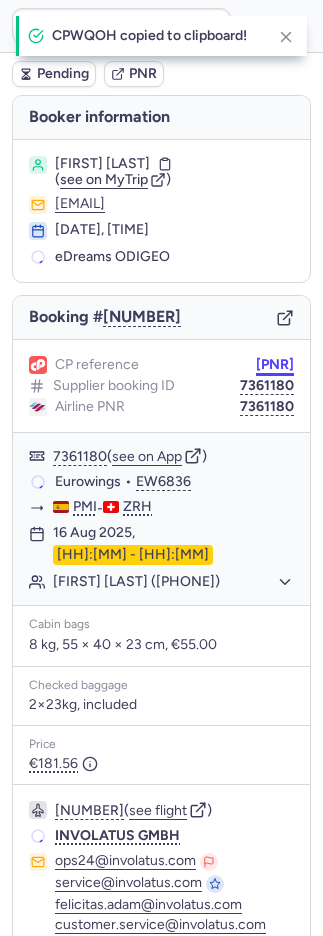 click on "[PNR]" at bounding box center [275, 365] 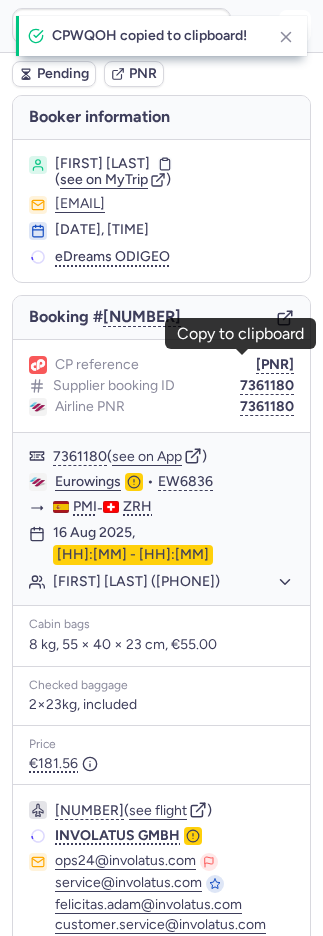 click 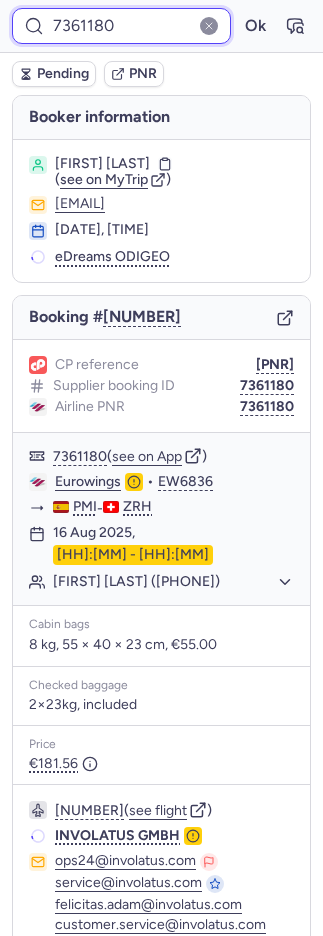click on "7361180" at bounding box center (121, 26) 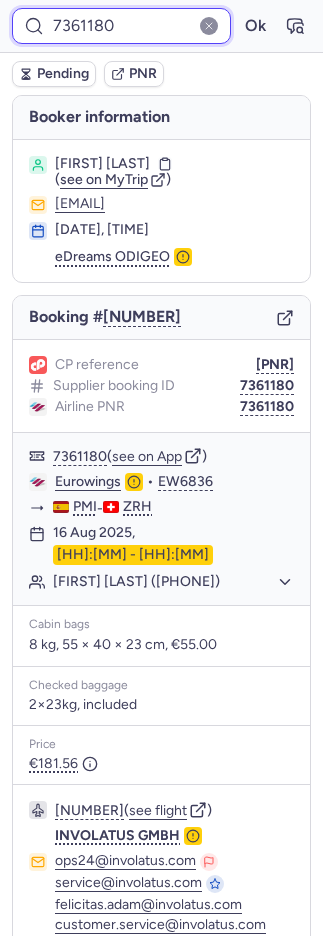 click on "7361180" at bounding box center [121, 26] 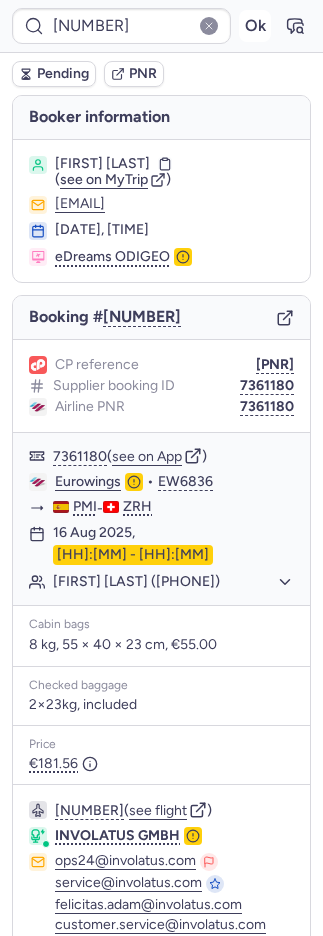 drag, startPoint x: 232, startPoint y: 23, endPoint x: 229, endPoint y: 33, distance: 10.440307 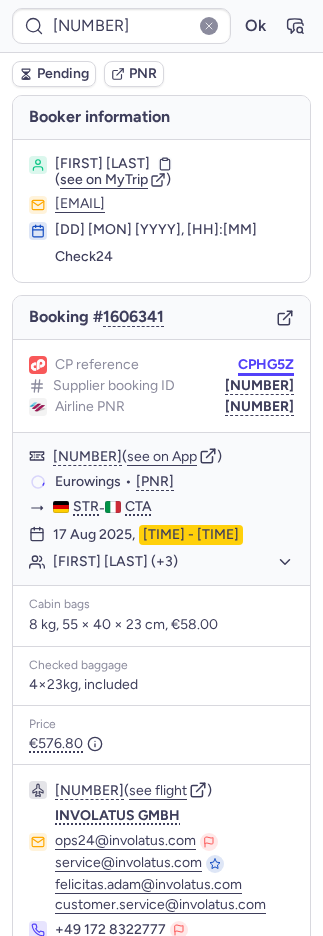 click on "CPHG5Z" at bounding box center (266, 365) 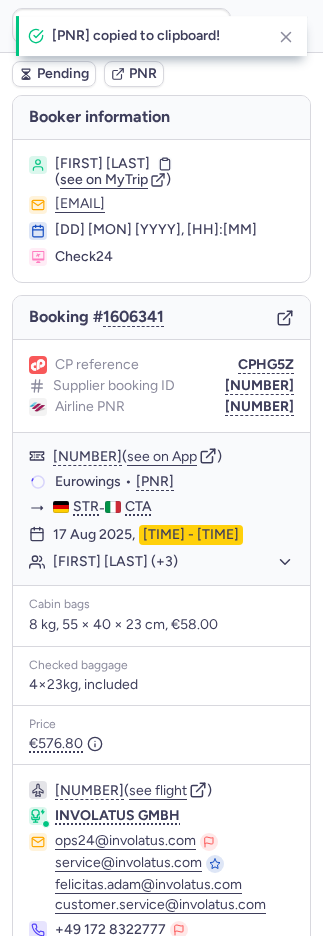drag, startPoint x: 249, startPoint y: 358, endPoint x: 162, endPoint y: 330, distance: 91.394745 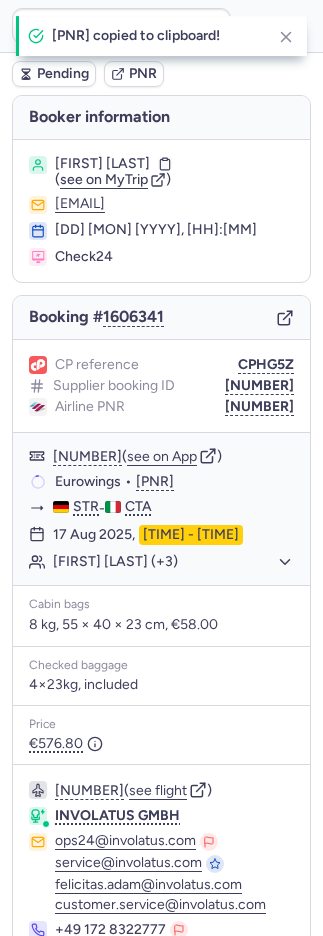 click on "CPHG5Z" at bounding box center [266, 365] 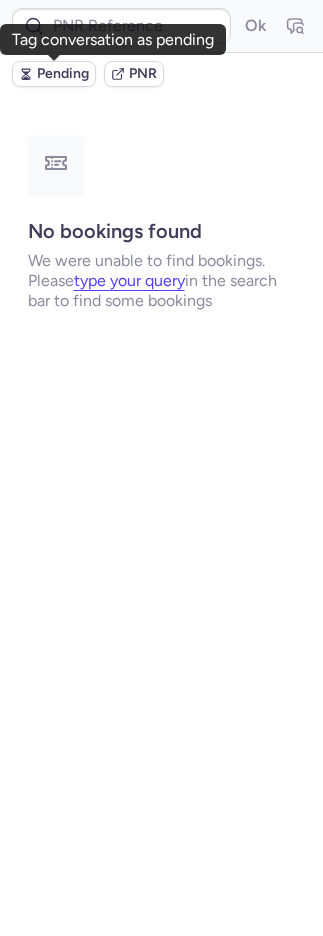 click on "Pending" at bounding box center (63, 74) 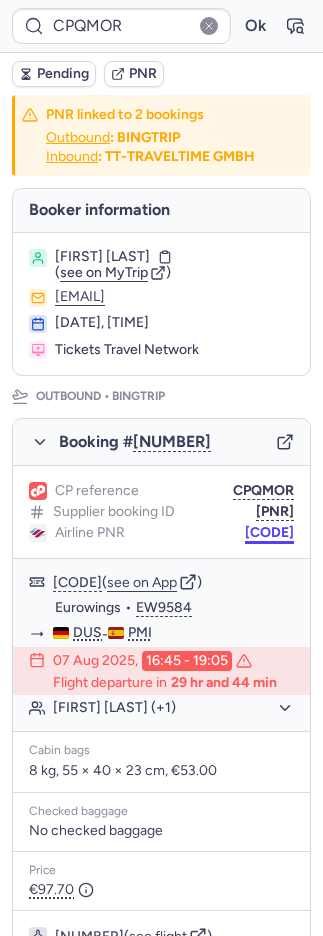 click on "[CODE]" at bounding box center (269, 533) 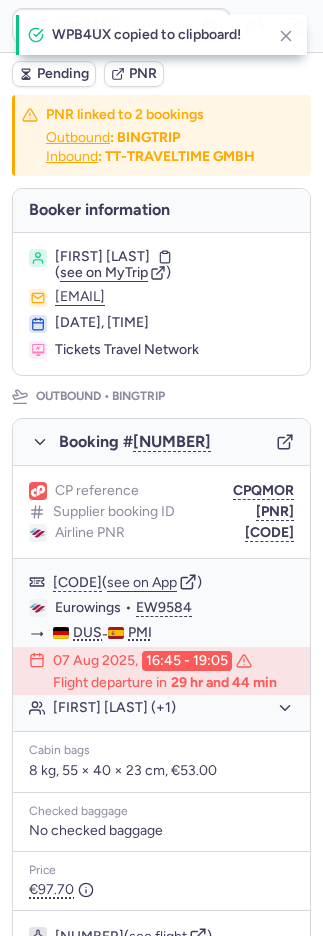 drag, startPoint x: 233, startPoint y: 578, endPoint x: 4, endPoint y: 558, distance: 229.8717 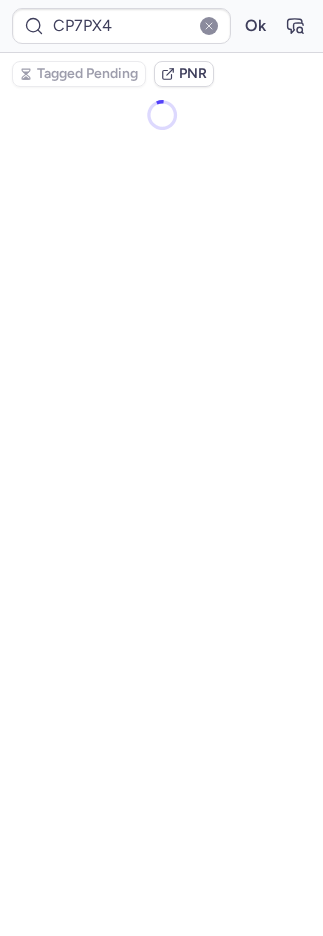 scroll, scrollTop: 0, scrollLeft: 0, axis: both 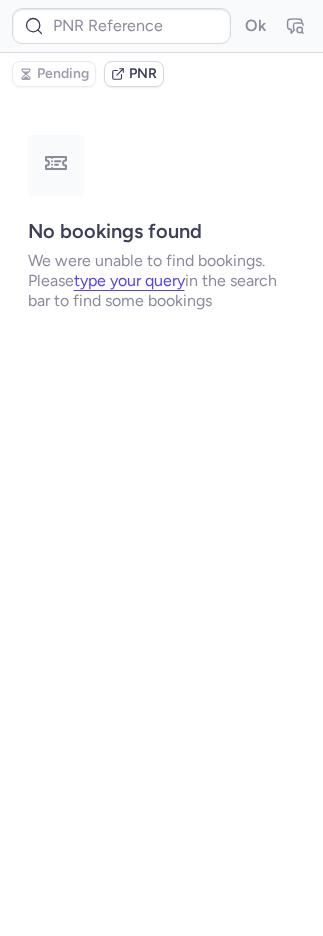 type on "CP7PX4" 